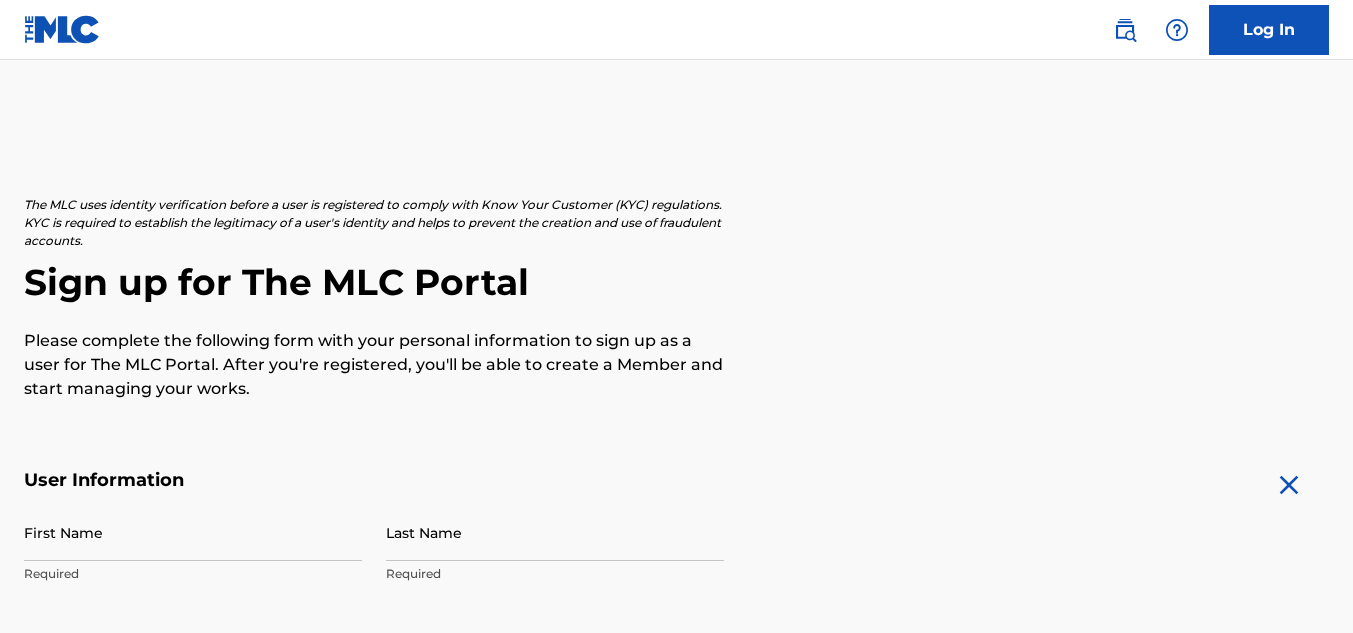scroll, scrollTop: 295, scrollLeft: 0, axis: vertical 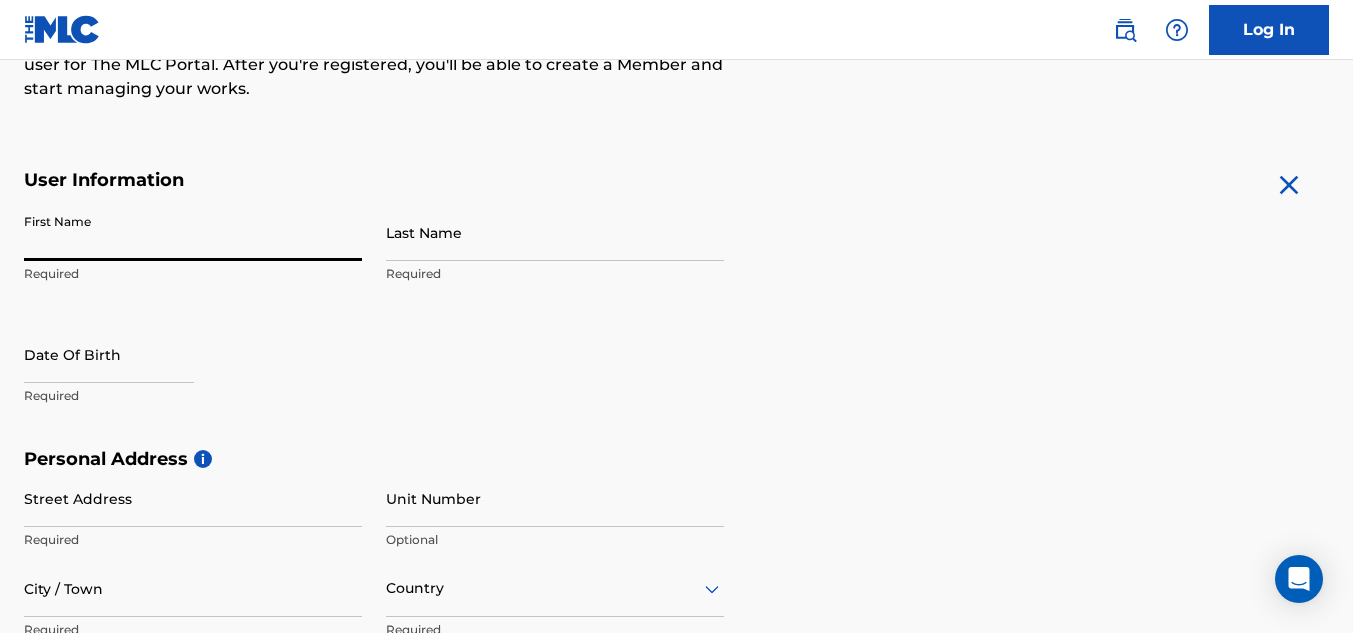 click on "First Name" at bounding box center (193, 232) 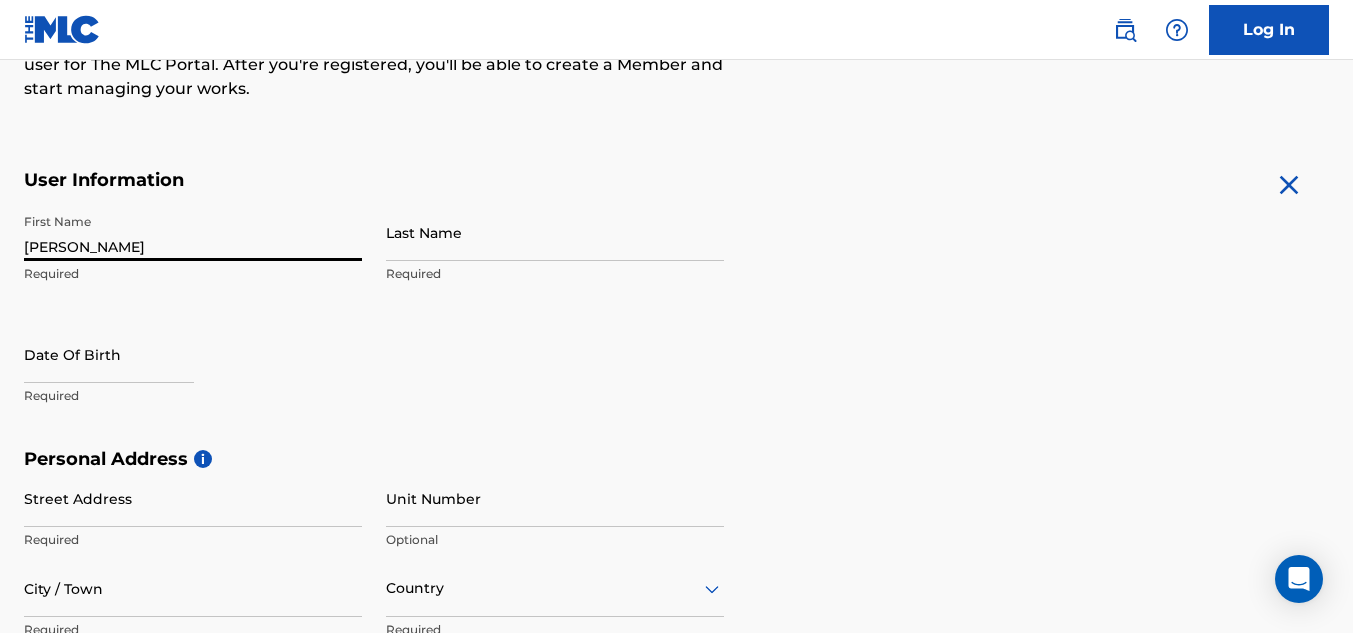 type on "[PERSON_NAME]" 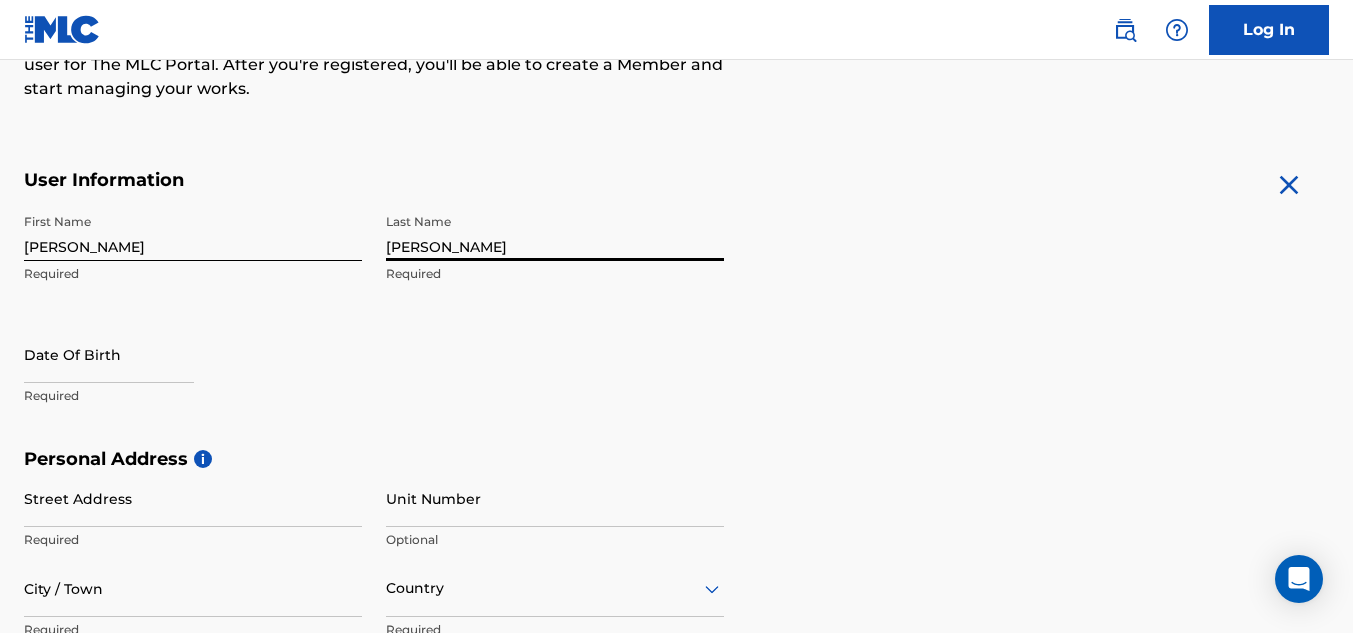 type on "[PERSON_NAME]" 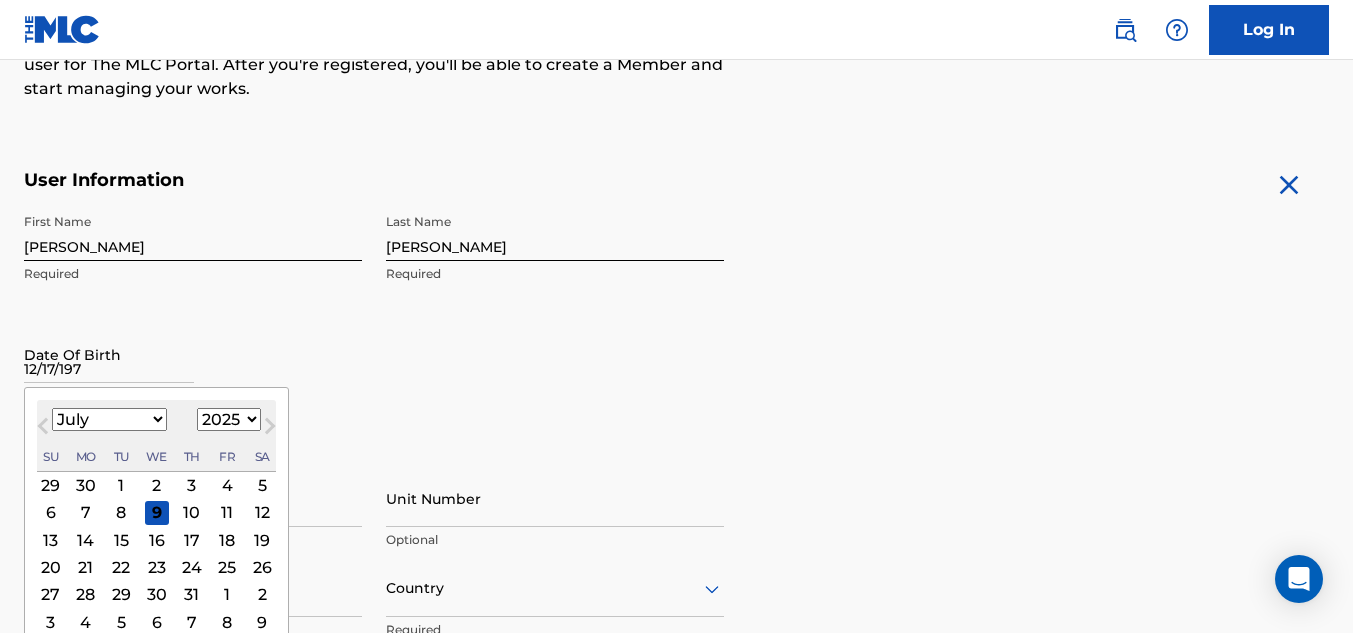type on "12/17/1978" 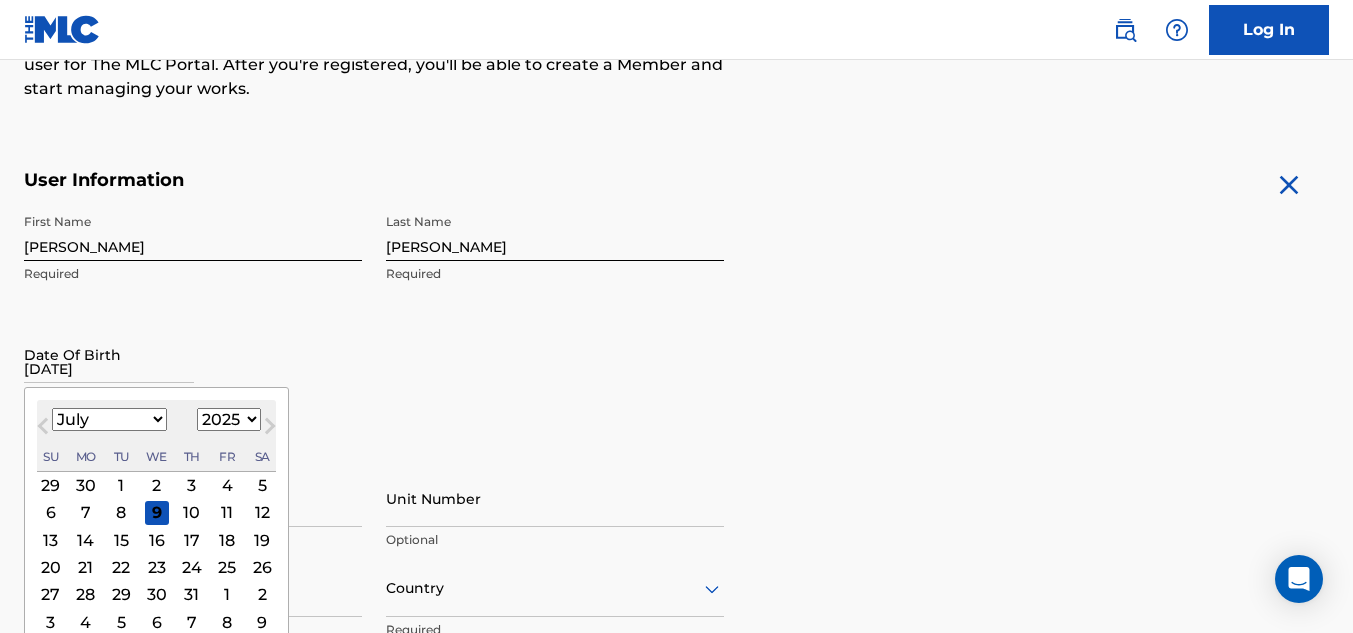click on "First Name Tramel Required Last Name Willis Required Date Of Birth 12/17/1978 Previous Month Next Month July 2025 January February March April May June July August September October November December 1899 1900 1901 1902 1903 1904 1905 1906 1907 1908 1909 1910 1911 1912 1913 1914 1915 1916 1917 1918 1919 1920 1921 1922 1923 1924 1925 1926 1927 1928 1929 1930 1931 1932 1933 1934 1935 1936 1937 1938 1939 1940 1941 1942 1943 1944 1945 1946 1947 1948 1949 1950 1951 1952 1953 1954 1955 1956 1957 1958 1959 1960 1961 1962 1963 1964 1965 1966 1967 1968 1969 1970 1971 1972 1973 1974 1975 1976 1977 1978 1979 1980 1981 1982 1983 1984 1985 1986 1987 1988 1989 1990 1991 1992 1993 1994 1995 1996 1997 1998 1999 2000 2001 2002 2003 2004 2005 2006 2007 2008 2009 2010 2011 2012 2013 2014 2015 2016 2017 2018 2019 2020 2021 2022 2023 2024 2025 2026 2027 2028 2029 2030 2031 2032 2033 2034 2035 2036 2037 2038 2039 2040 2041 2042 2043 2044 2045 2046 2047 2048 2049 2050 2051 2052 2053 2054 2055 2056 2057 2058 2059 2060 2061 2062 2063" at bounding box center (374, 326) 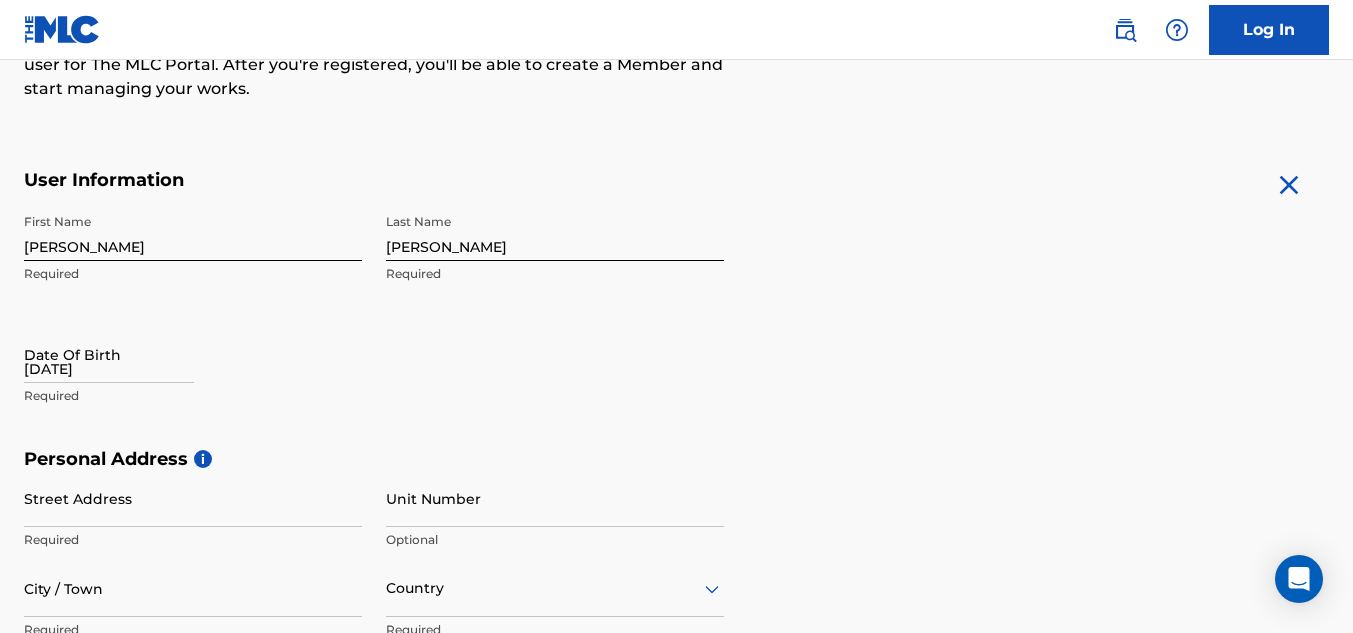 select on "6" 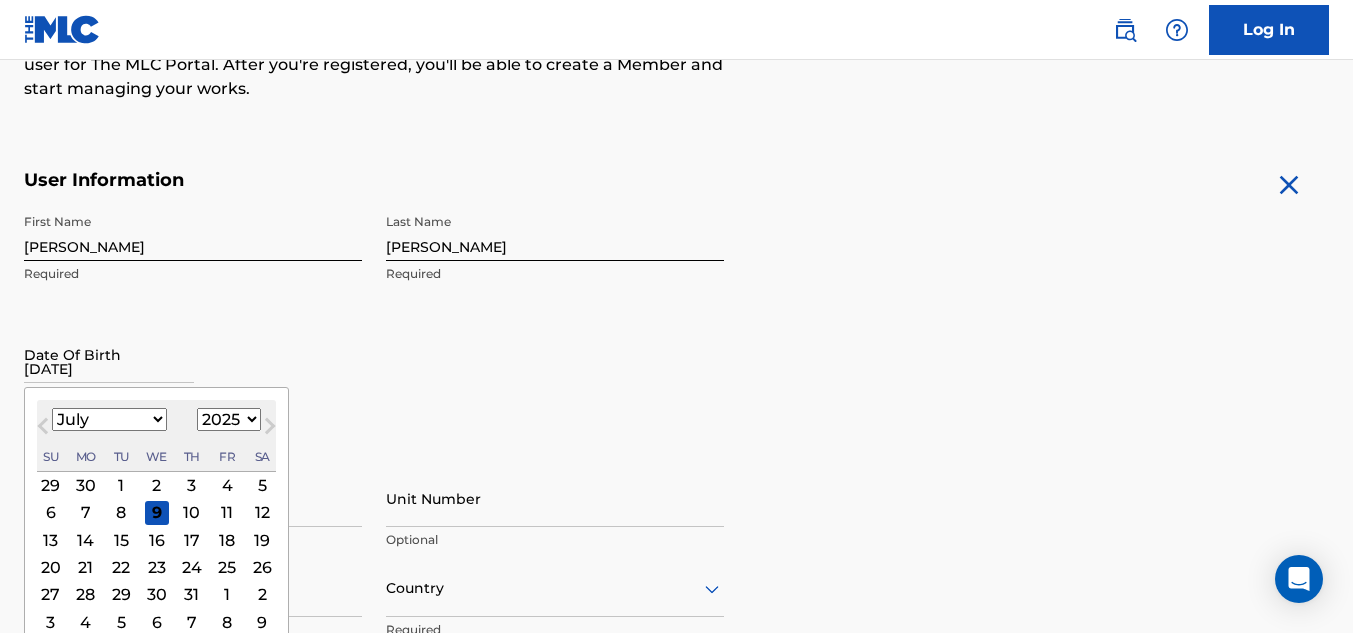 click on "12/17/1978" at bounding box center [109, 354] 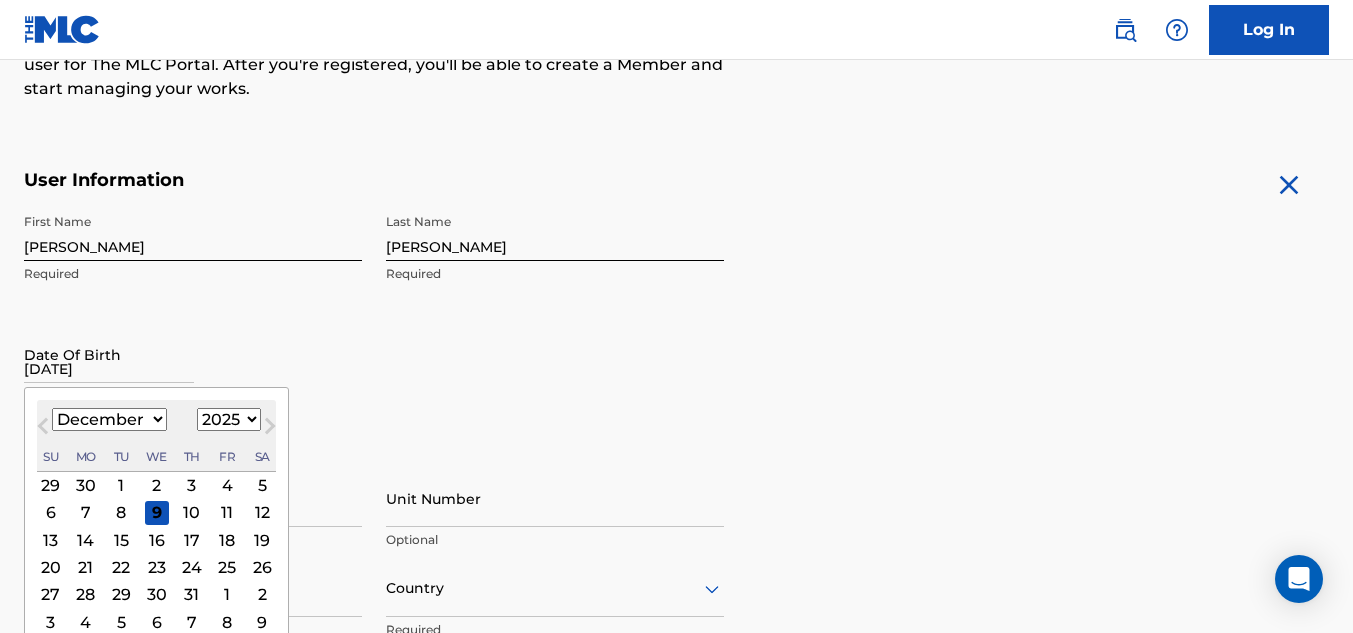 click on "January February March April May June July August September October November December" at bounding box center (109, 419) 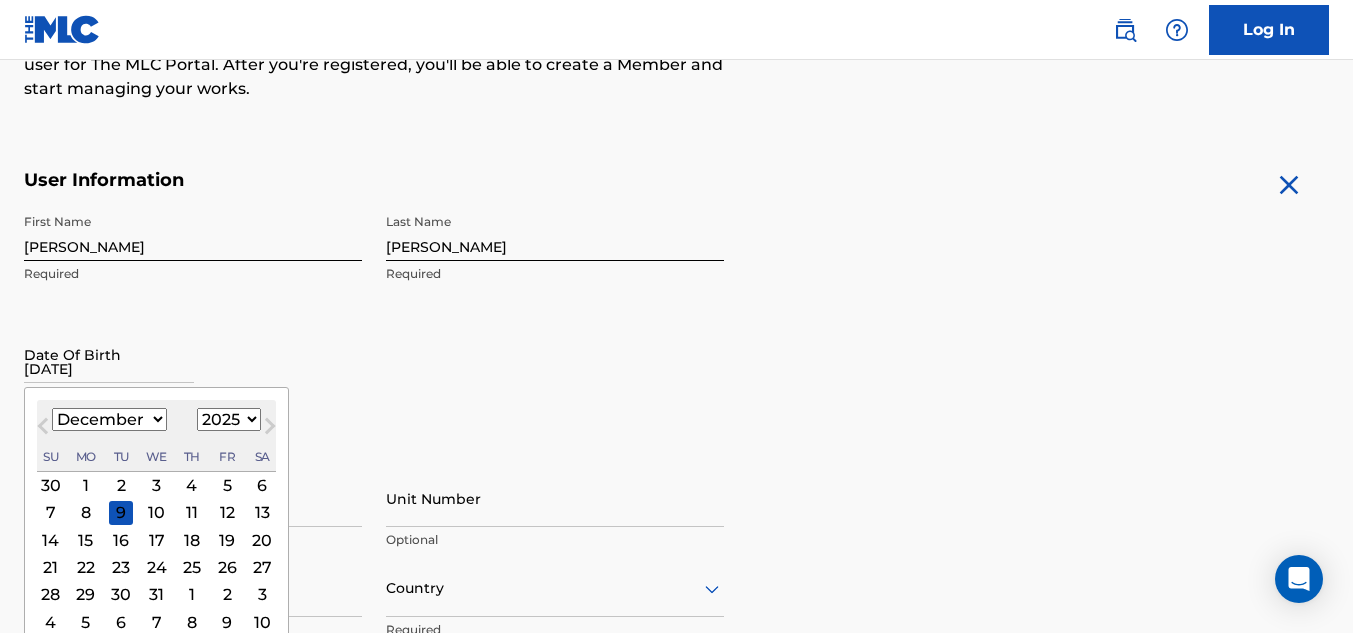 click on "Next Month" at bounding box center (270, 430) 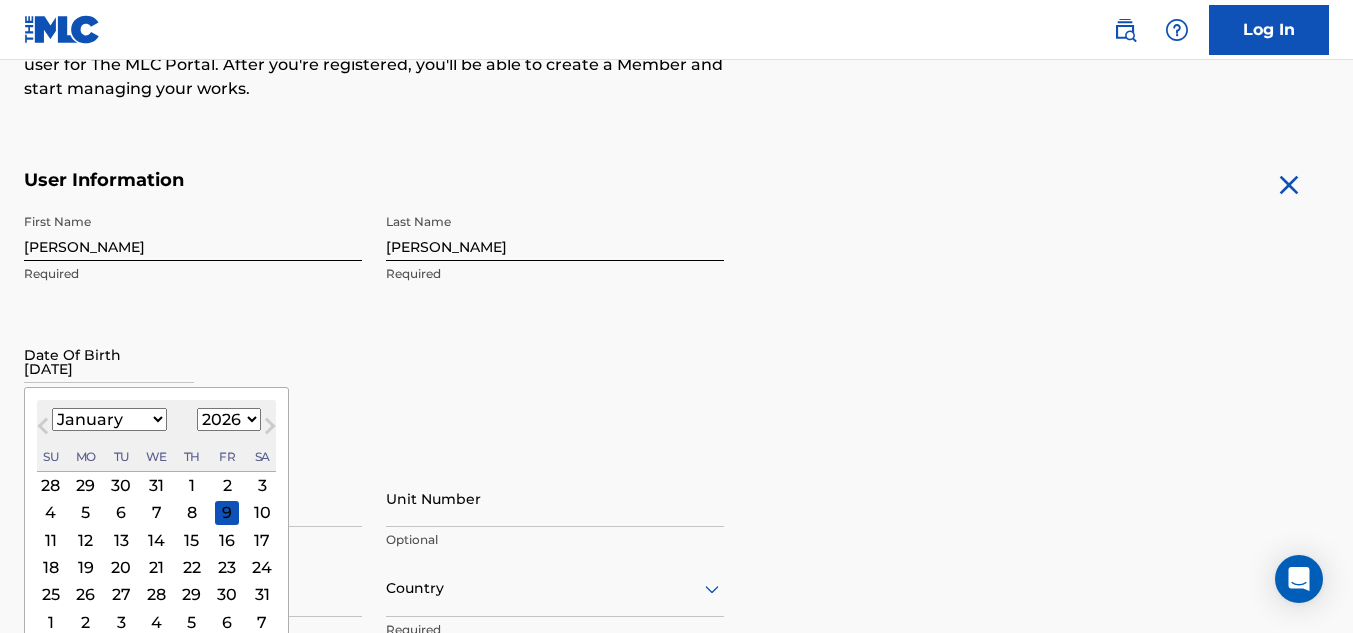 click on "Previous Month" at bounding box center (45, 429) 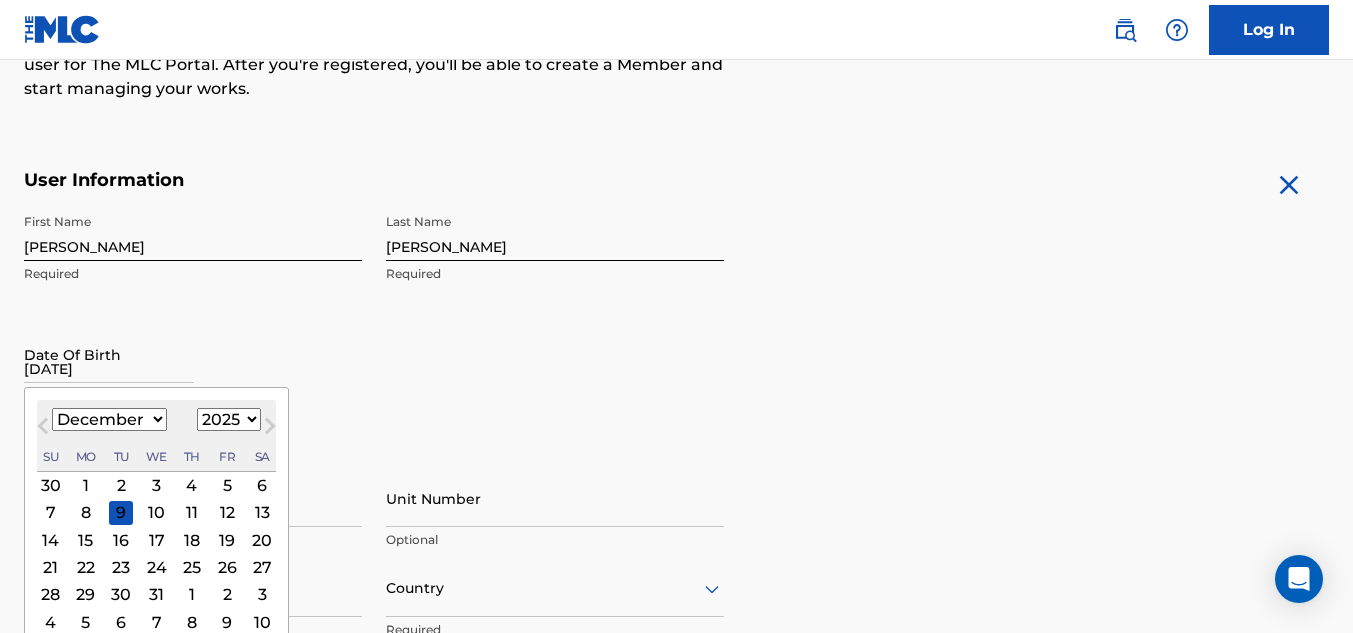 click on "1899 1900 1901 1902 1903 1904 1905 1906 1907 1908 1909 1910 1911 1912 1913 1914 1915 1916 1917 1918 1919 1920 1921 1922 1923 1924 1925 1926 1927 1928 1929 1930 1931 1932 1933 1934 1935 1936 1937 1938 1939 1940 1941 1942 1943 1944 1945 1946 1947 1948 1949 1950 1951 1952 1953 1954 1955 1956 1957 1958 1959 1960 1961 1962 1963 1964 1965 1966 1967 1968 1969 1970 1971 1972 1973 1974 1975 1976 1977 1978 1979 1980 1981 1982 1983 1984 1985 1986 1987 1988 1989 1990 1991 1992 1993 1994 1995 1996 1997 1998 1999 2000 2001 2002 2003 2004 2005 2006 2007 2008 2009 2010 2011 2012 2013 2014 2015 2016 2017 2018 2019 2020 2021 2022 2023 2024 2025 2026 2027 2028 2029 2030 2031 2032 2033 2034 2035 2036 2037 2038 2039 2040 2041 2042 2043 2044 2045 2046 2047 2048 2049 2050 2051 2052 2053 2054 2055 2056 2057 2058 2059 2060 2061 2062 2063 2064 2065 2066 2067 2068 2069 2070 2071 2072 2073 2074 2075 2076 2077 2078 2079 2080 2081 2082 2083 2084 2085 2086 2087 2088 2089 2090 2091 2092 2093 2094 2095 2096 2097 2098 2099 2100" at bounding box center [229, 419] 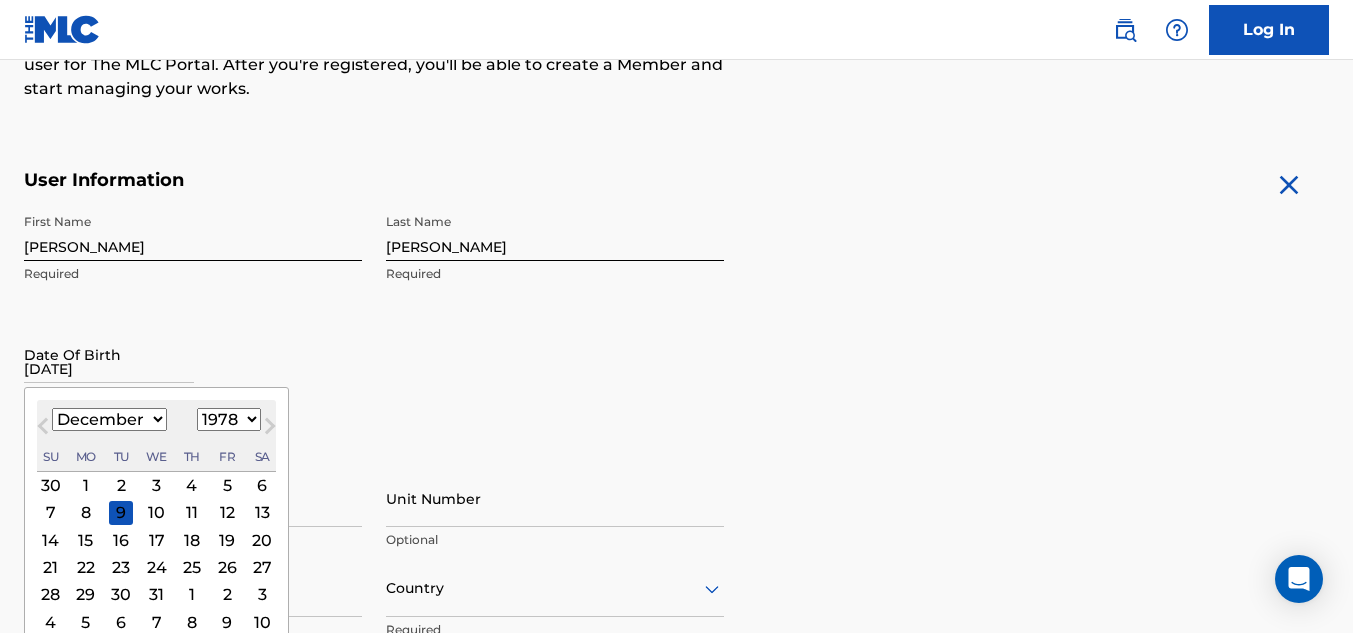 click on "1899 1900 1901 1902 1903 1904 1905 1906 1907 1908 1909 1910 1911 1912 1913 1914 1915 1916 1917 1918 1919 1920 1921 1922 1923 1924 1925 1926 1927 1928 1929 1930 1931 1932 1933 1934 1935 1936 1937 1938 1939 1940 1941 1942 1943 1944 1945 1946 1947 1948 1949 1950 1951 1952 1953 1954 1955 1956 1957 1958 1959 1960 1961 1962 1963 1964 1965 1966 1967 1968 1969 1970 1971 1972 1973 1974 1975 1976 1977 1978 1979 1980 1981 1982 1983 1984 1985 1986 1987 1988 1989 1990 1991 1992 1993 1994 1995 1996 1997 1998 1999 2000 2001 2002 2003 2004 2005 2006 2007 2008 2009 2010 2011 2012 2013 2014 2015 2016 2017 2018 2019 2020 2021 2022 2023 2024 2025 2026 2027 2028 2029 2030 2031 2032 2033 2034 2035 2036 2037 2038 2039 2040 2041 2042 2043 2044 2045 2046 2047 2048 2049 2050 2051 2052 2053 2054 2055 2056 2057 2058 2059 2060 2061 2062 2063 2064 2065 2066 2067 2068 2069 2070 2071 2072 2073 2074 2075 2076 2077 2078 2079 2080 2081 2082 2083 2084 2085 2086 2087 2088 2089 2090 2091 2092 2093 2094 2095 2096 2097 2098 2099 2100" at bounding box center (229, 419) 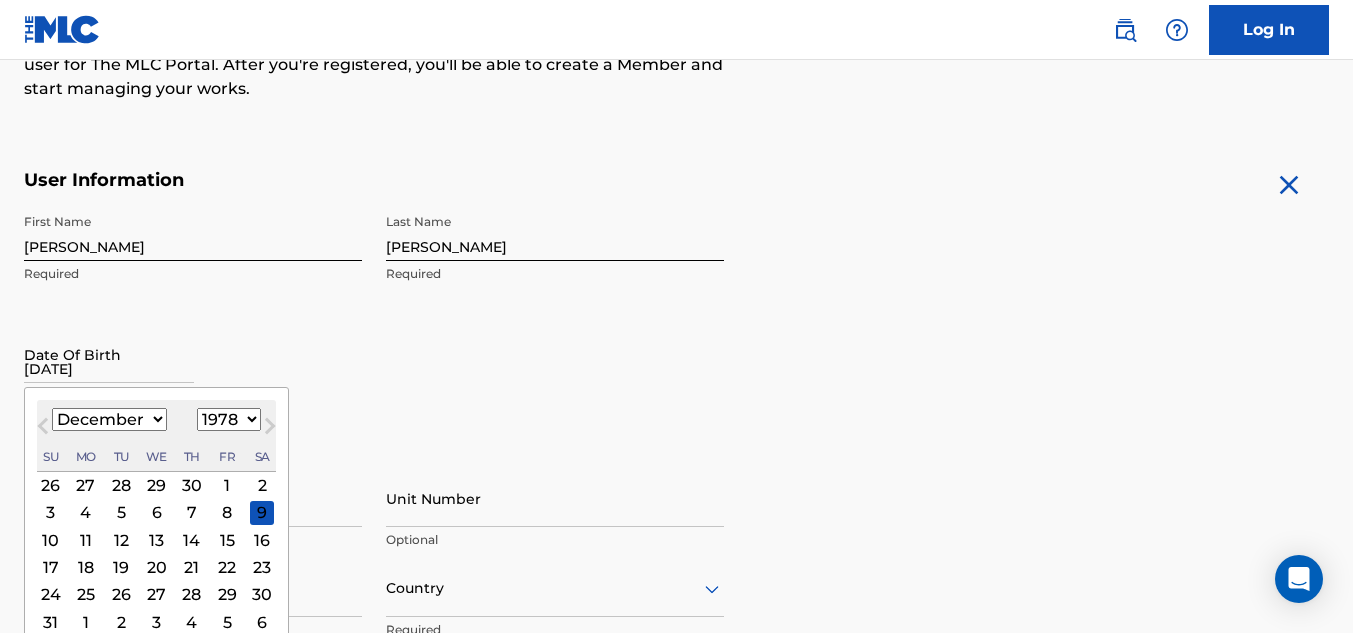 click on "17" at bounding box center [51, 567] 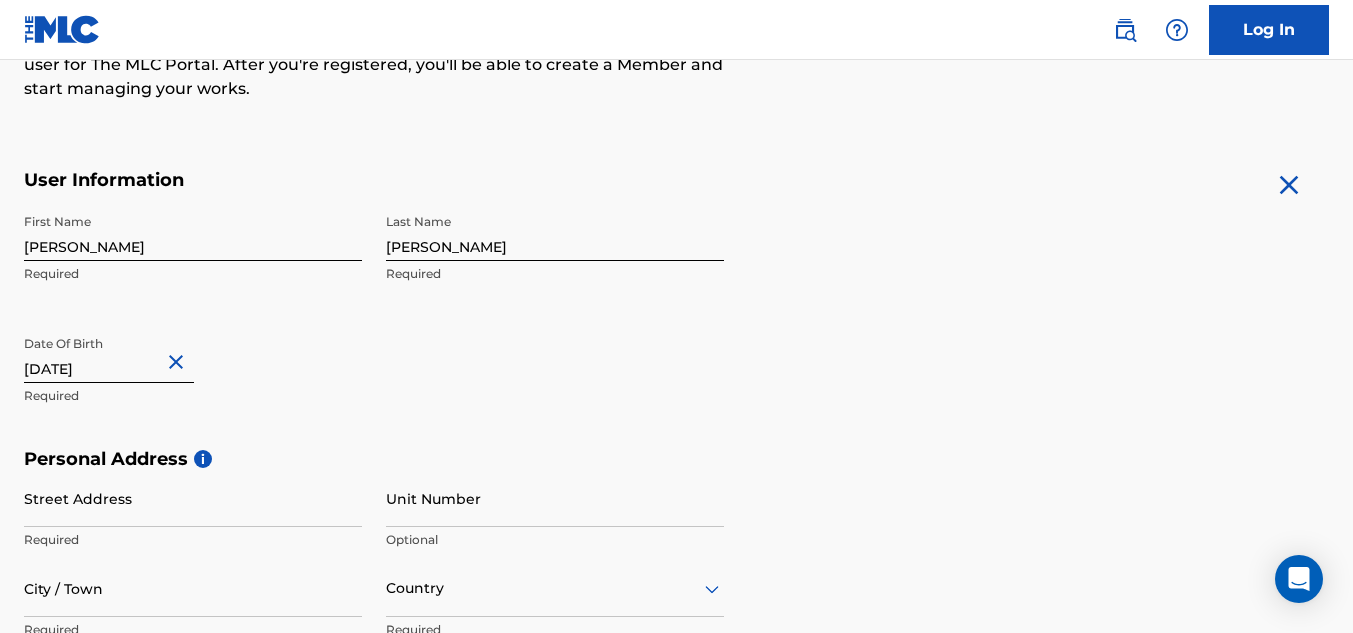 click on "Required" at bounding box center (193, 396) 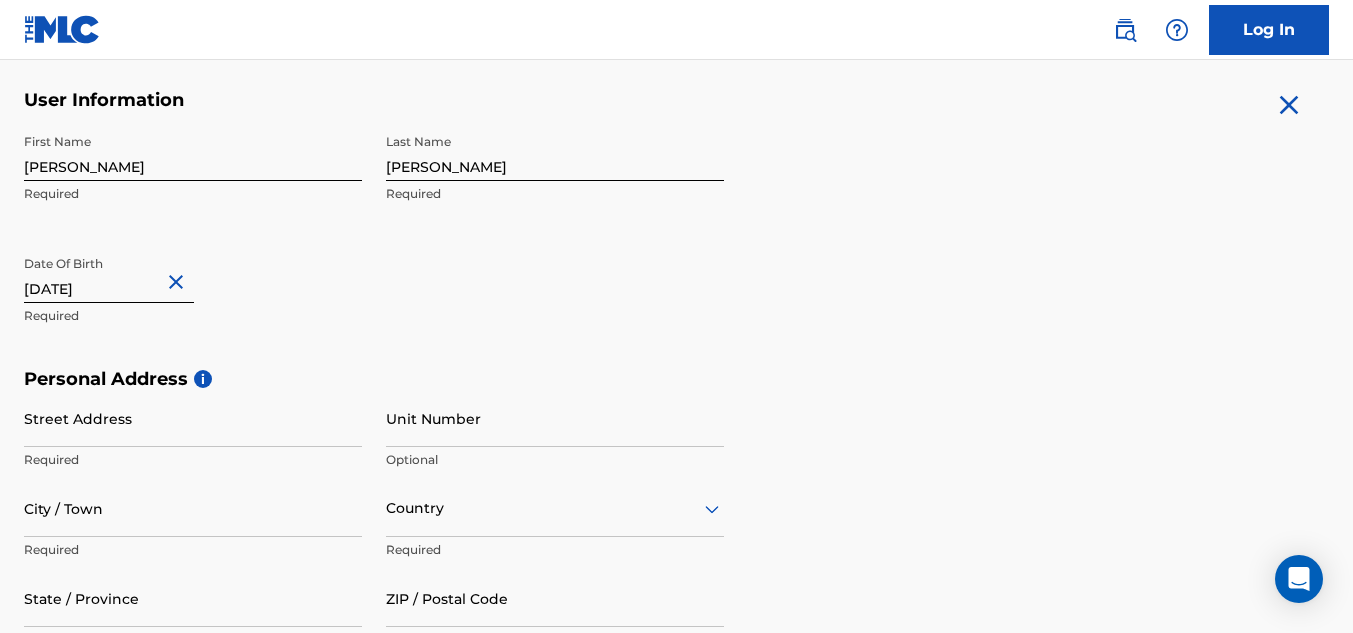 scroll, scrollTop: 500, scrollLeft: 0, axis: vertical 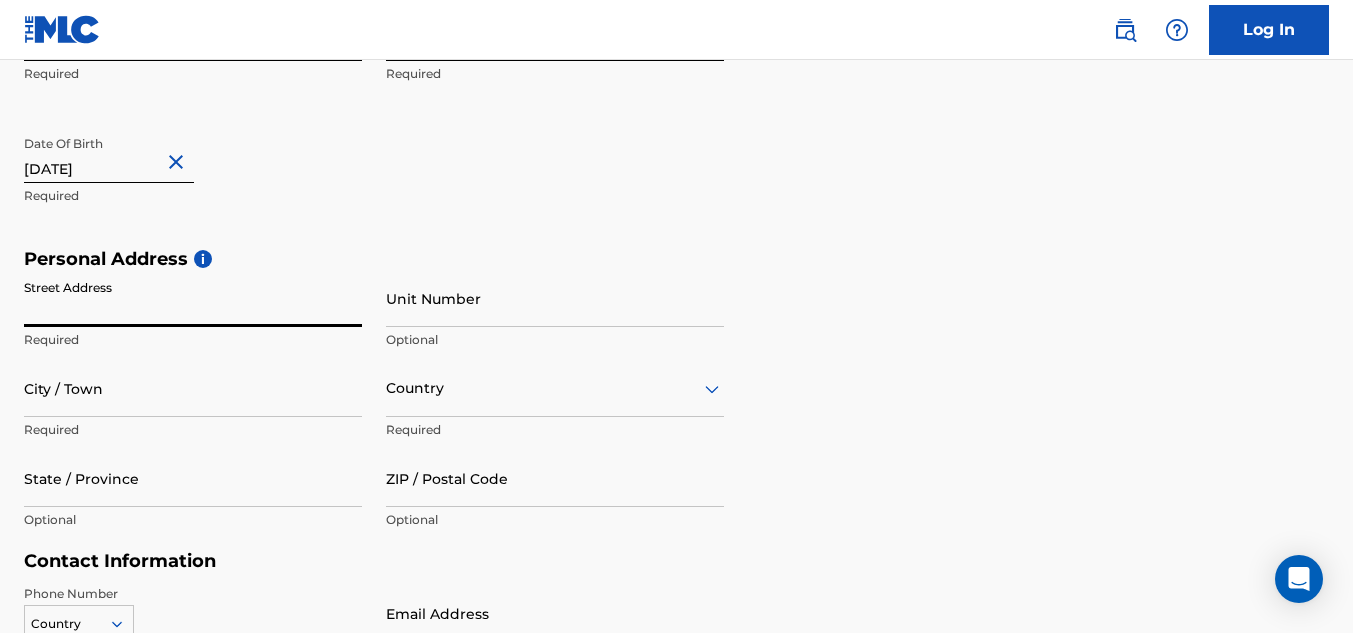 click on "Street Address" at bounding box center (193, 298) 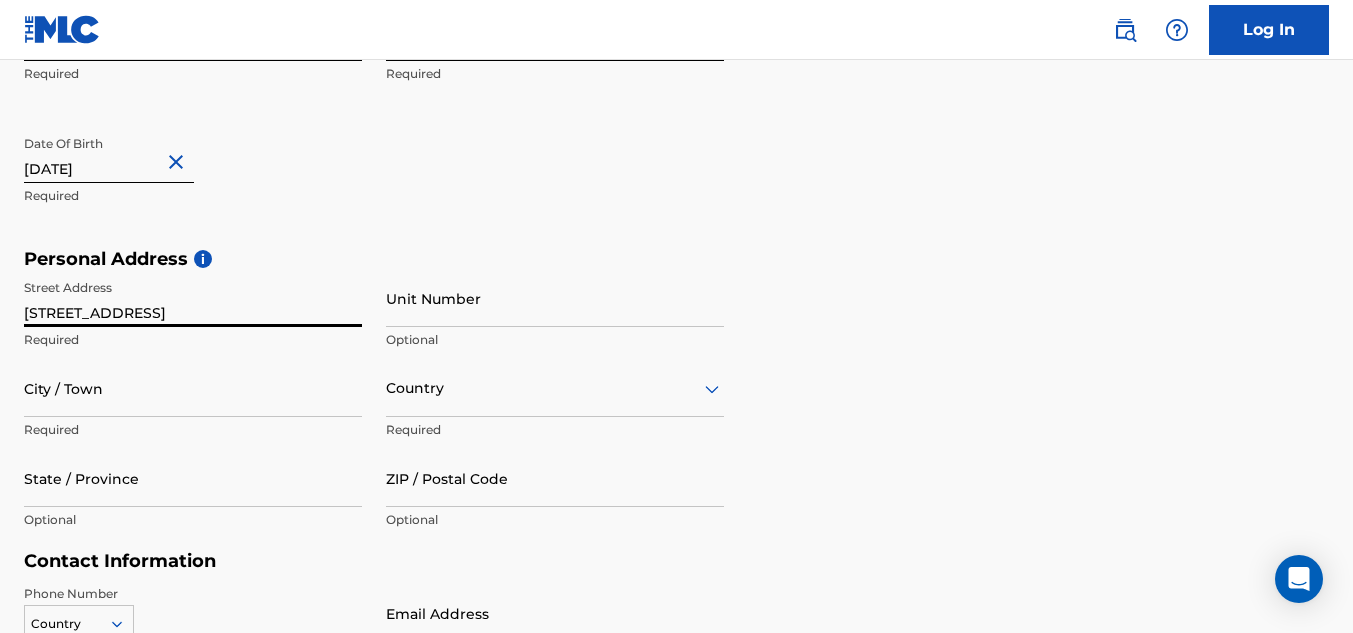 type on "[STREET_ADDRESS]" 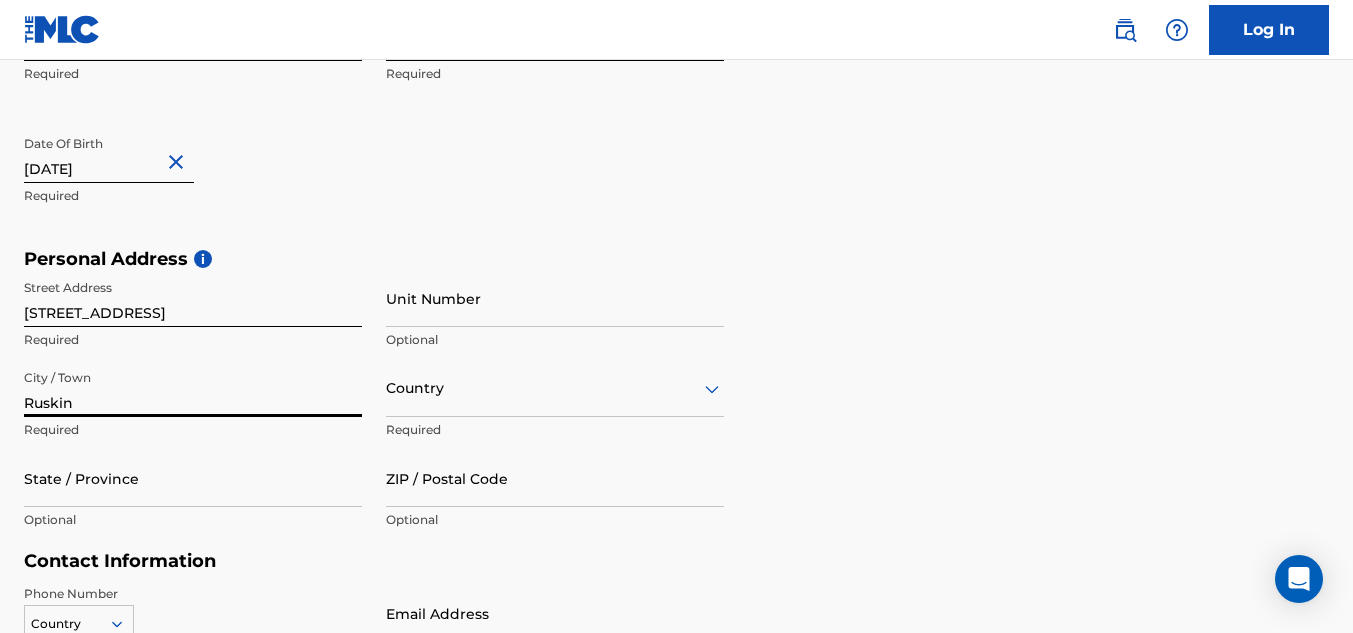 type on "Ruskin" 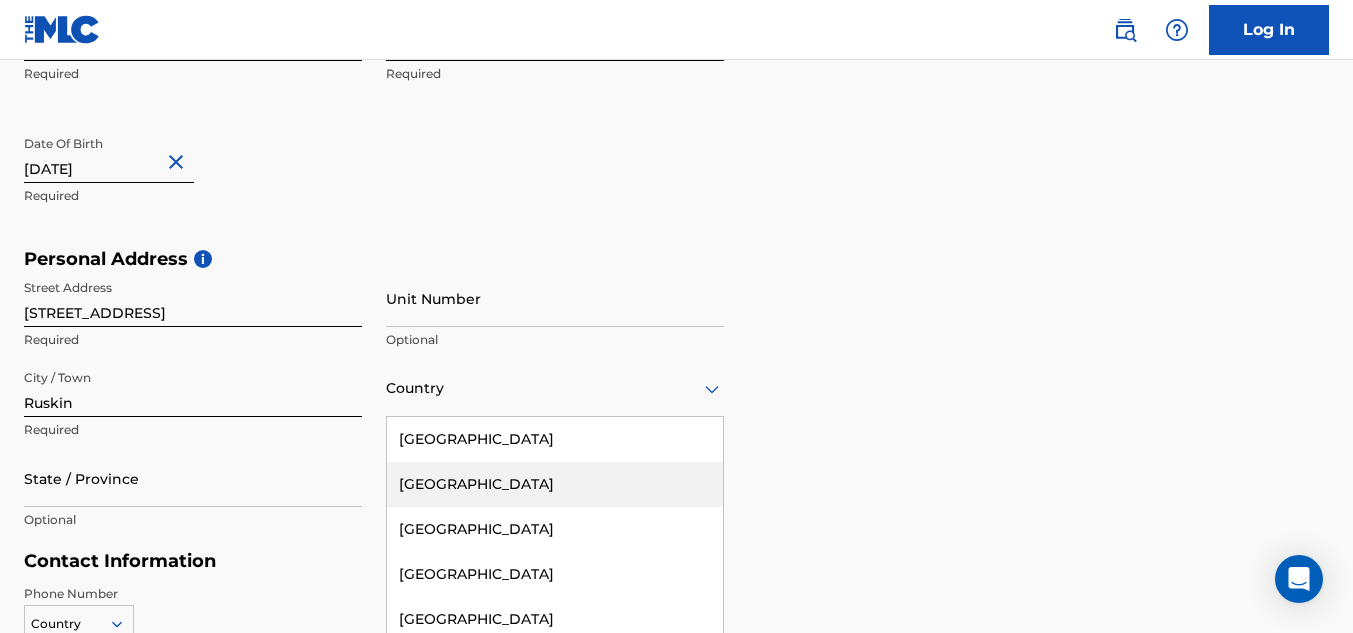 scroll, scrollTop: 585, scrollLeft: 0, axis: vertical 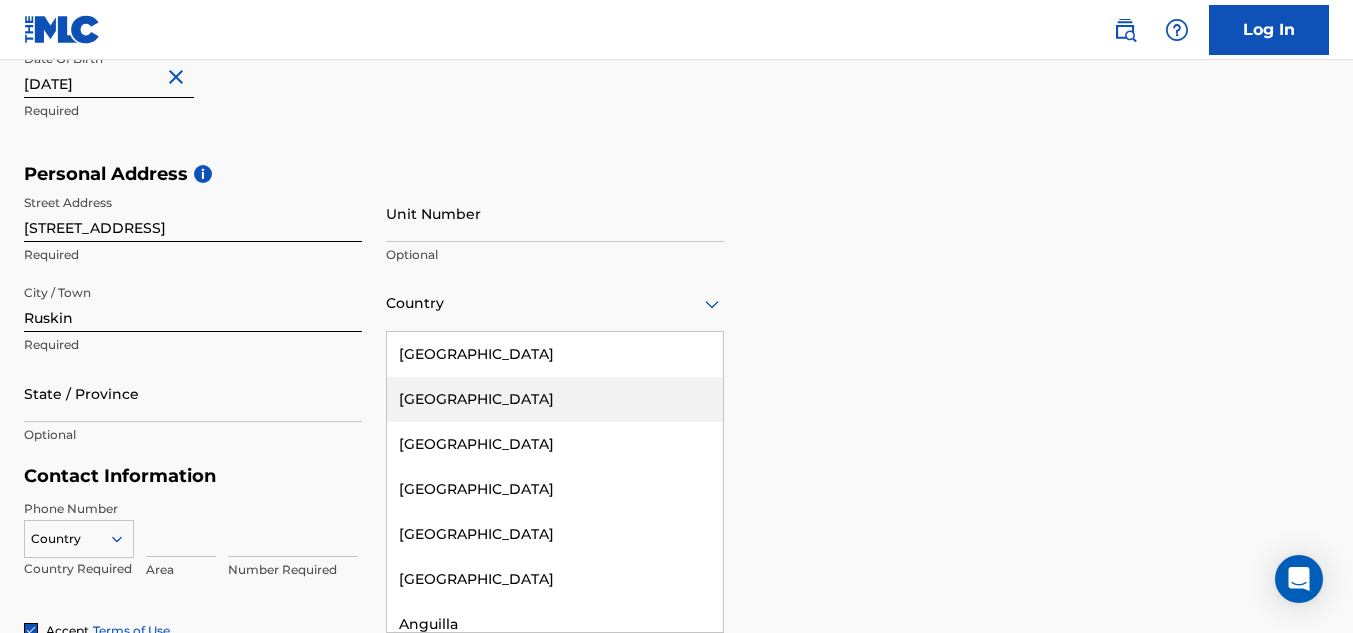 click on "223 results available. Use Up and Down to choose options, press Enter to select the currently focused option, press Escape to exit the menu, press Tab to select the option and exit the menu. Country United States Afghanistan Albania Algeria Andorra Angola Anguilla Antigua and Barbuda Argentina Armenia Aruba Australia Austria Azerbaijan Bahamas Bahrain Bangladesh Barbados Belarus Belgium Belize Benin Bermuda Bhutan Bolivia Bosnia and Herzegovina Botswana Brazil Brunei Darussalam Bulgaria Burkina Faso Burundi Cambodia Cameroon Canada Cape Verde Cayman Islands Central African Republic Chad Chile China Colombia Comoros Congo Congo, the Democratic Republic of the Cook Islands Costa Rica Cote D'Ivoire Croatia Cuba Cyprus Czech Republic Denmark Djibouti Dominica Dominican Republic Ecuador Egypt El Salvador Equatorial Guinea Eritrea Estonia Ethiopia Falkland Islands (Malvinas) Faroe Islands Fiji Finland France French Guiana French Polynesia Gabon Gambia Georgia Germany Ghana Gibraltar Greece Greenland Grenada Guinea" at bounding box center (555, 303) 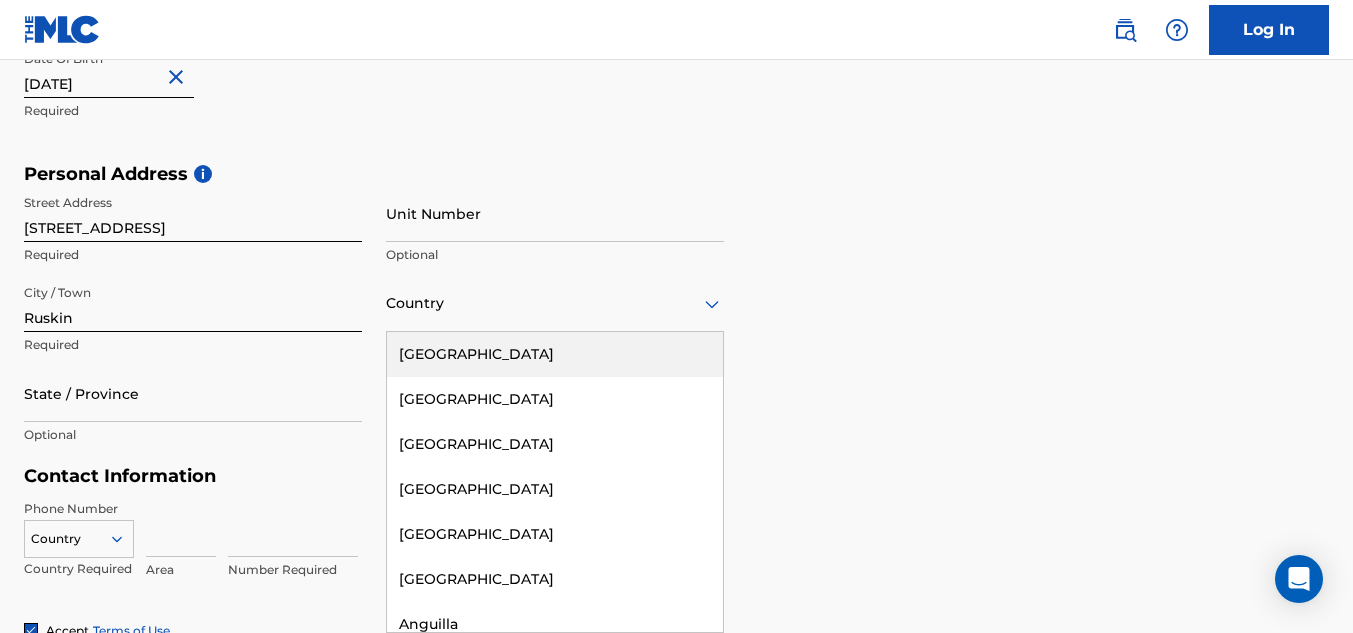 click on "[GEOGRAPHIC_DATA]" at bounding box center (555, 354) 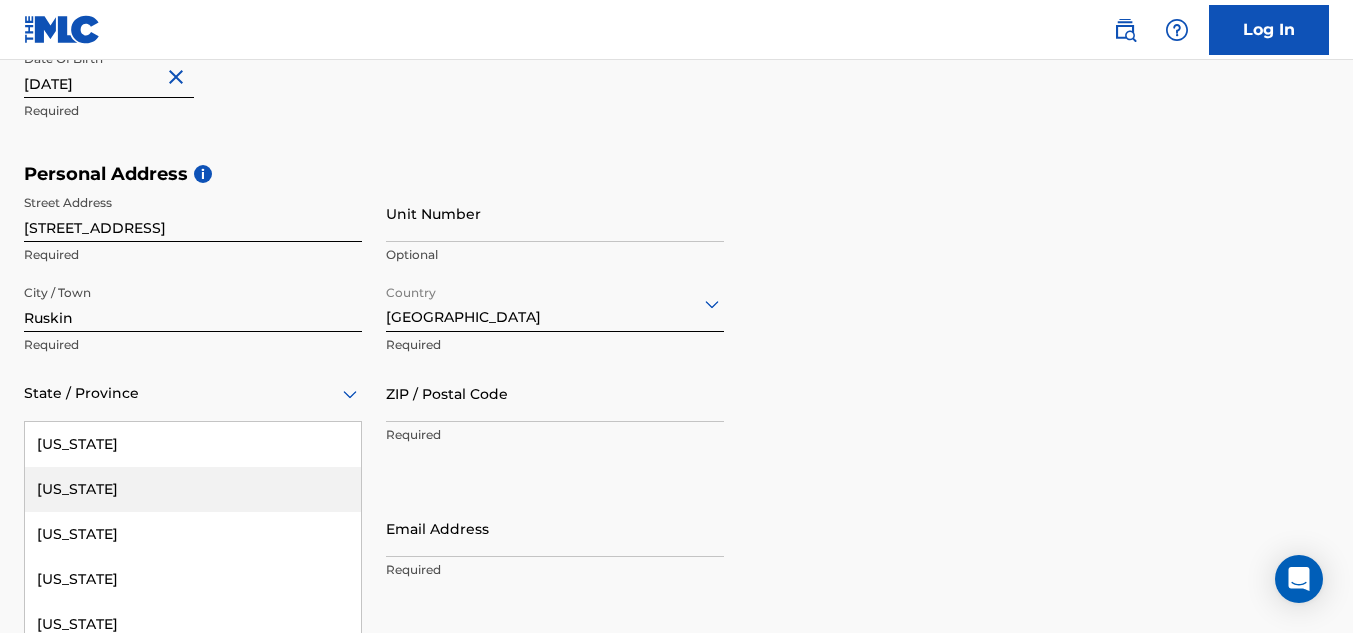 scroll, scrollTop: 675, scrollLeft: 0, axis: vertical 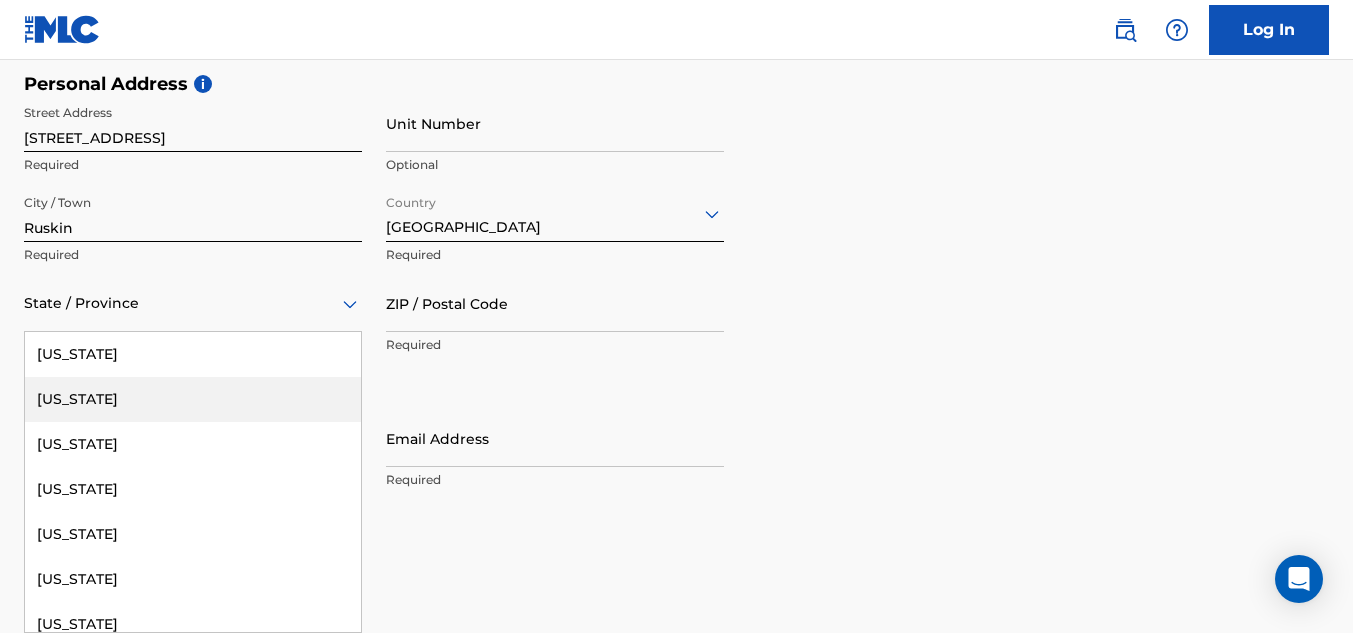 click on "57 results available. Use Up and Down to choose options, press Enter to select the currently focused option, press Escape to exit the menu, press Tab to select the option and exit the menu. State / Province Alabama Alaska American Samoa Arizona Arkansas California Colorado Connecticut Delaware District of Columbia Florida Georgia Guam Hawaii Idaho Illinois Indiana Iowa Kansas Kentucky Louisiana Maine Maryland Massachusetts Michigan Minnesota Mississippi Missouri Montana Nebraska Nevada New Hampshire New Jersey New Mexico New York North Carolina North Dakota Northern Mariana Islands Ohio Oklahoma Oregon Pennsylvania Puerto Rico Puerto Rico Rhode Island South Carolina South Dakota Tennessee Texas Utah Vermont Virgin Islands, U.S. Virginia Washington West Virginia Wisconsin Wyoming" at bounding box center (193, 303) 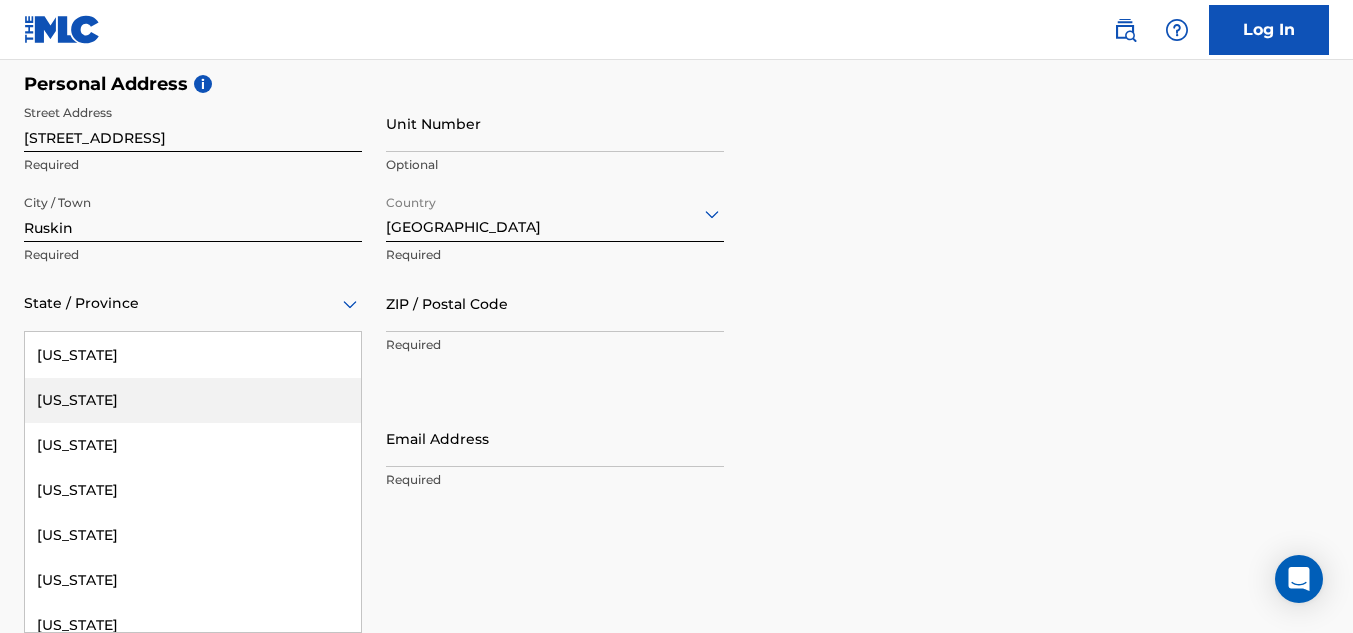 scroll, scrollTop: 200, scrollLeft: 0, axis: vertical 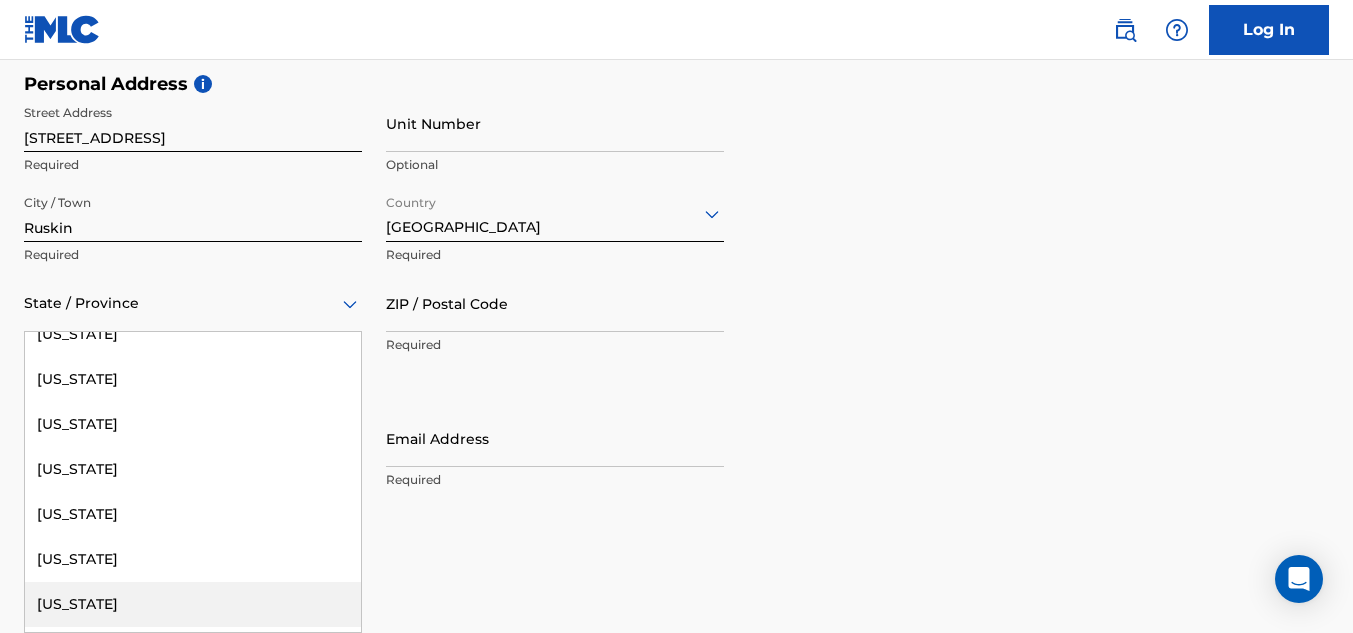 click on "[US_STATE]" at bounding box center (193, 604) 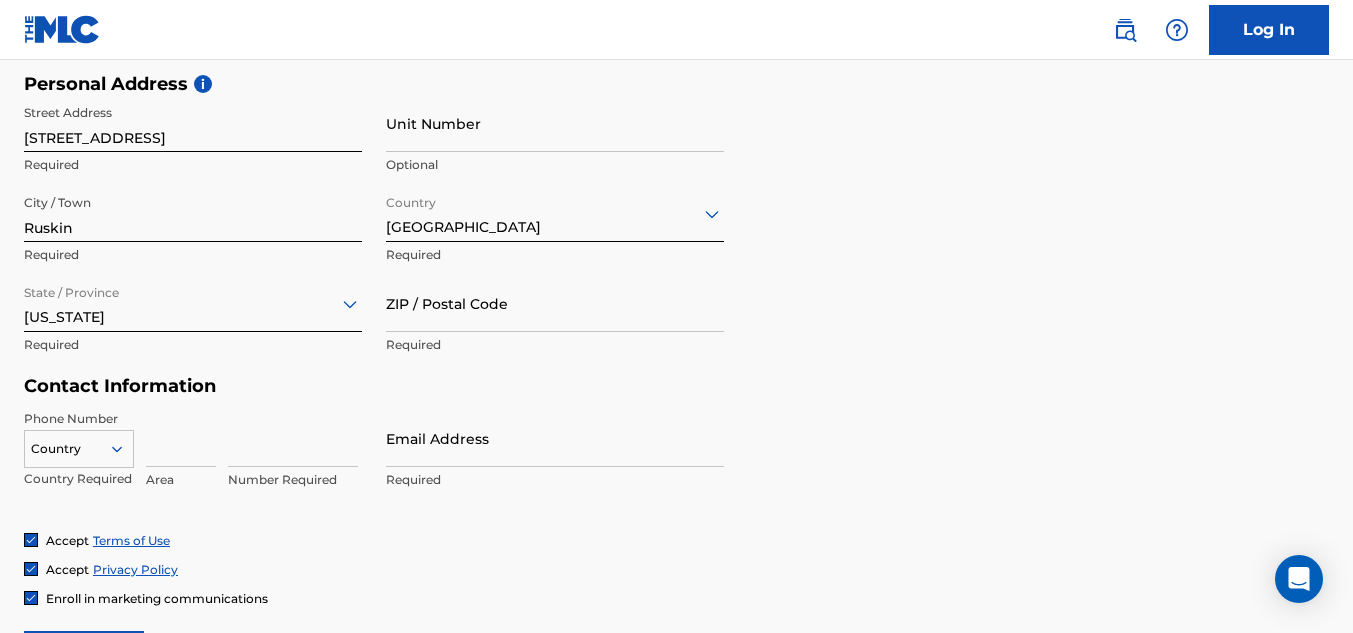 click on "ZIP / Postal Code" at bounding box center [555, 303] 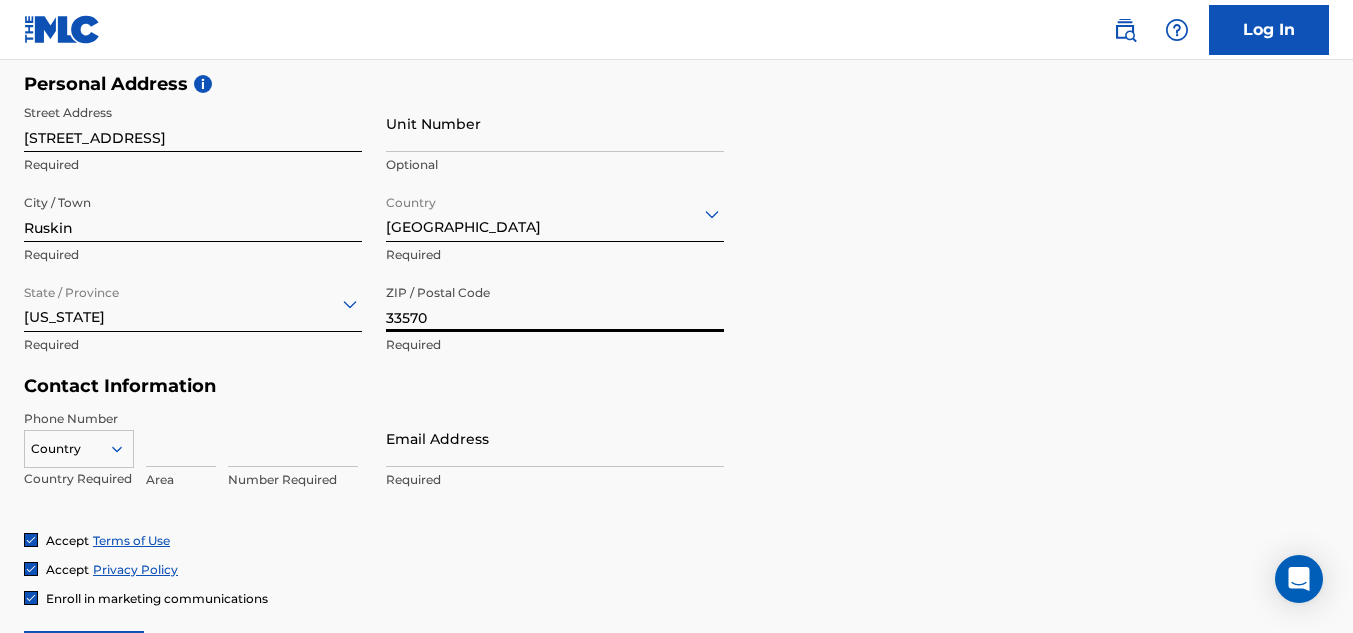 type on "33570" 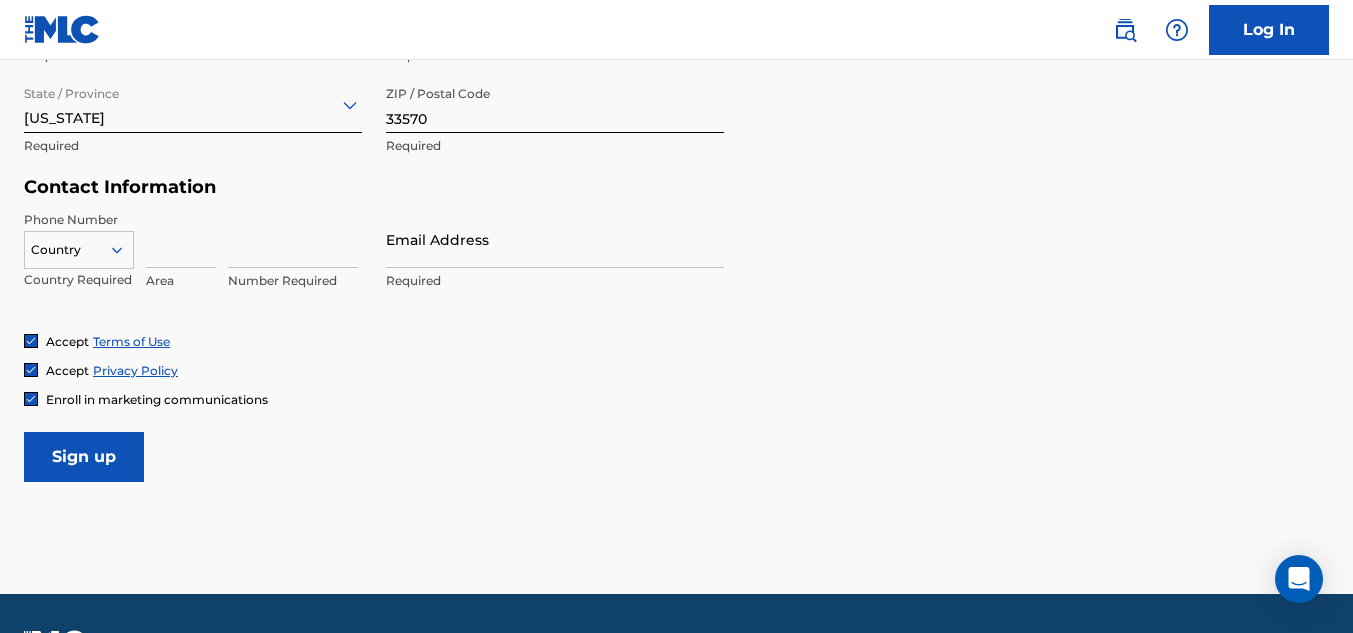 scroll, scrollTop: 875, scrollLeft: 0, axis: vertical 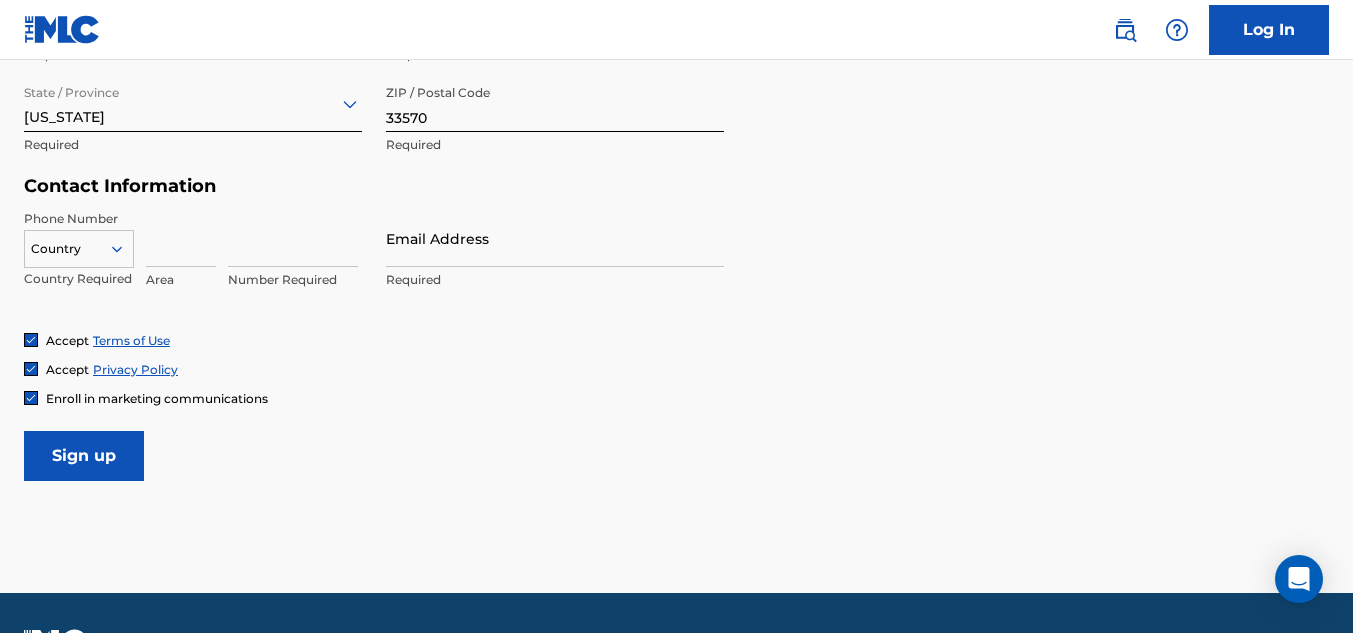 click at bounding box center (125, 249) 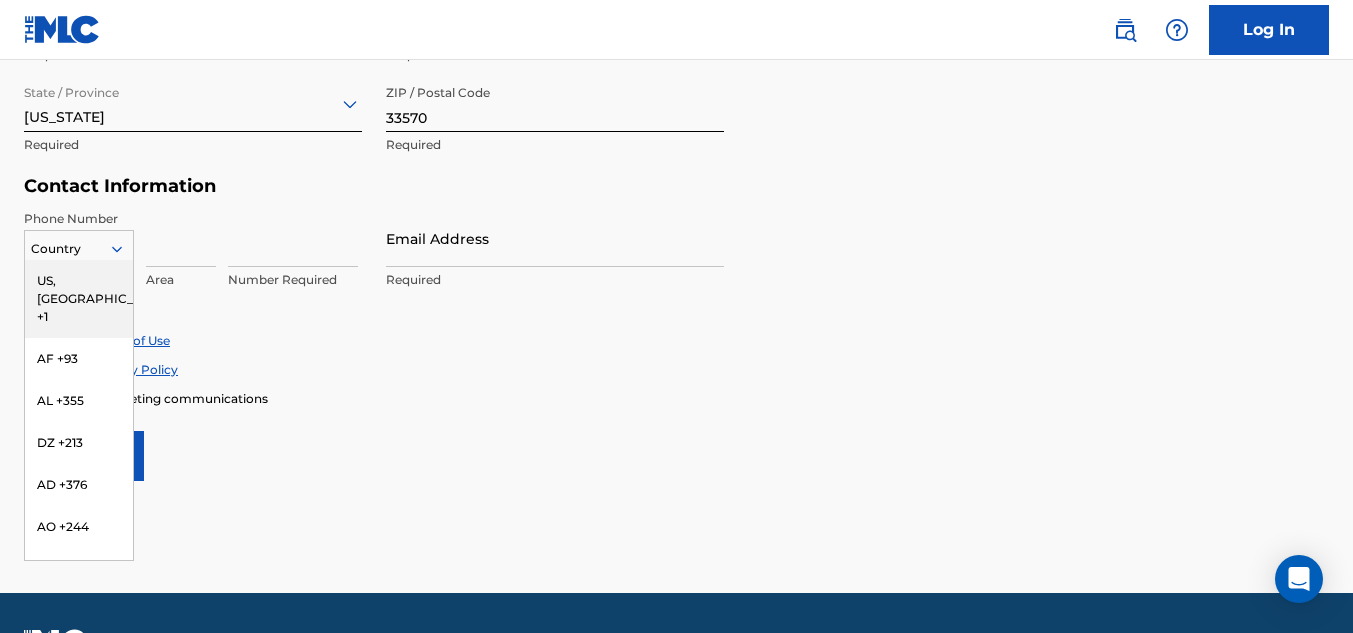 click on "US, [GEOGRAPHIC_DATA] +1" at bounding box center [79, 299] 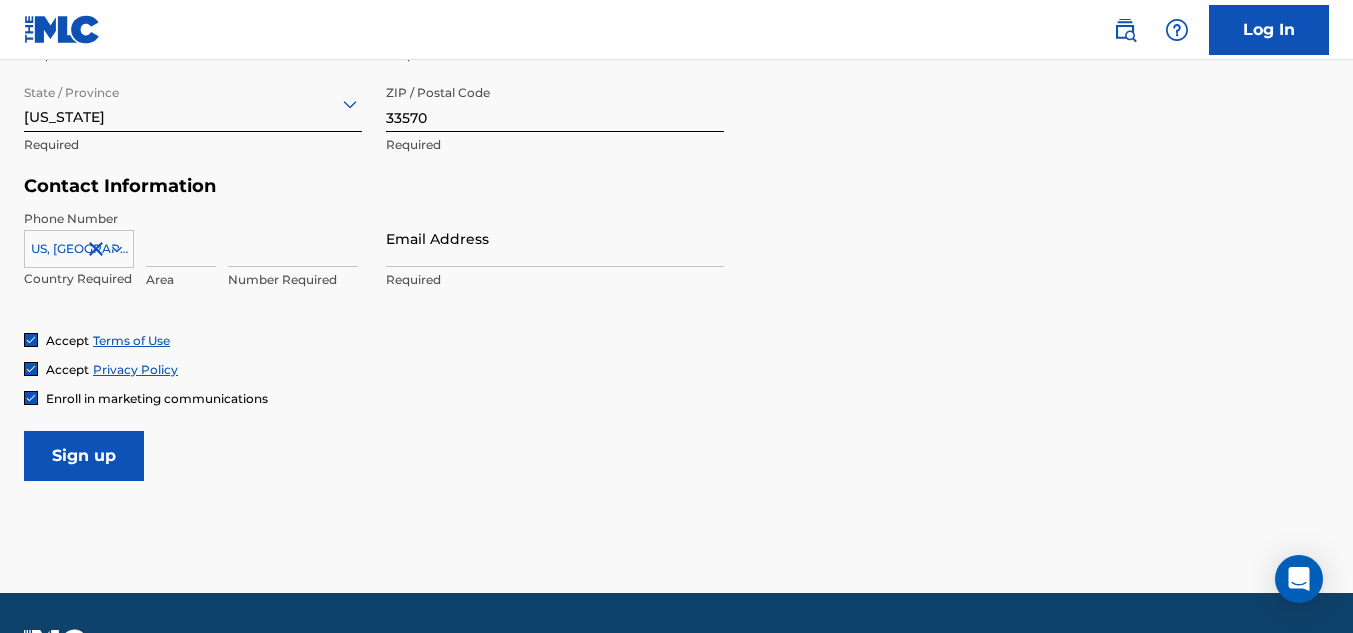 click at bounding box center [181, 238] 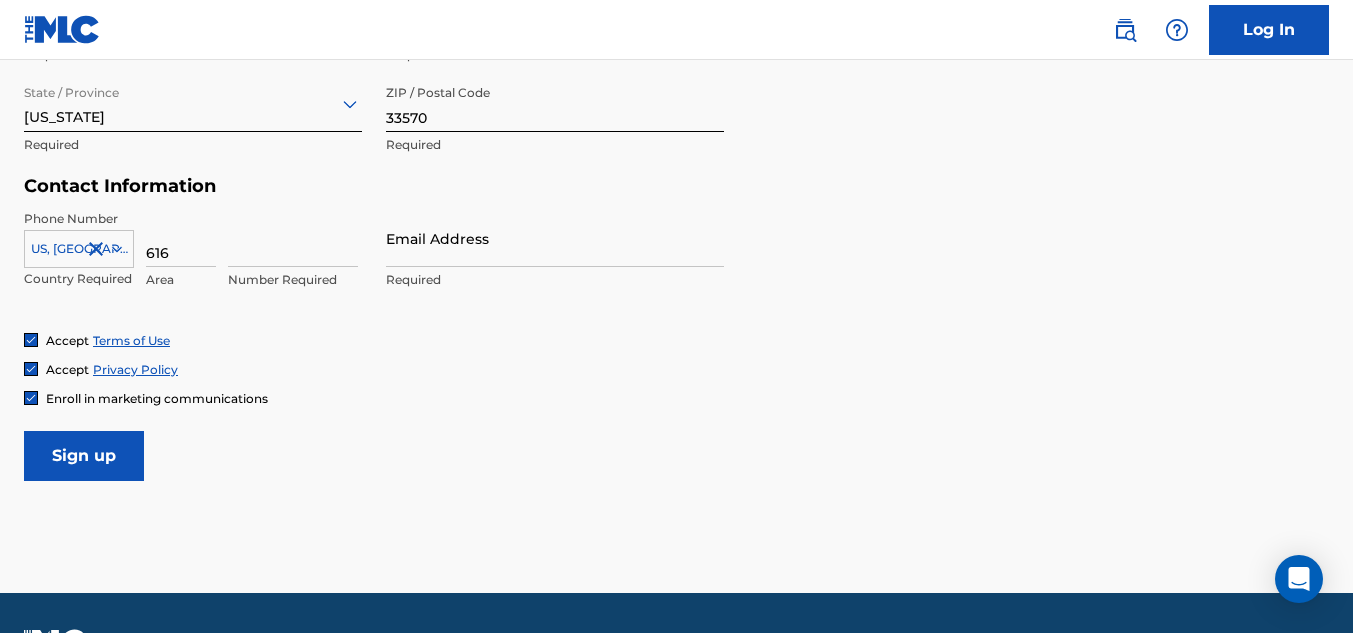type on "616" 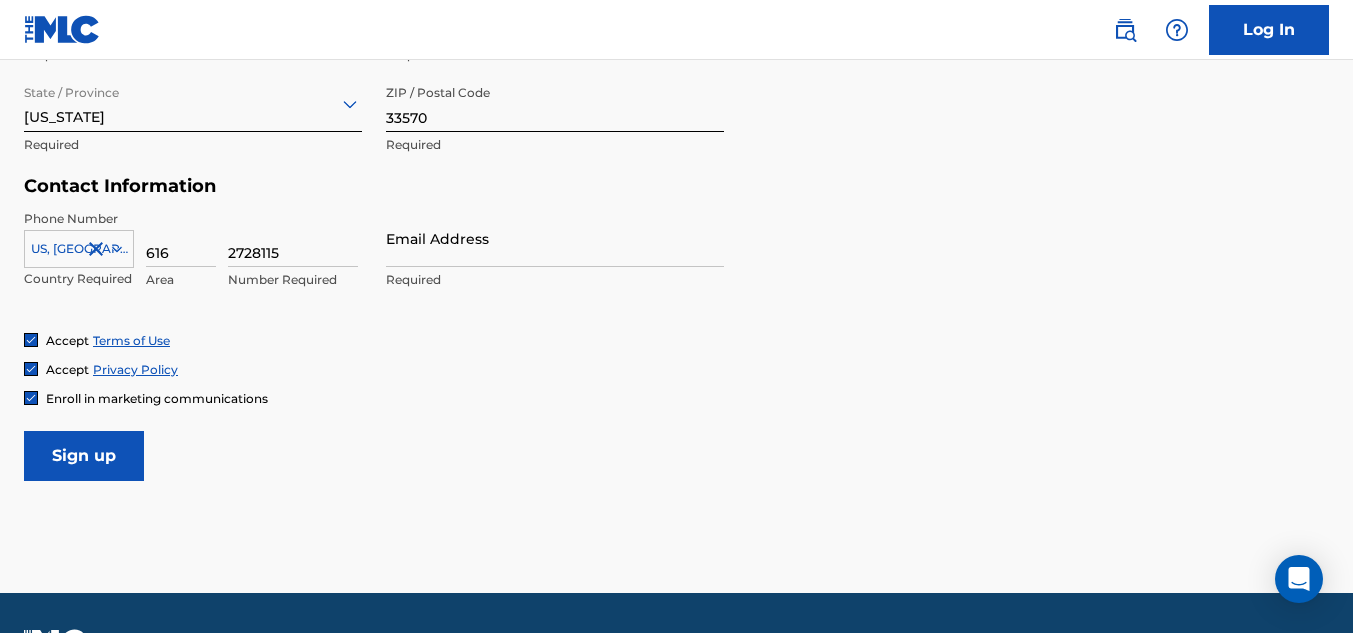 type on "2728115" 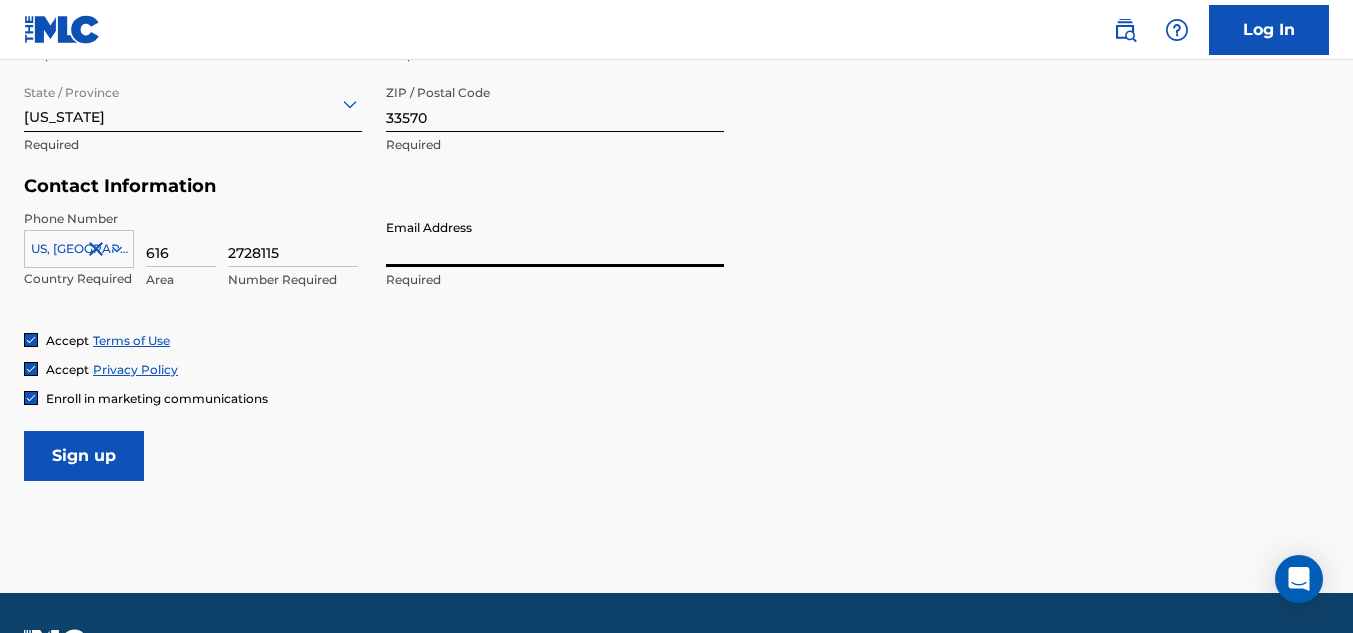 click on "Email Address" at bounding box center (555, 238) 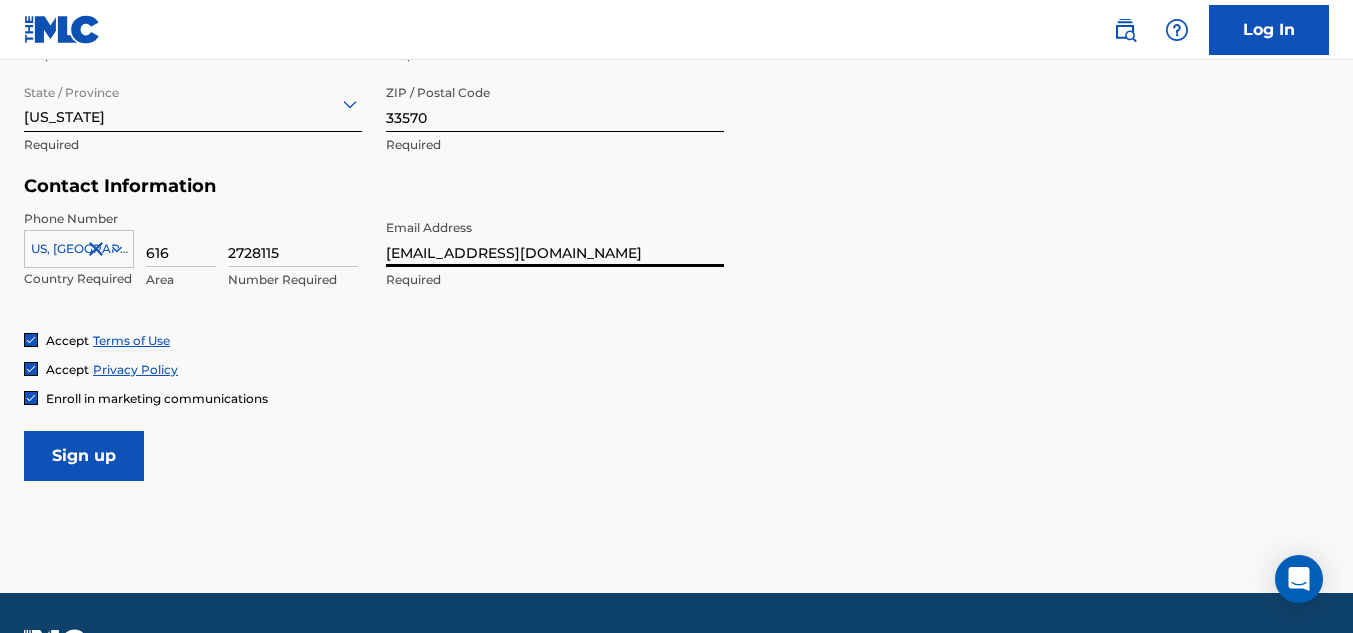 type on "[EMAIL_ADDRESS][DOMAIN_NAME]" 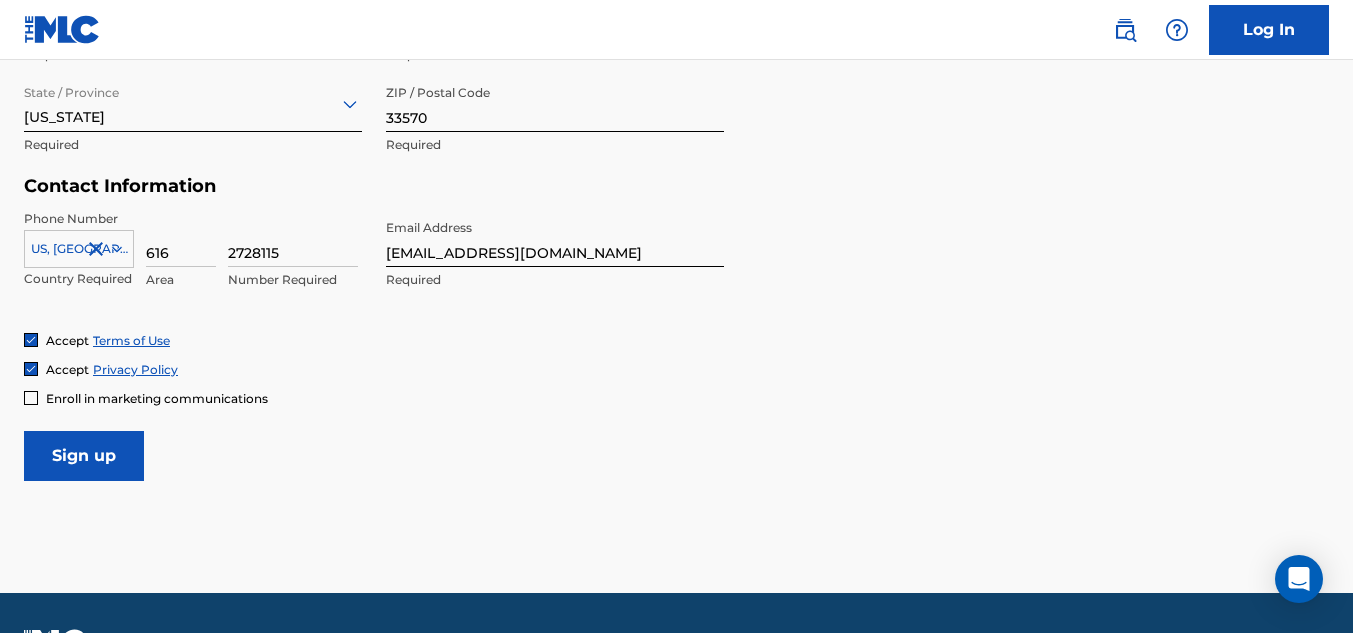 click on "Sign up" at bounding box center [84, 456] 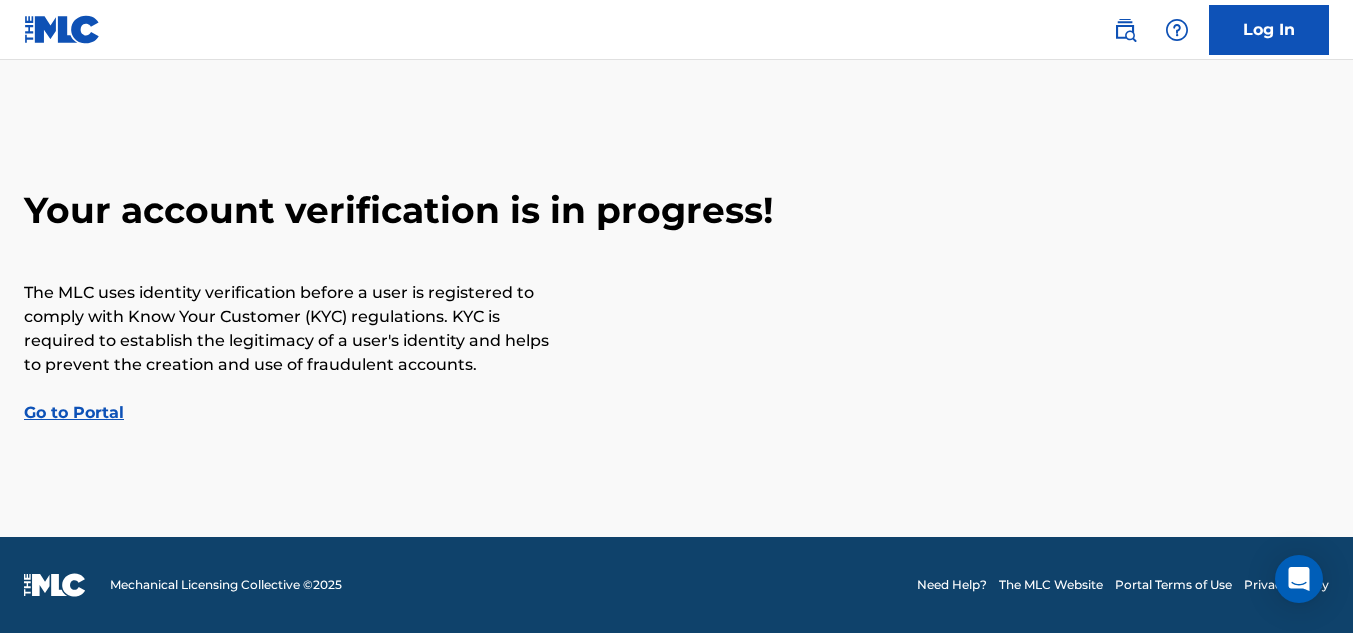 scroll, scrollTop: 0, scrollLeft: 0, axis: both 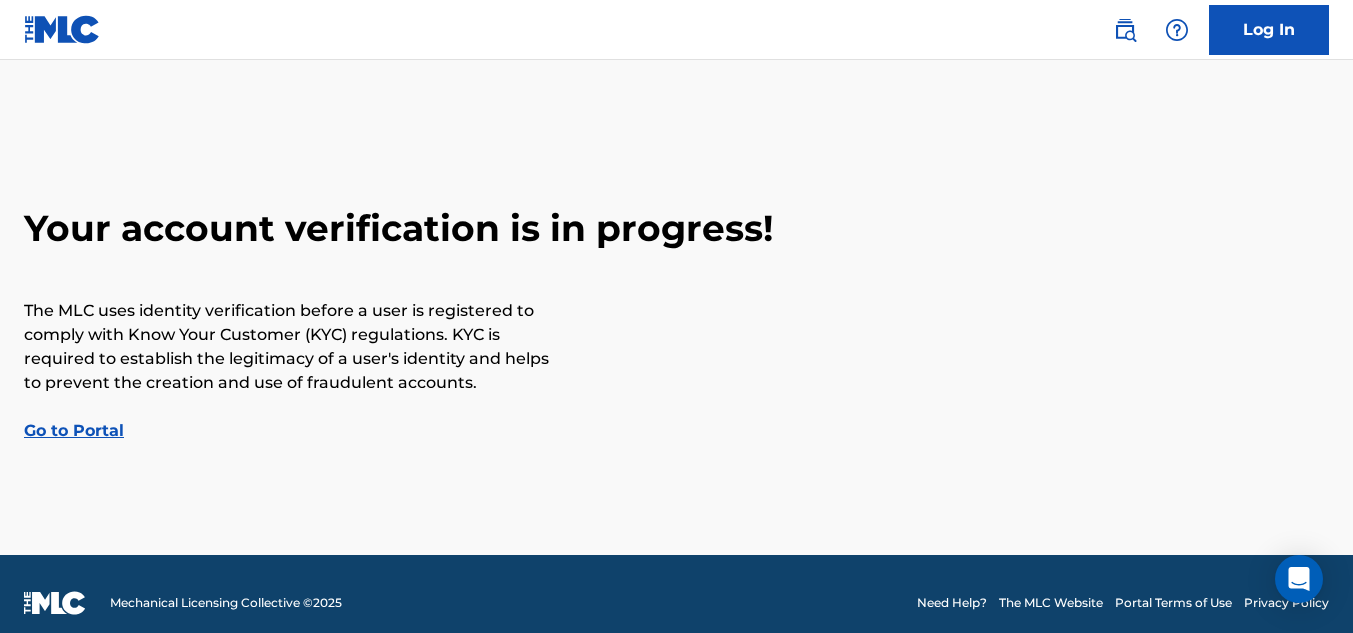 click on "Go to Portal" at bounding box center (74, 430) 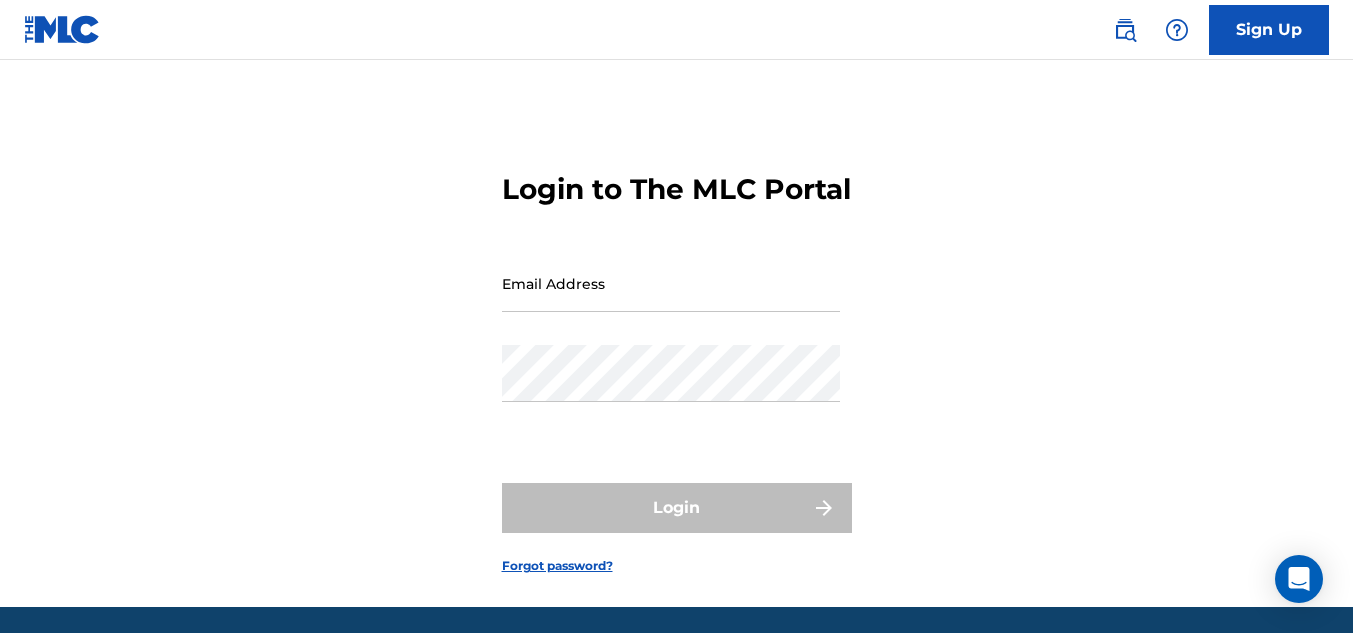 scroll, scrollTop: 0, scrollLeft: 0, axis: both 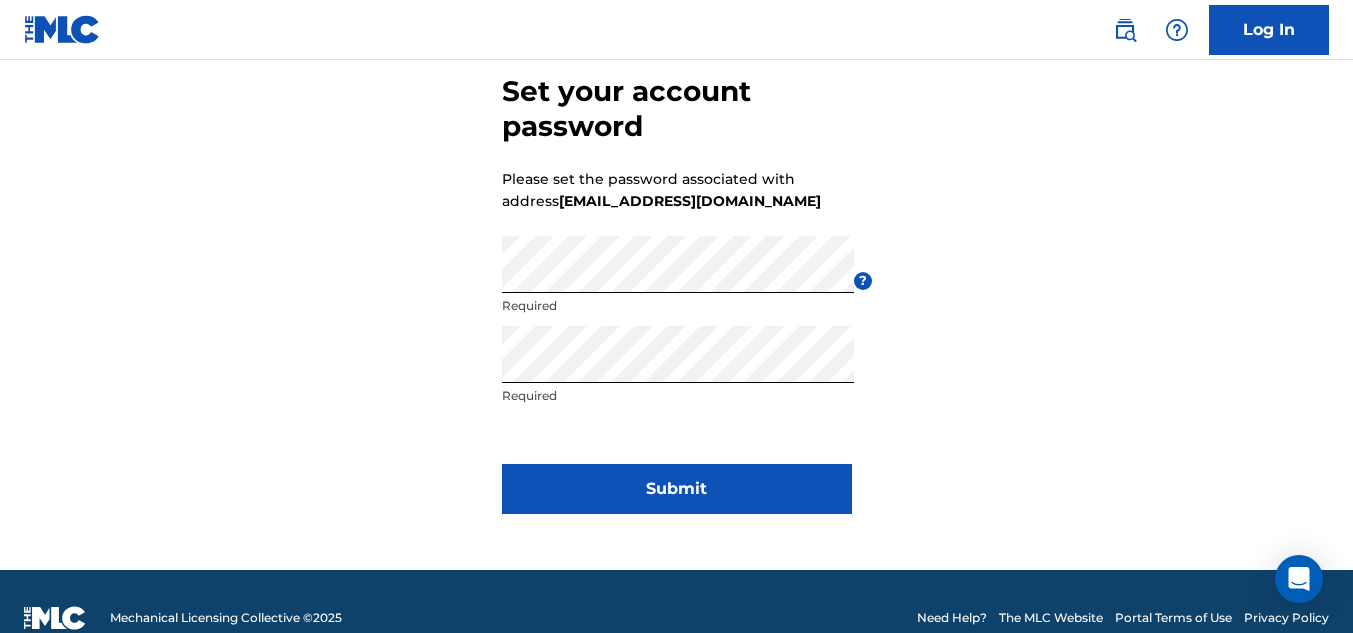click on "Submit" at bounding box center [677, 489] 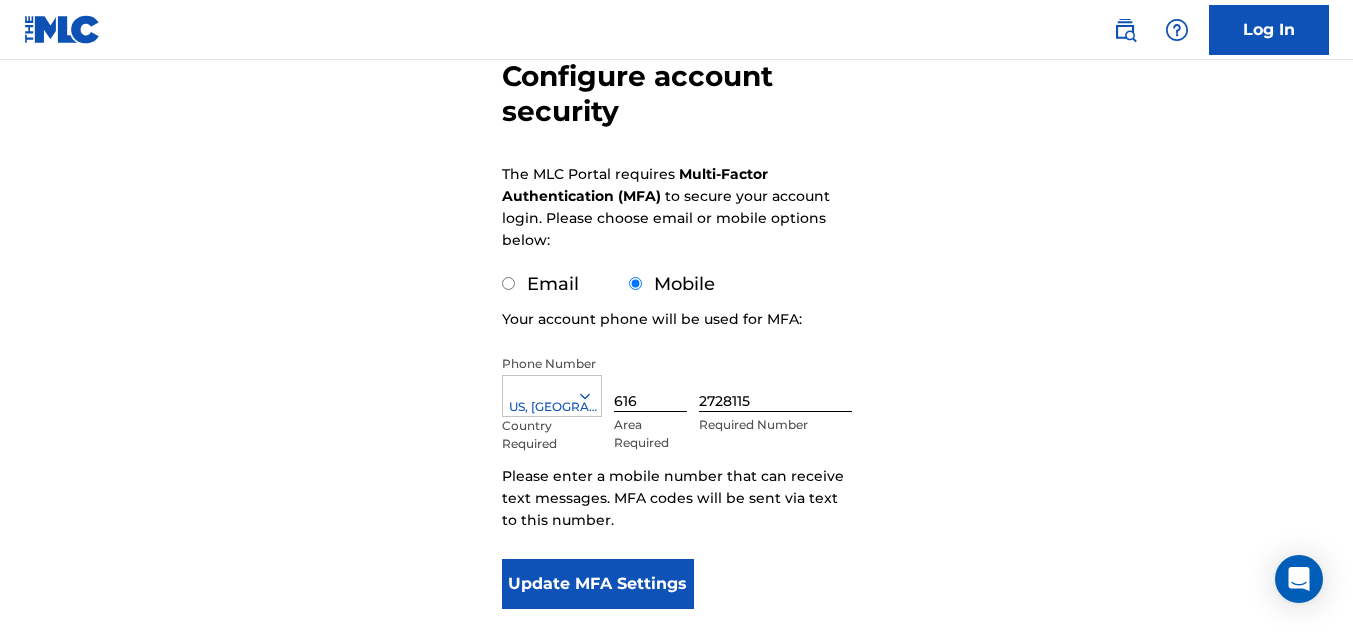 scroll, scrollTop: 300, scrollLeft: 0, axis: vertical 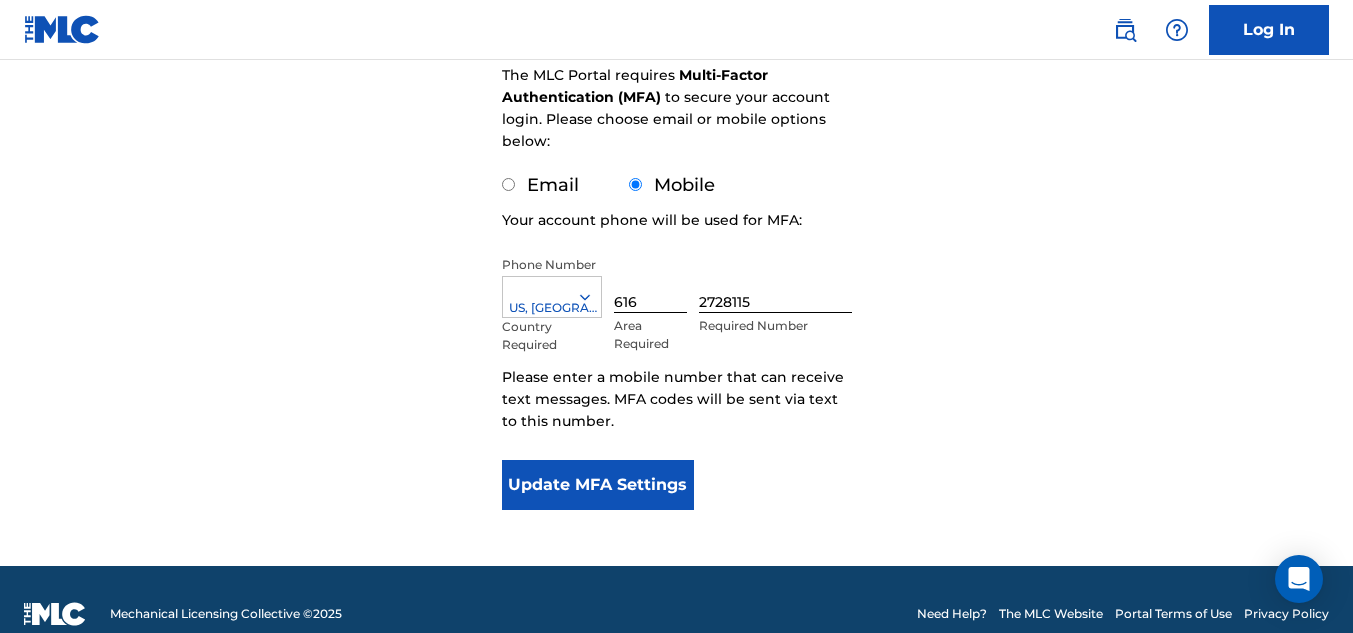 click on "Update MFA Settings" at bounding box center (598, 485) 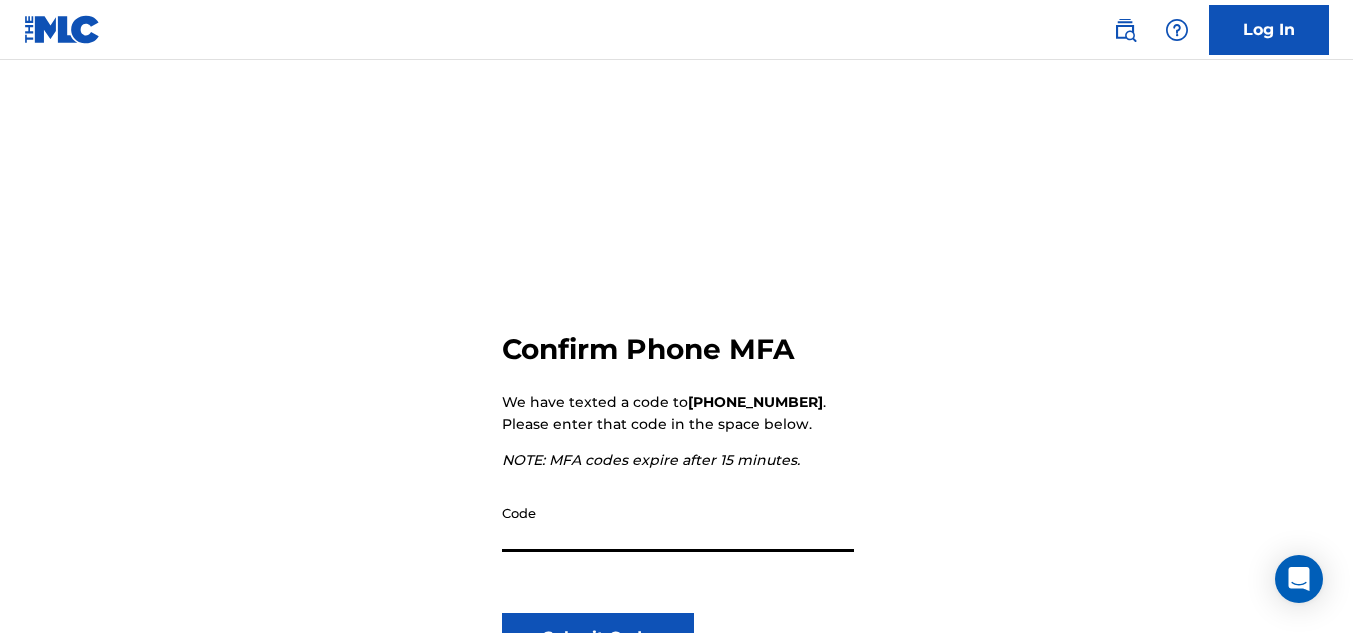 scroll, scrollTop: 100, scrollLeft: 0, axis: vertical 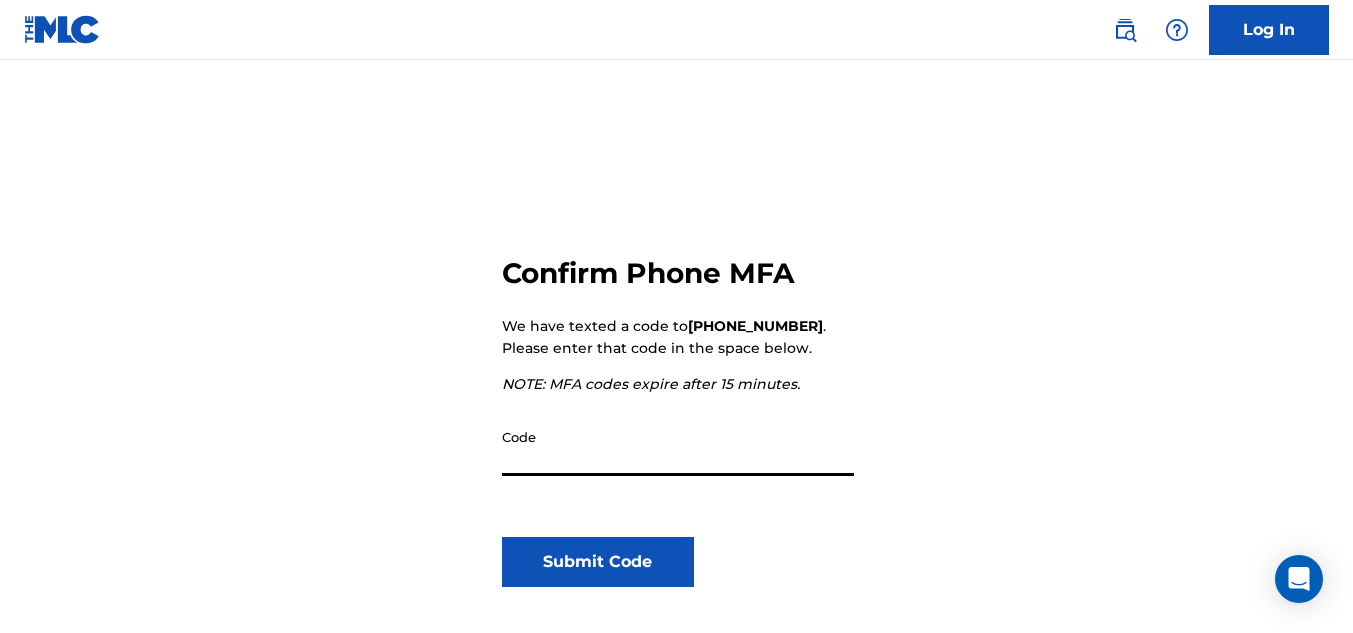 click on "Code" at bounding box center [678, 447] 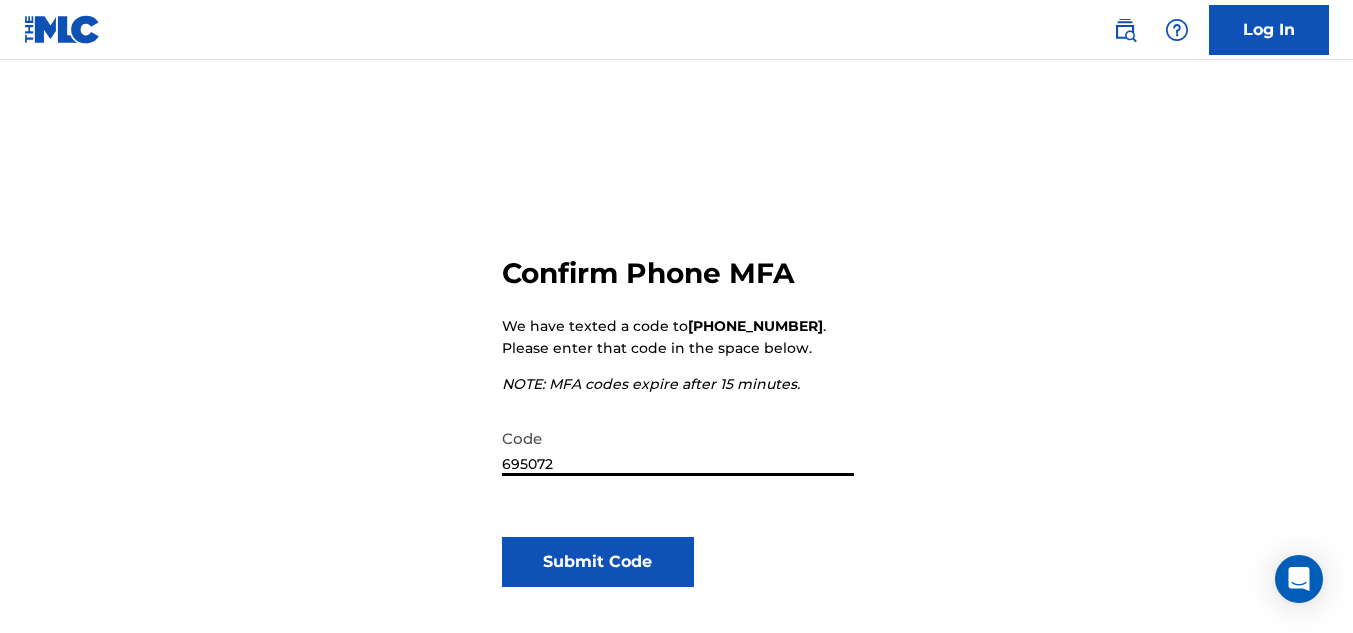 type on "695072" 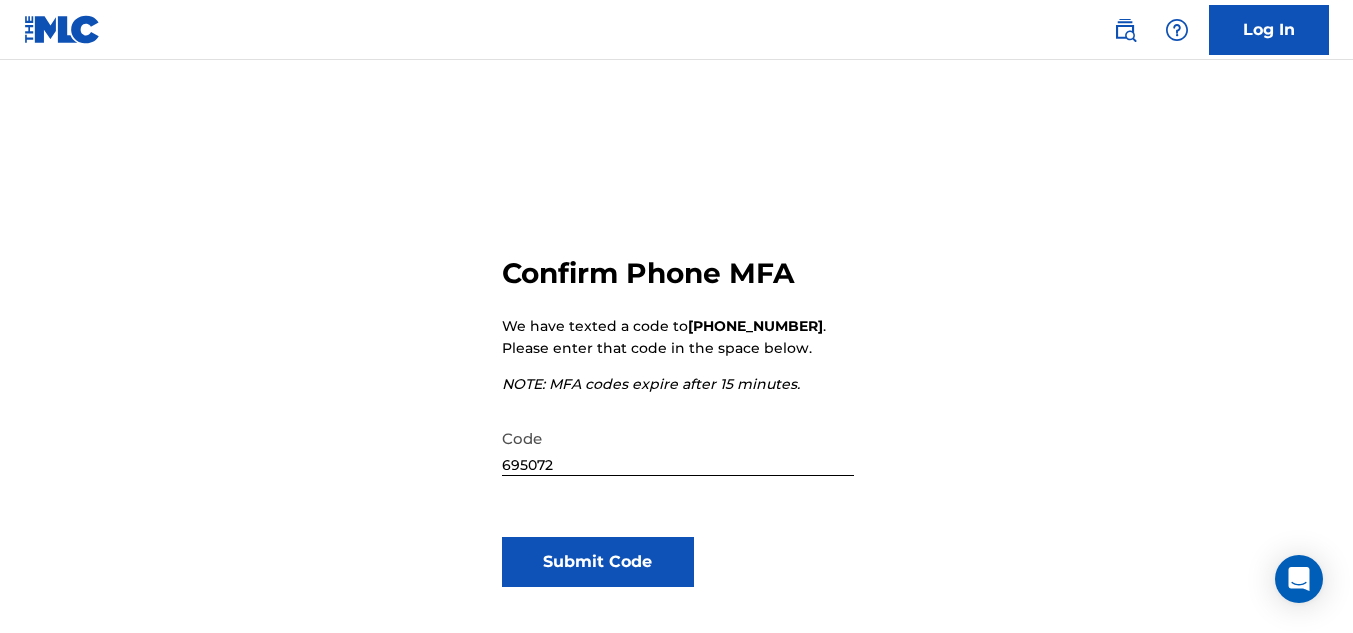 click on "Submit Code" at bounding box center [598, 562] 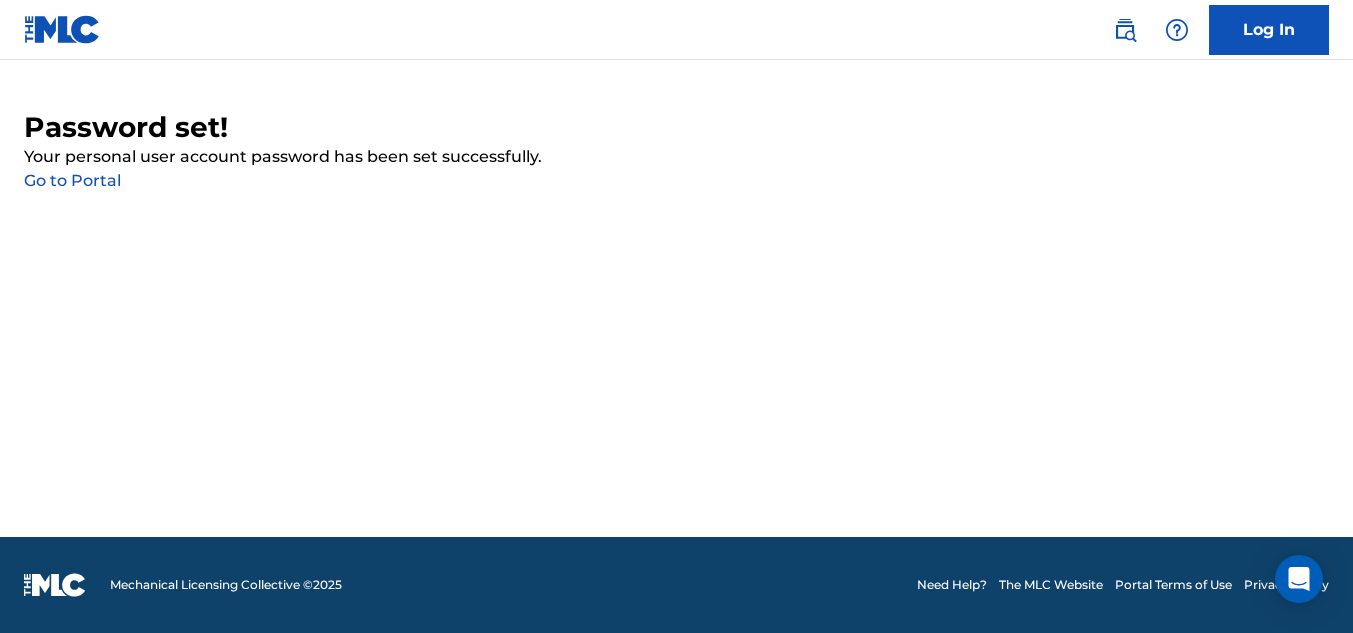 click on "Go to Portal" at bounding box center [72, 180] 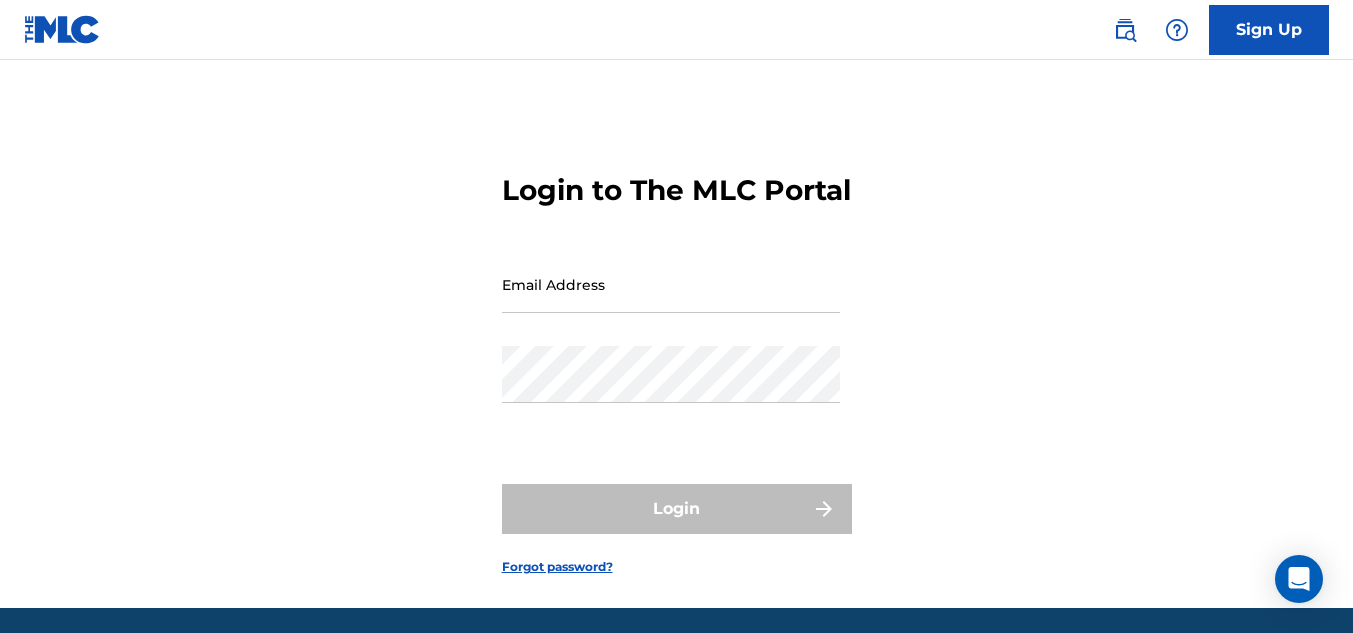scroll, scrollTop: 0, scrollLeft: 0, axis: both 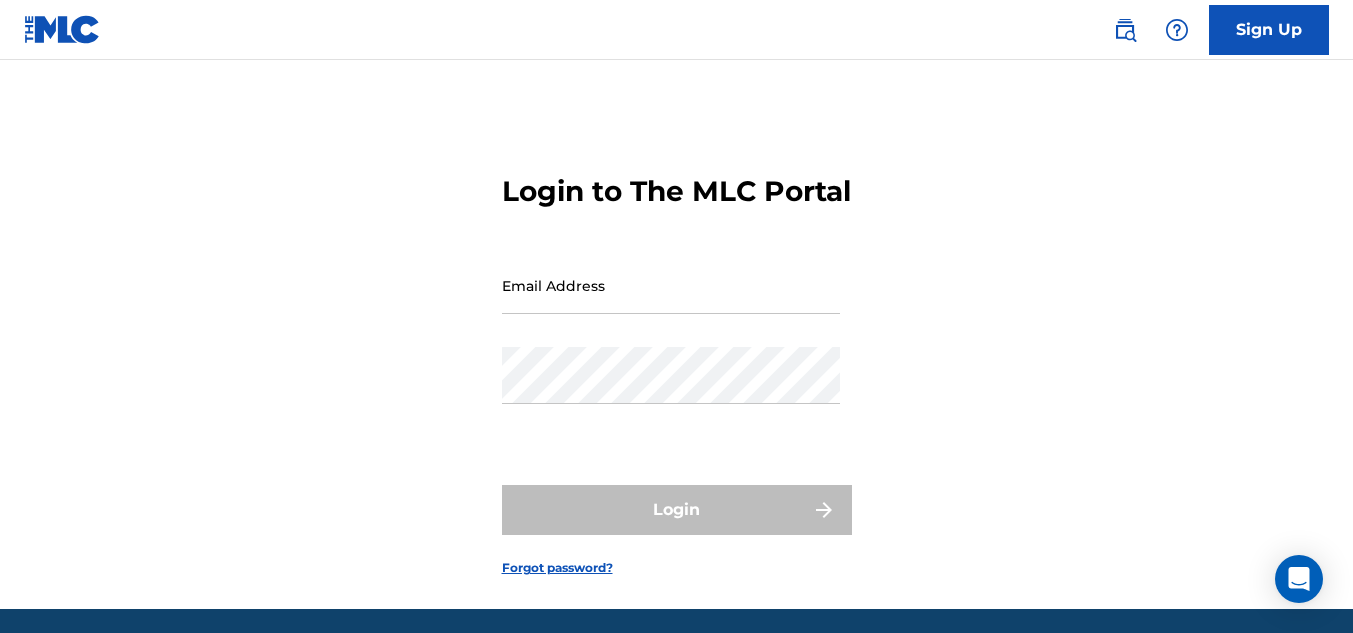click on "Email Address" at bounding box center (671, 285) 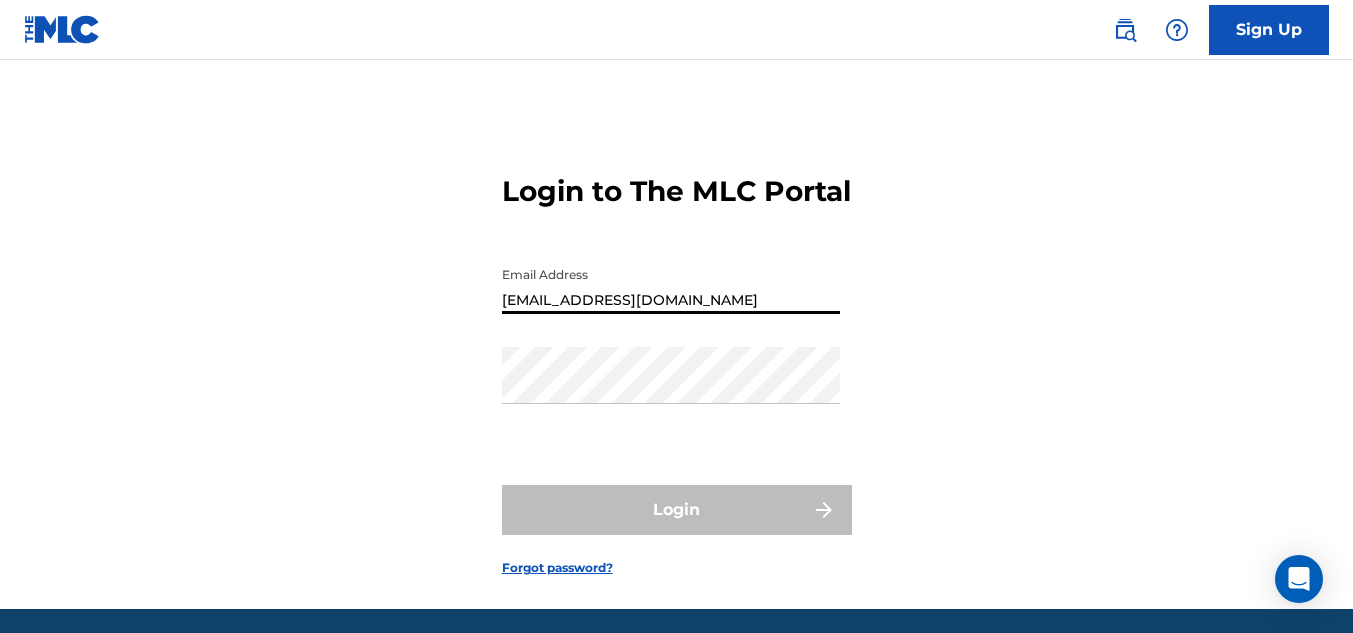 type on "[EMAIL_ADDRESS][DOMAIN_NAME]" 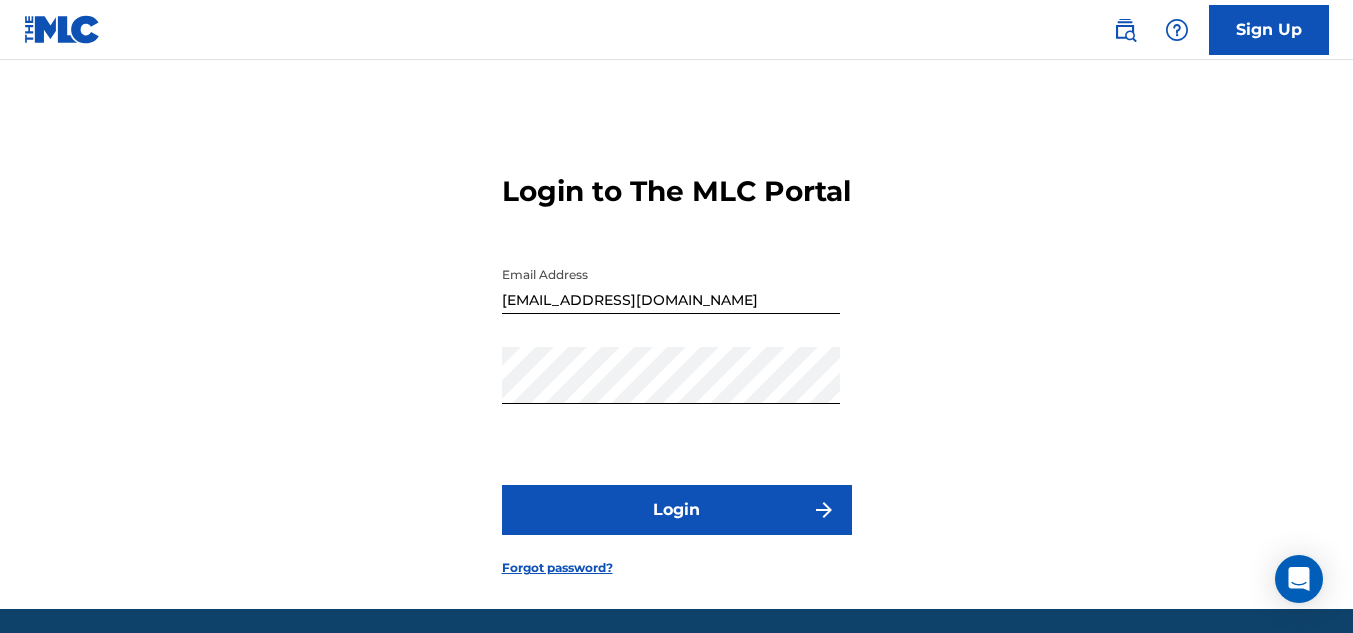 click on "Login" at bounding box center (677, 510) 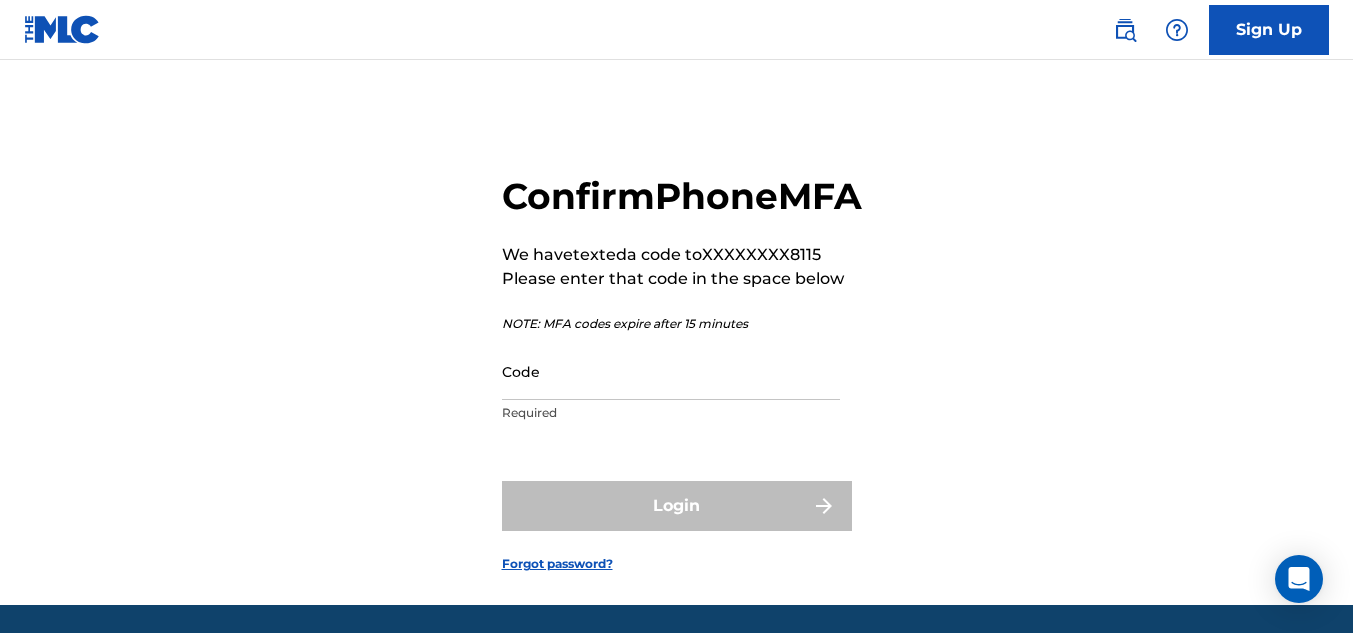 click on "Code" at bounding box center [671, 371] 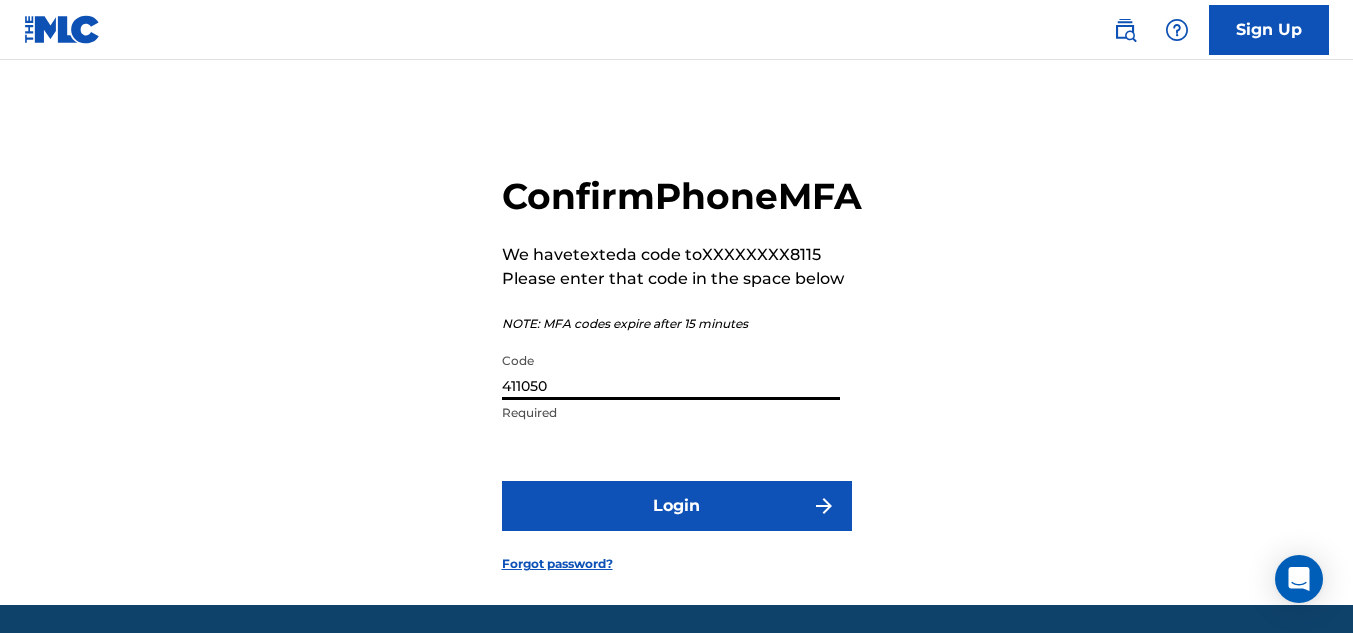 type on "411050" 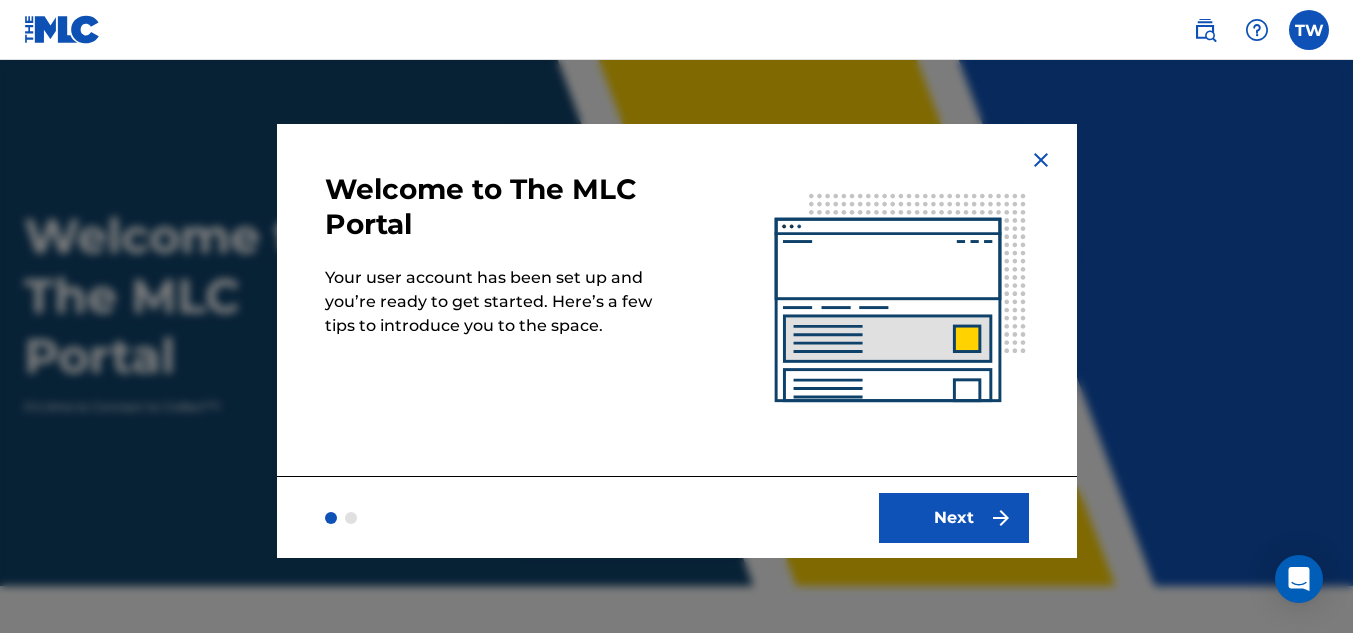 scroll, scrollTop: 0, scrollLeft: 0, axis: both 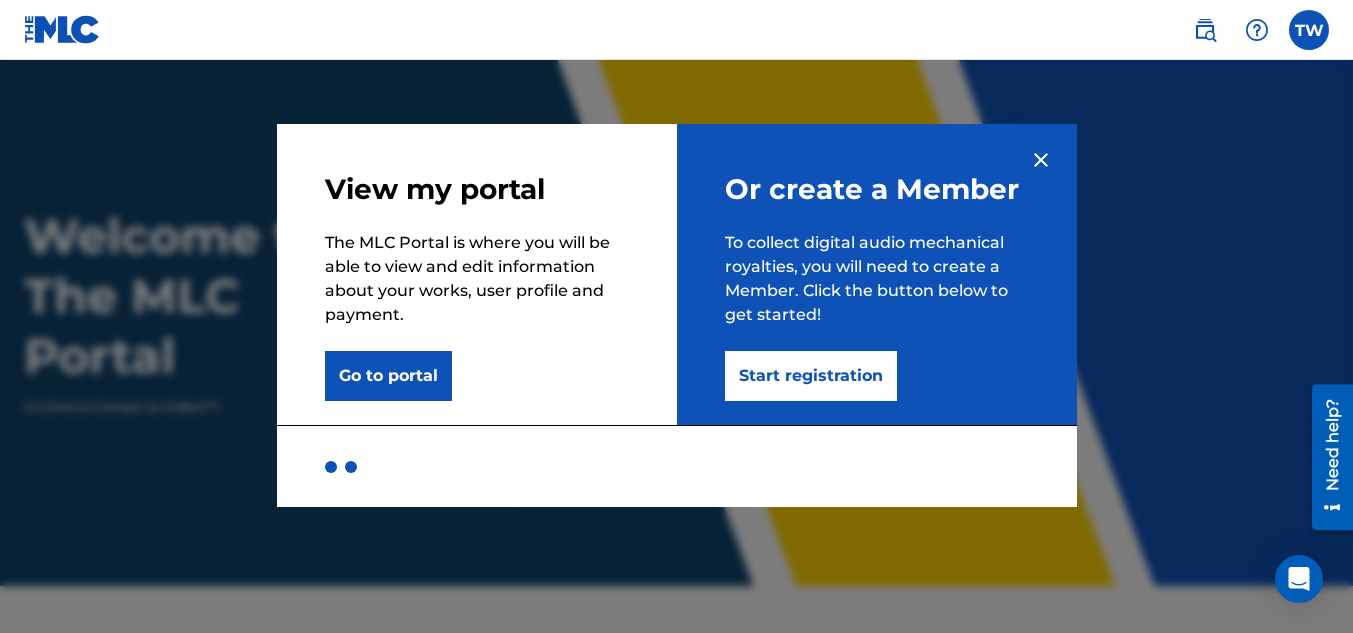 click on "Start registration" at bounding box center [811, 376] 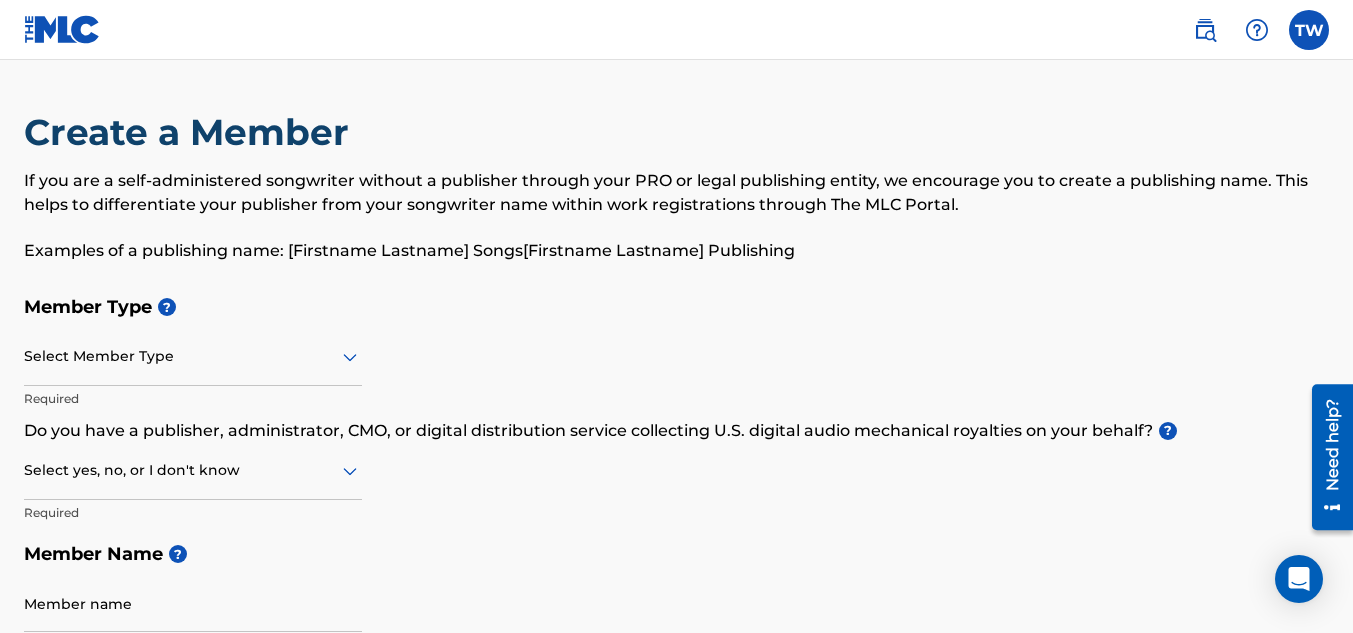 click 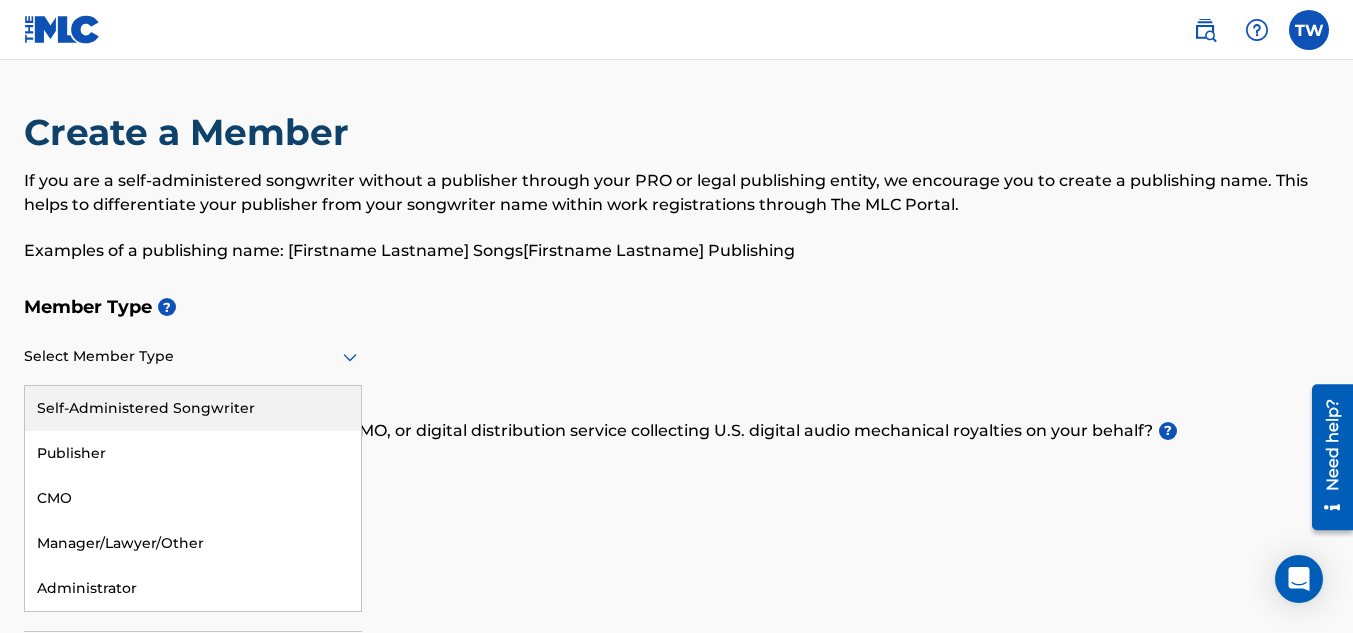 click on "Self-Administered Songwriter" at bounding box center [193, 408] 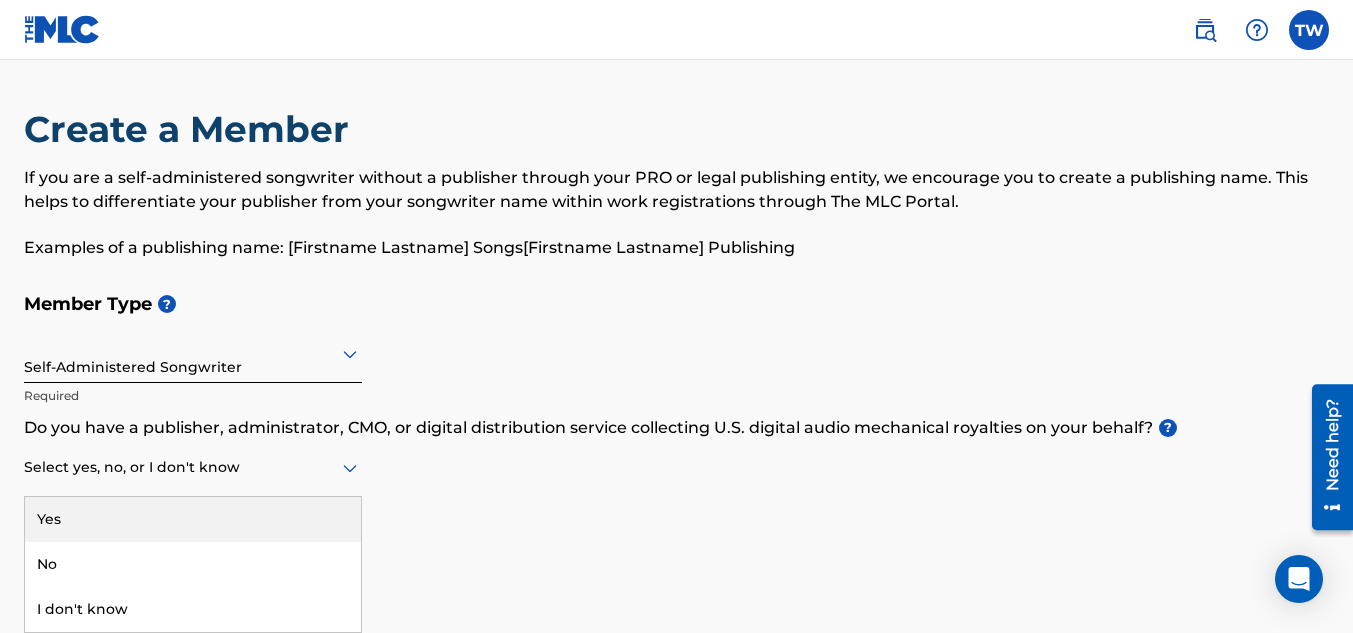 click 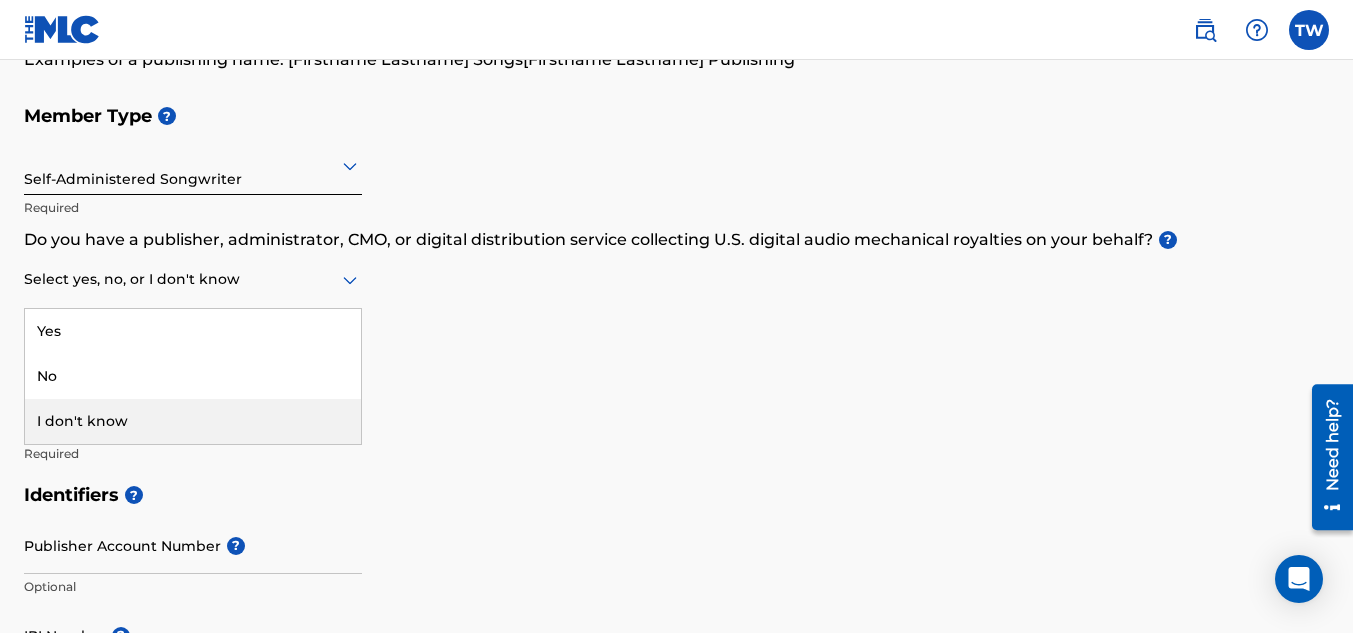 scroll, scrollTop: 203, scrollLeft: 0, axis: vertical 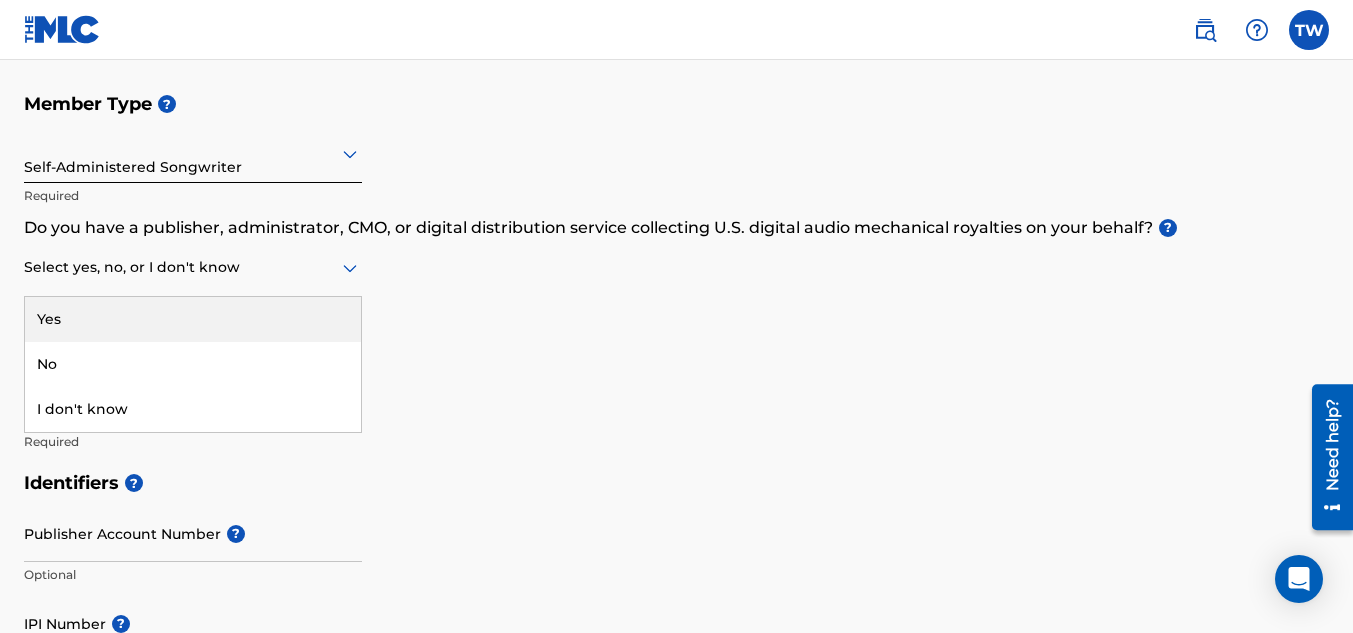click on "Yes" at bounding box center [193, 319] 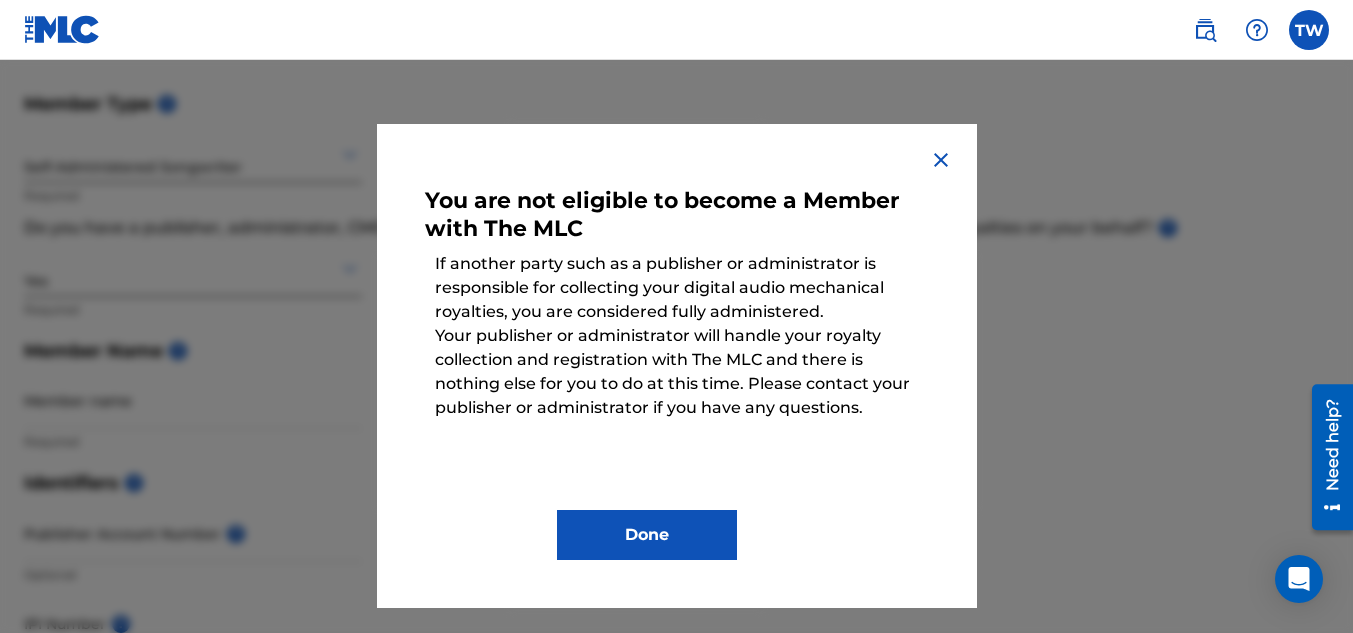 click at bounding box center (941, 160) 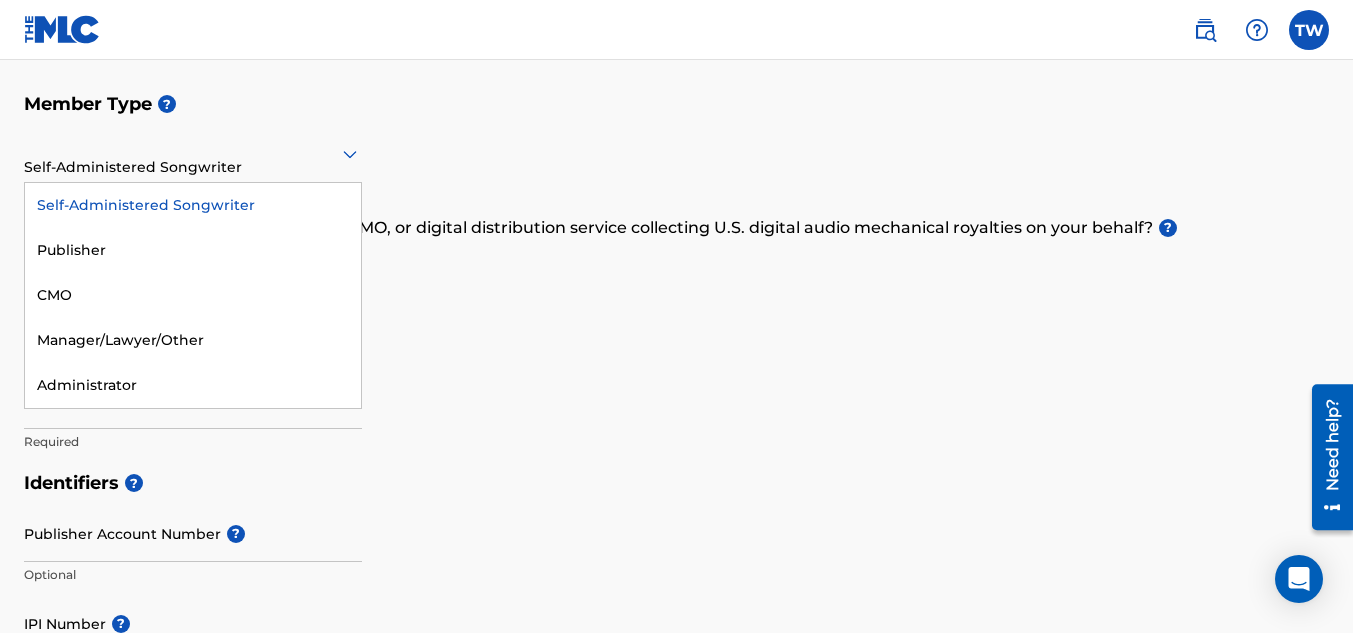 click at bounding box center [193, 153] 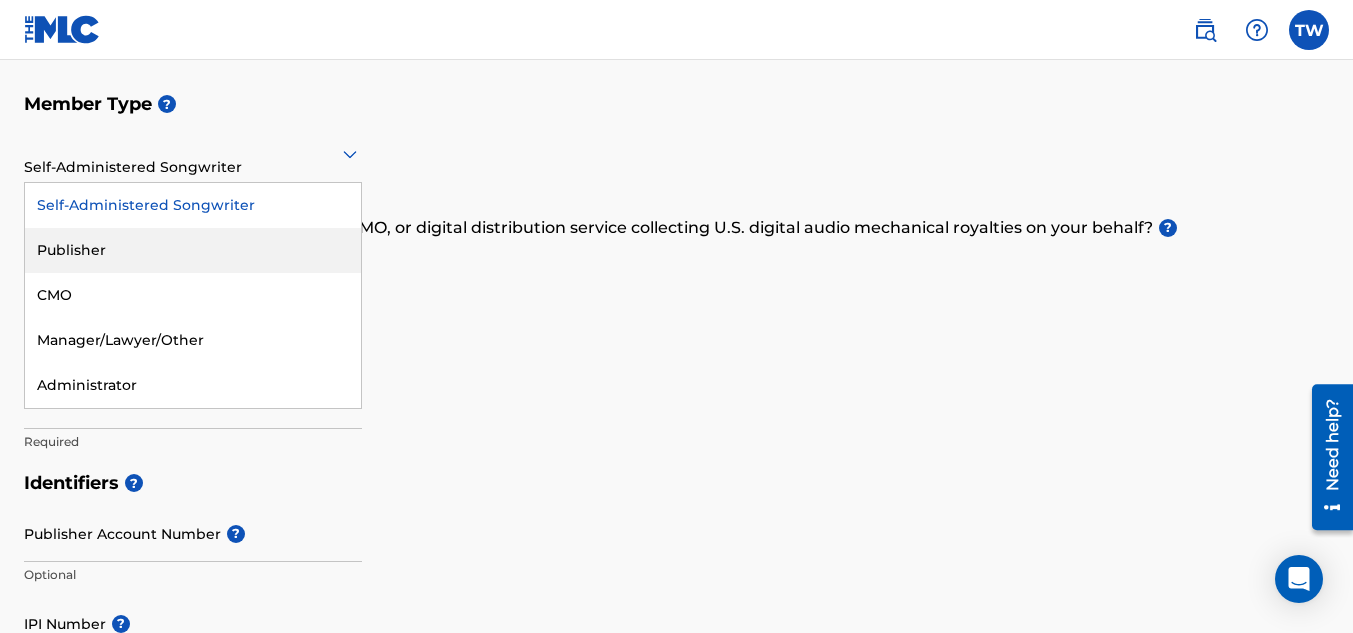 click on "Publisher" at bounding box center (193, 250) 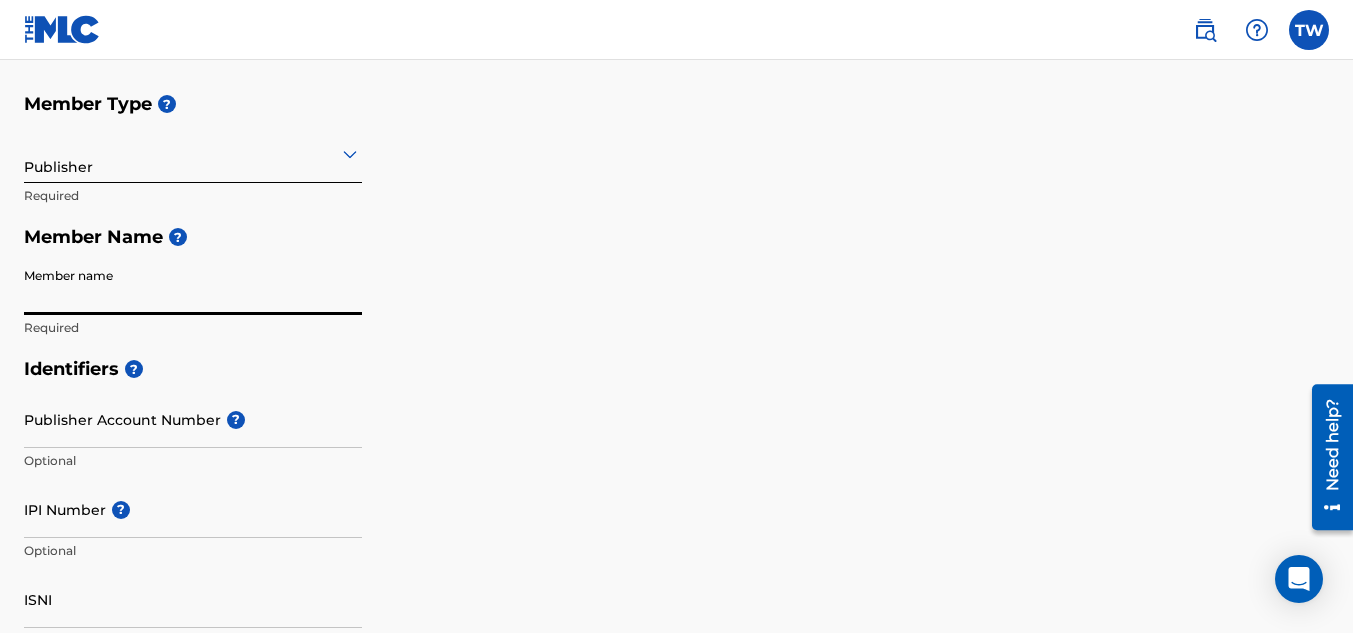 click on "Member name" at bounding box center [193, 286] 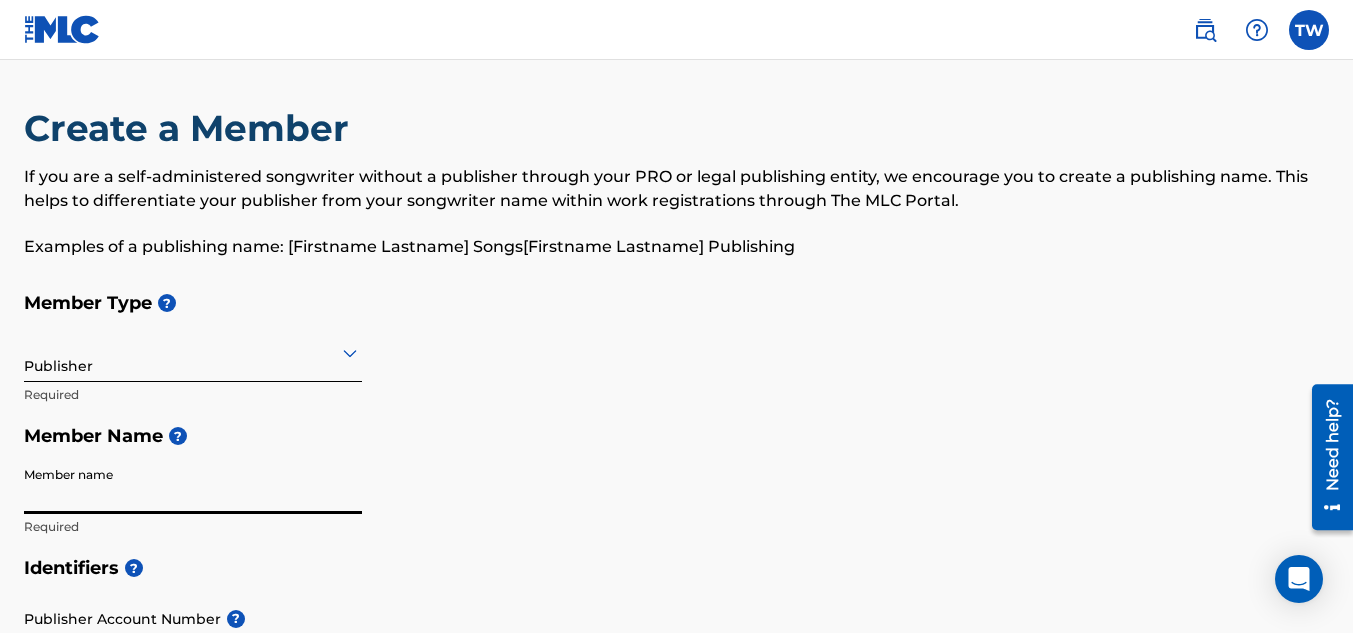 scroll, scrollTop: 3, scrollLeft: 0, axis: vertical 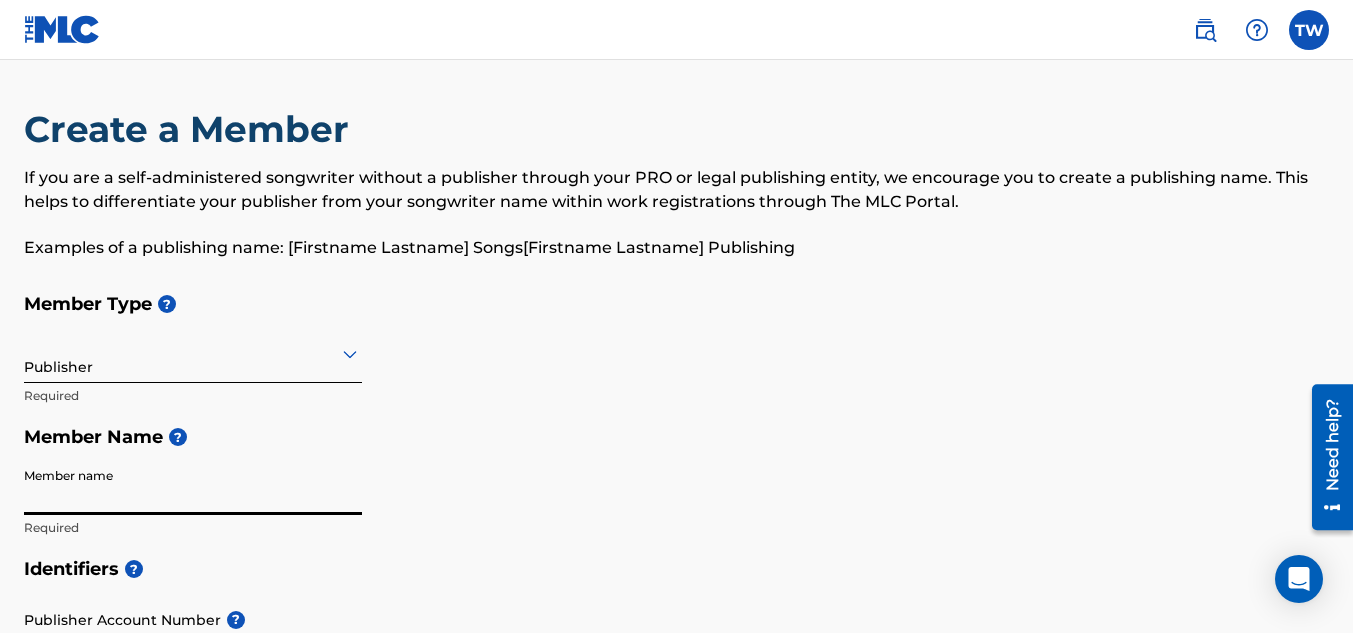 click on "Member name" at bounding box center [193, 486] 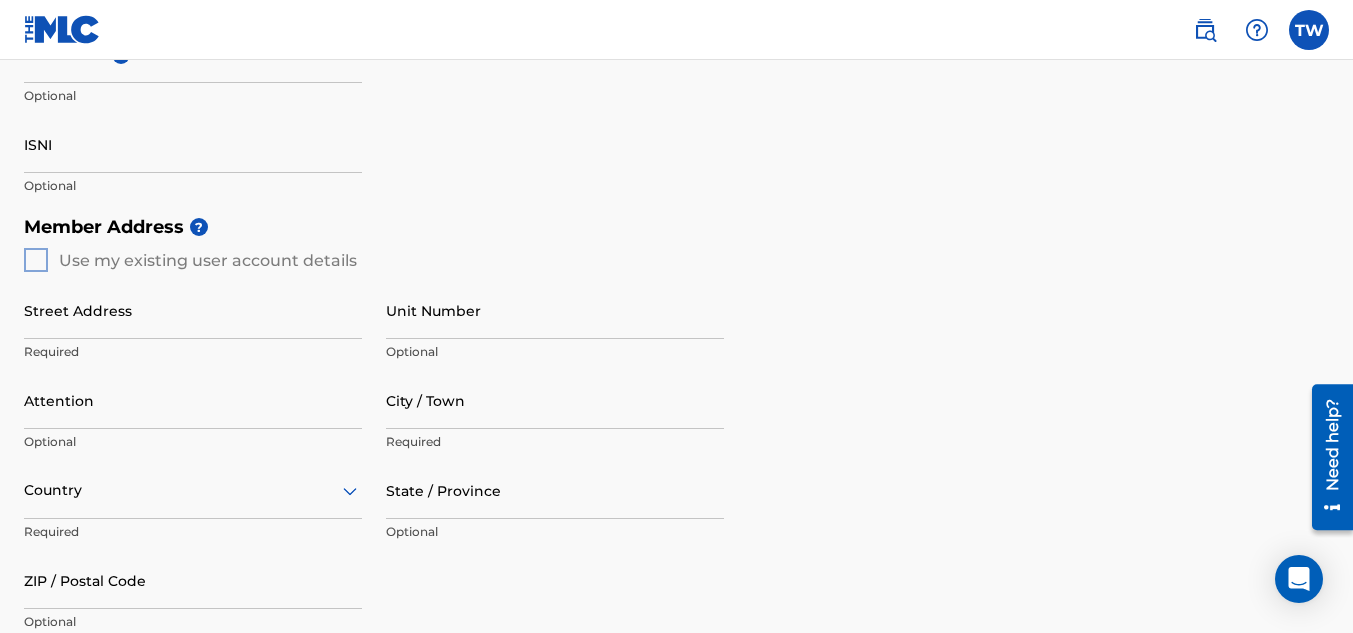scroll, scrollTop: 703, scrollLeft: 0, axis: vertical 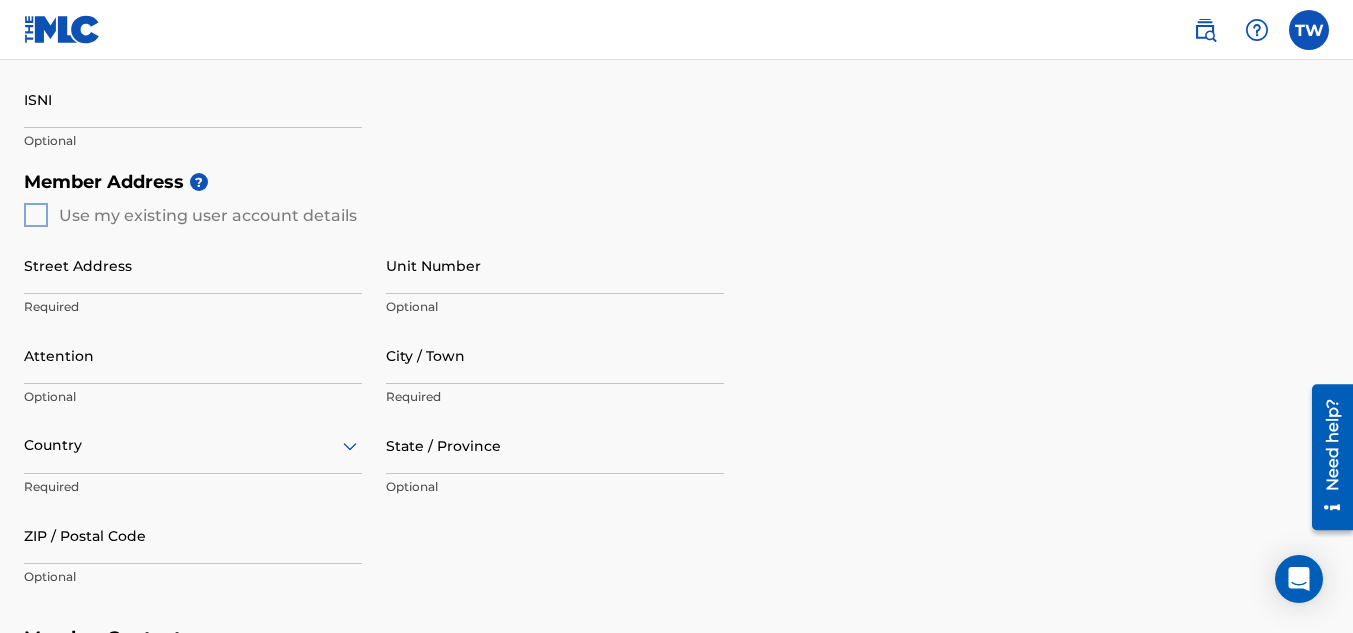 click on "Member Address ? Use my existing user account details Street Address Required Unit Number Optional Attention Optional City / Town Required Country Required State / Province Optional ZIP / Postal Code Optional" at bounding box center (676, 389) 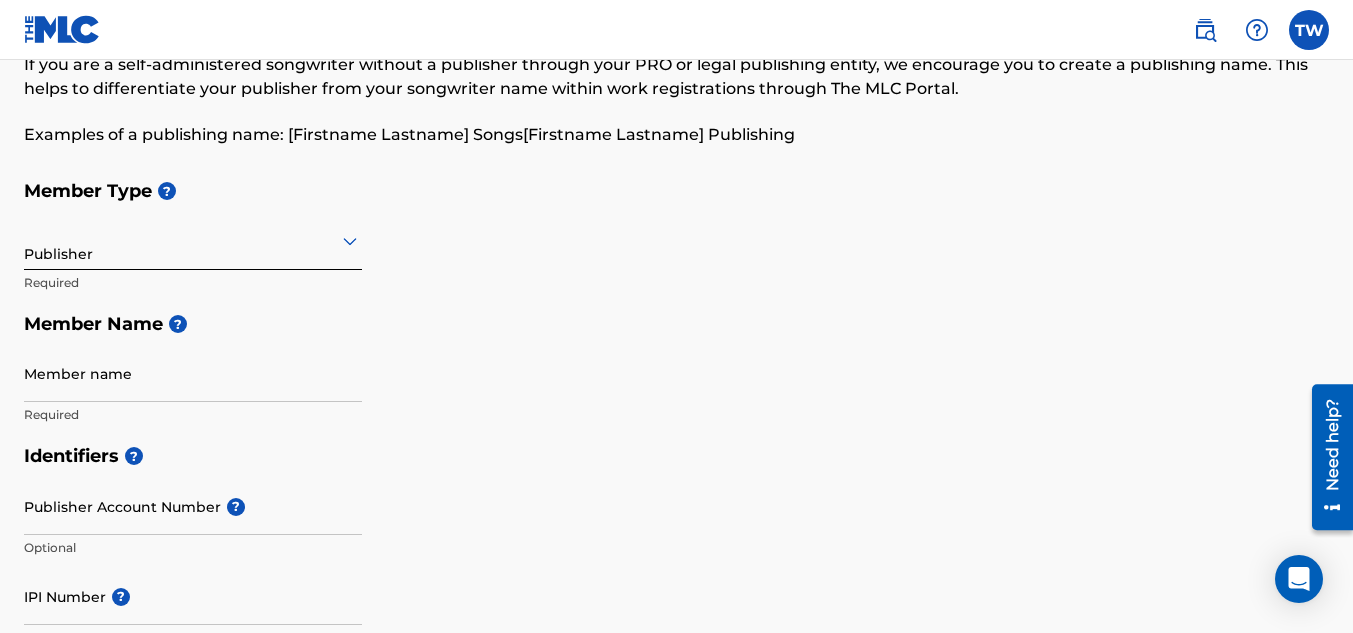 scroll, scrollTop: 203, scrollLeft: 0, axis: vertical 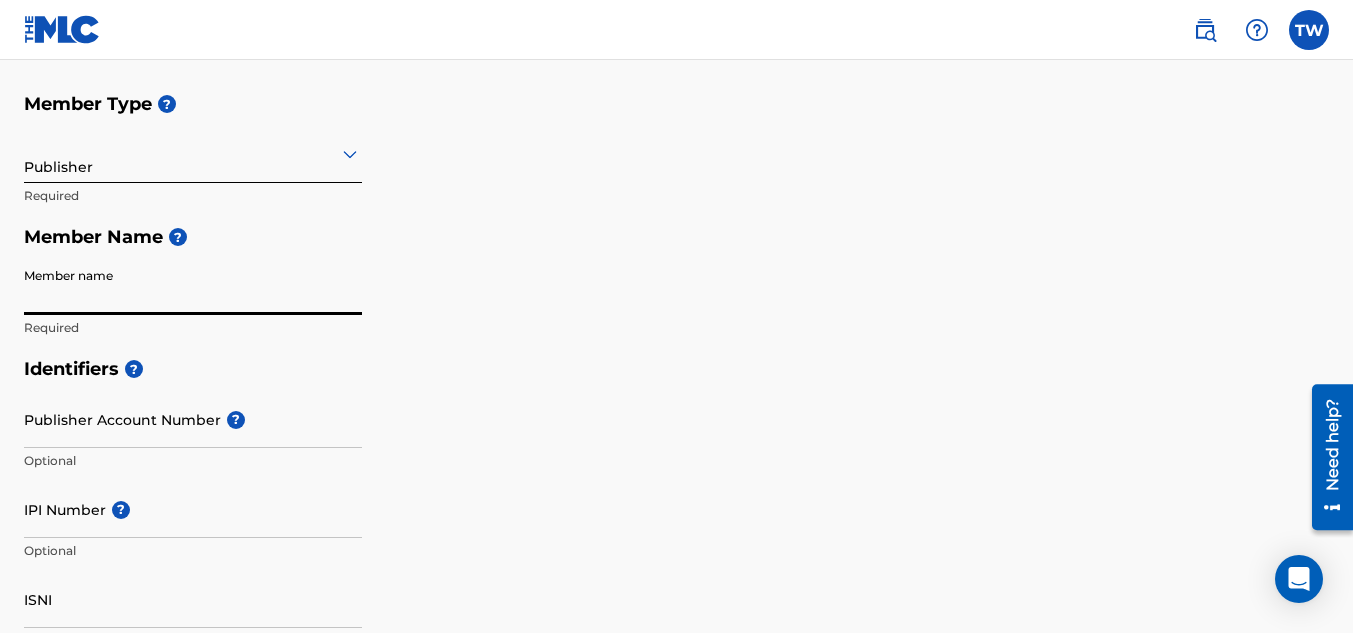 click on "Member name" at bounding box center (193, 286) 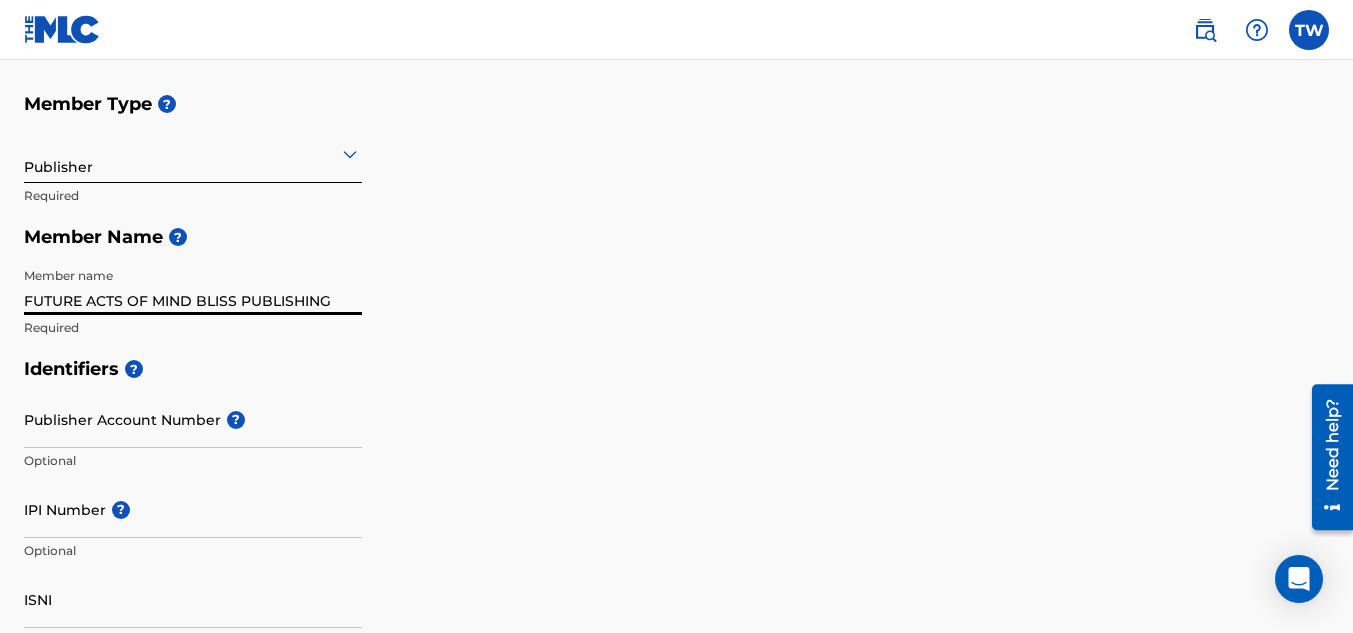 scroll, scrollTop: 303, scrollLeft: 0, axis: vertical 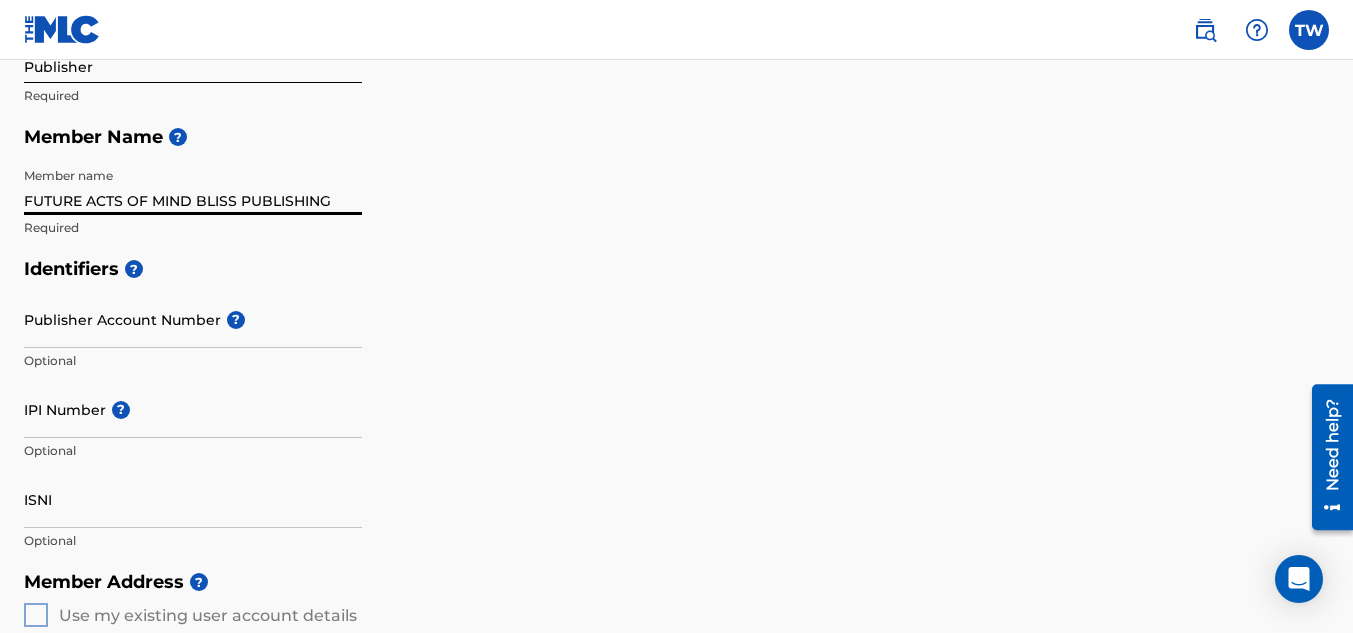 type on "FUTURE ACTS OF MIND BLISS PUBLISHING" 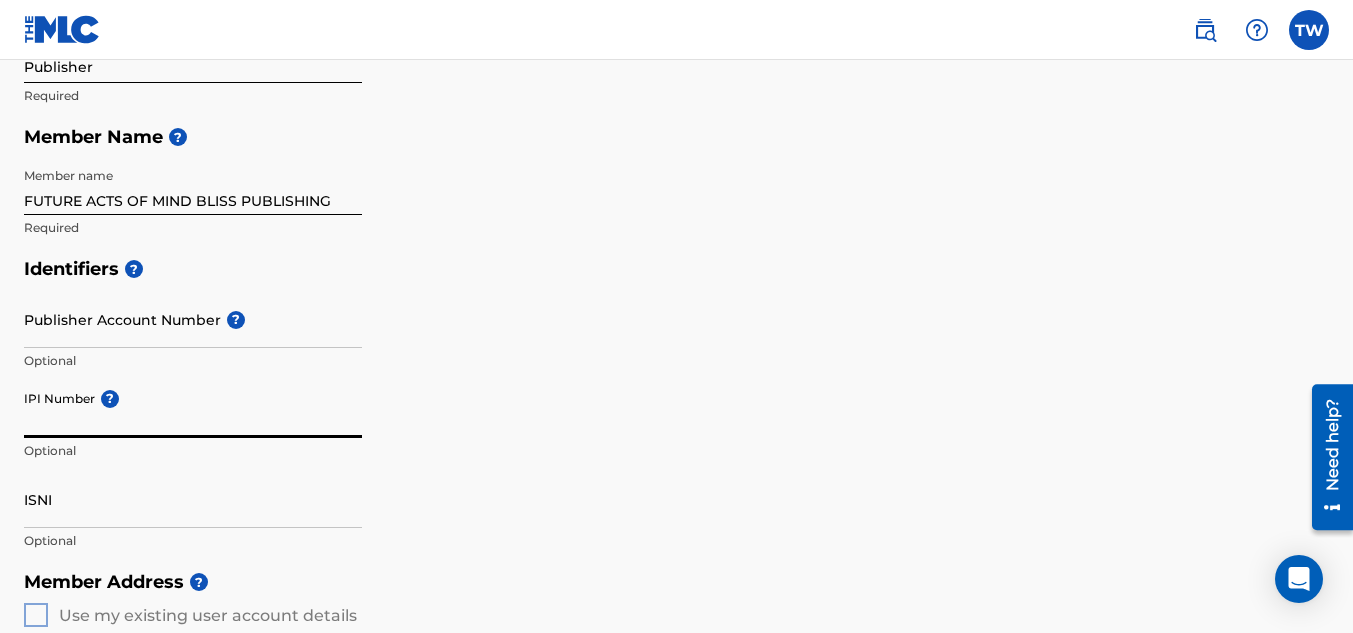 click on "IPI Number ?" at bounding box center [193, 409] 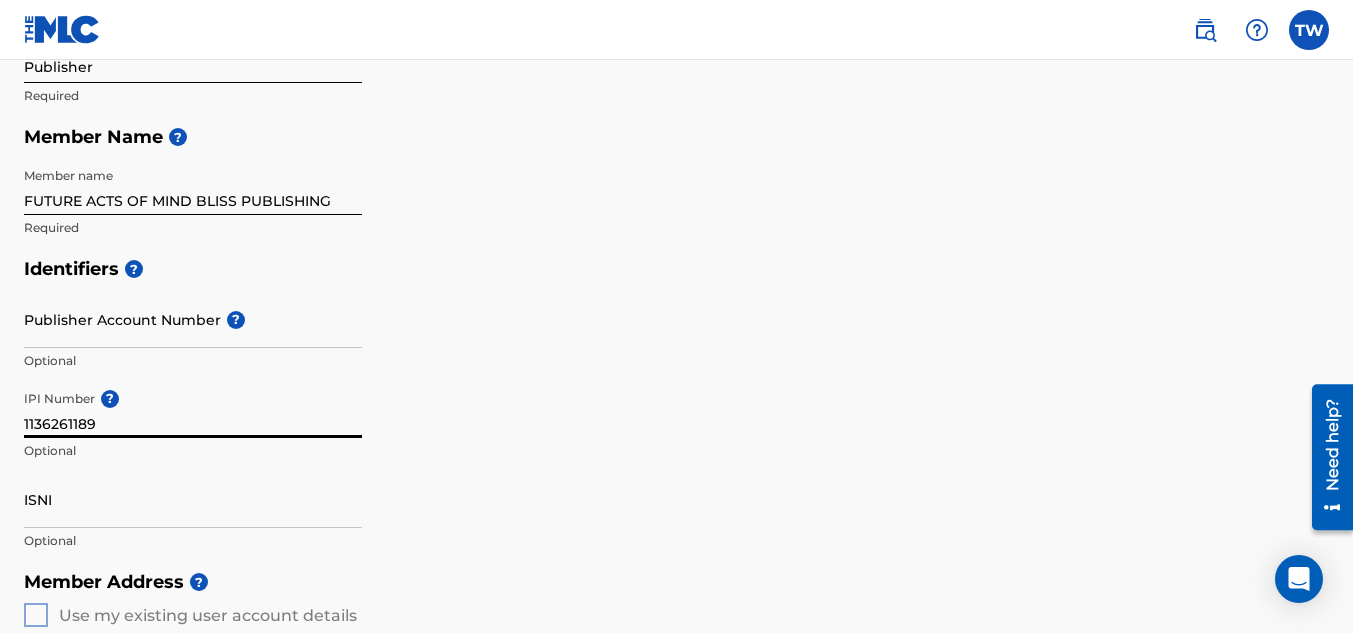 type on "1136261189" 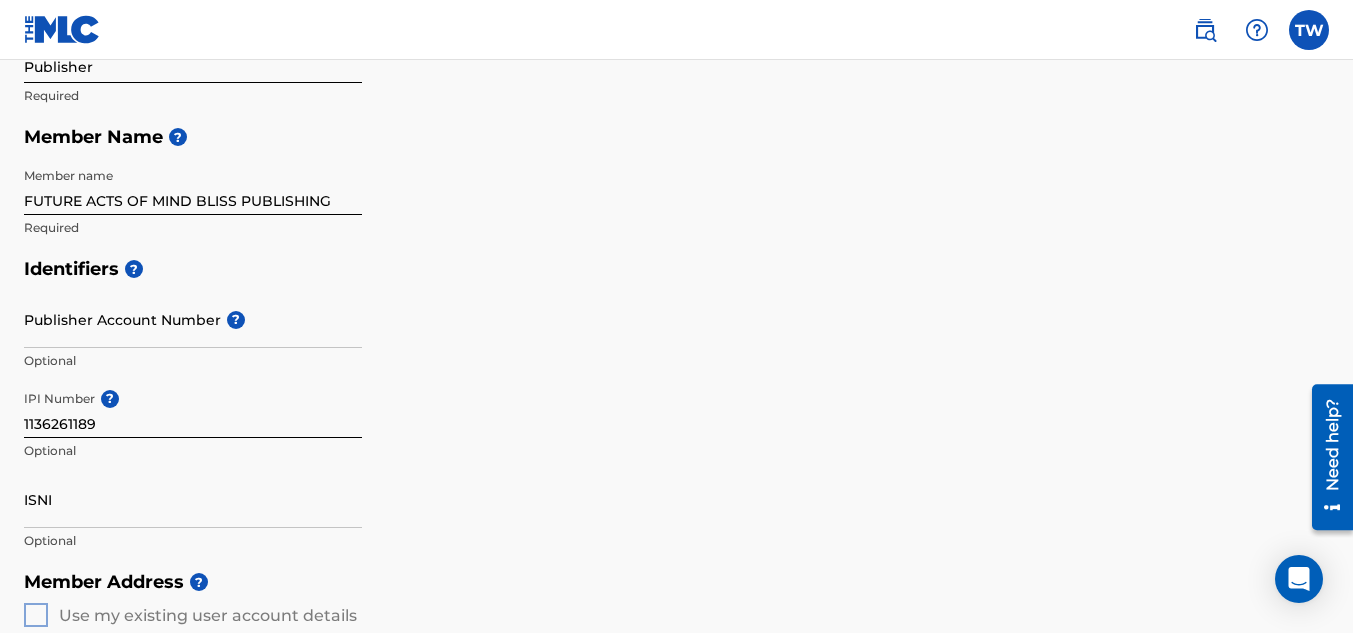click on "Identifiers ? Publisher Account Number ? Optional IPI Number ? 1136261189 Optional ISNI Optional" at bounding box center [676, 404] 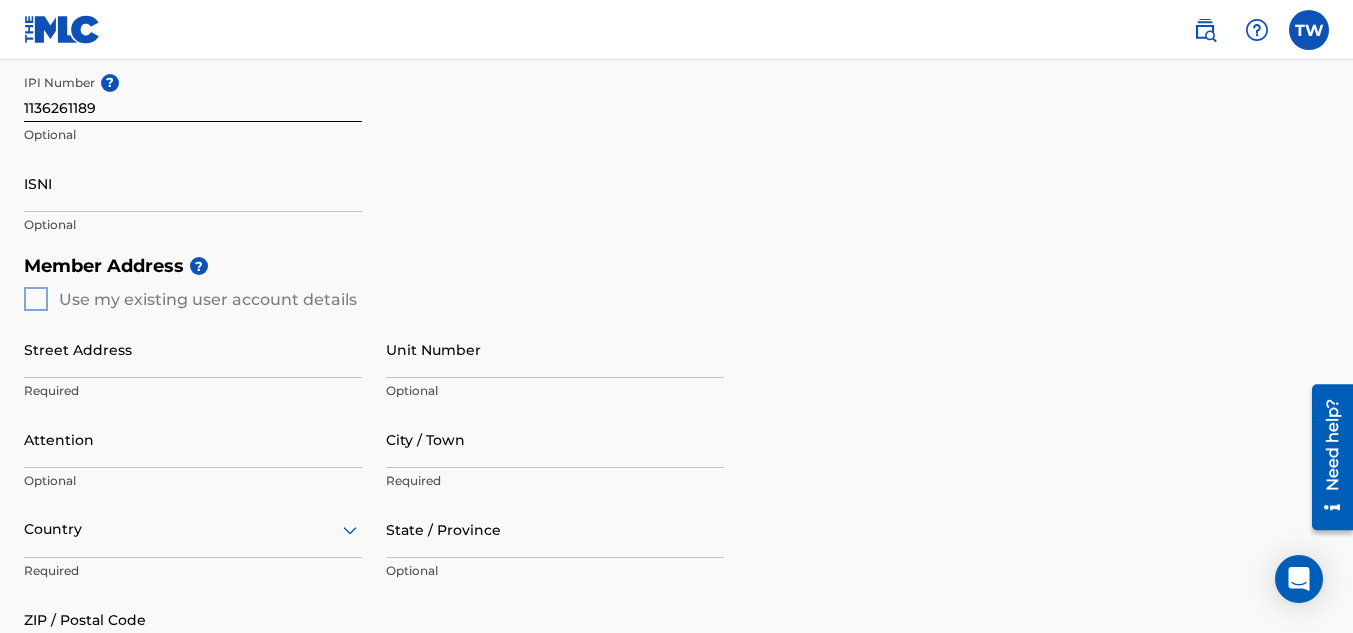 scroll, scrollTop: 703, scrollLeft: 0, axis: vertical 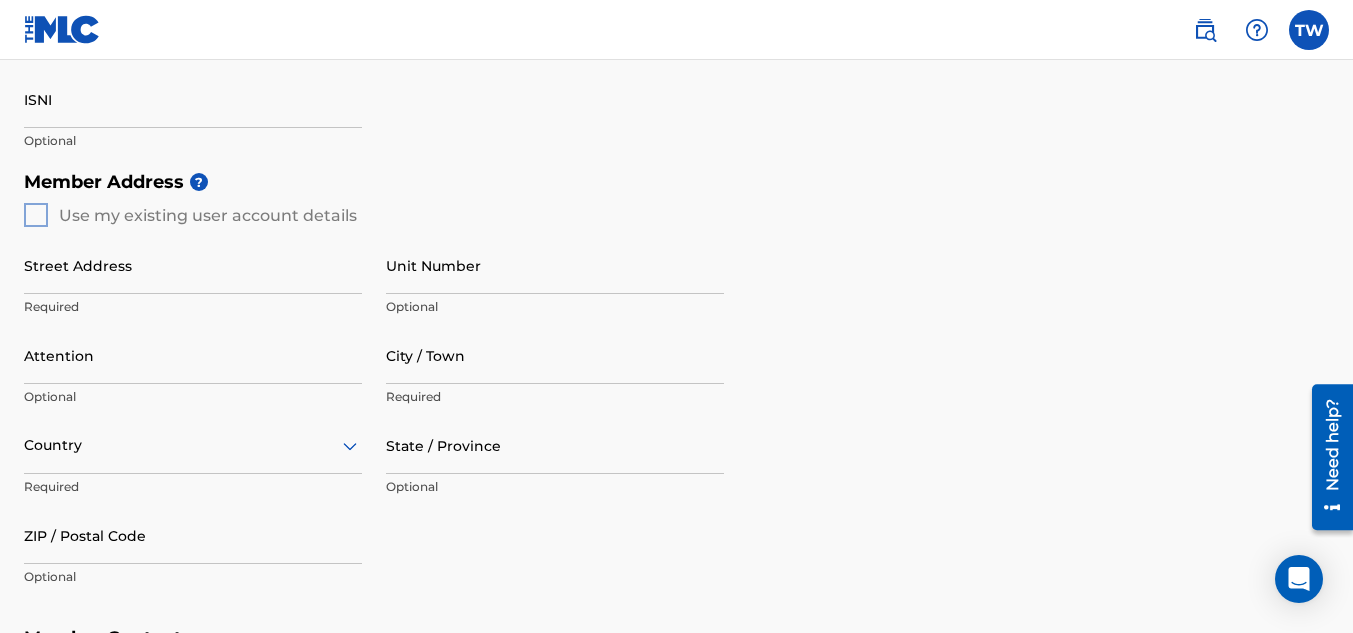 click on "Member Address ? Use my existing user account details Street Address Required Unit Number Optional Attention Optional City / Town Required Country Required State / Province Optional ZIP / Postal Code Optional" at bounding box center [676, 389] 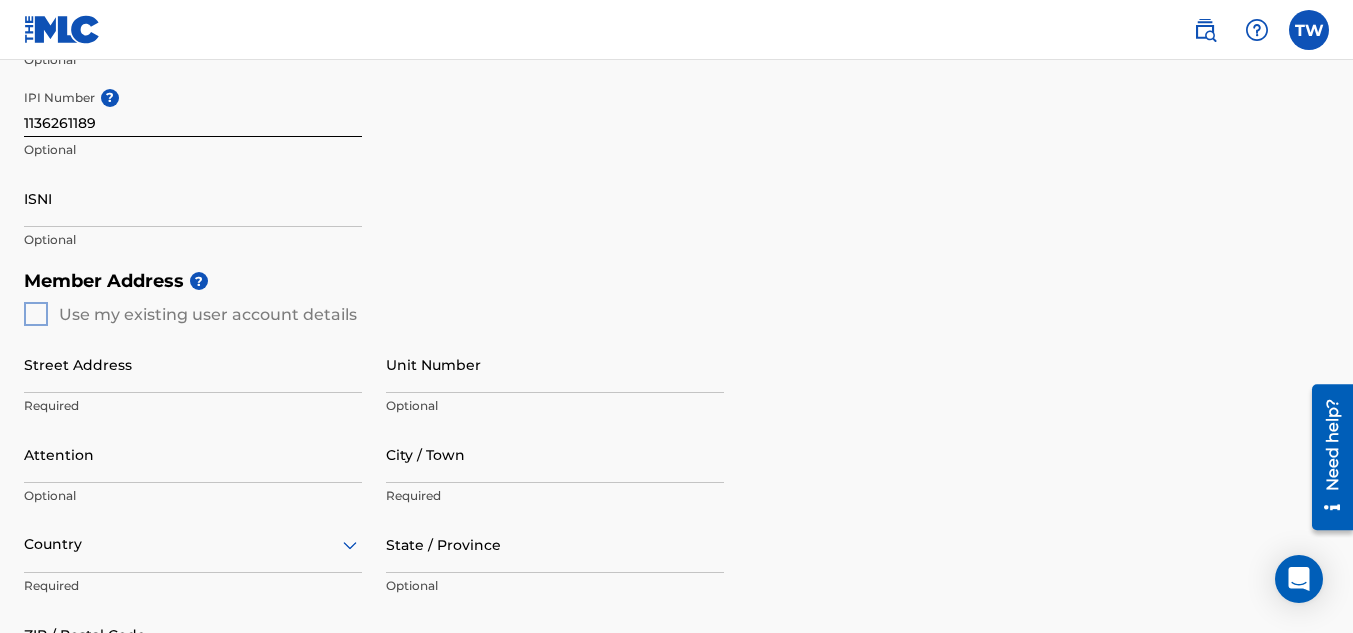 scroll, scrollTop: 603, scrollLeft: 0, axis: vertical 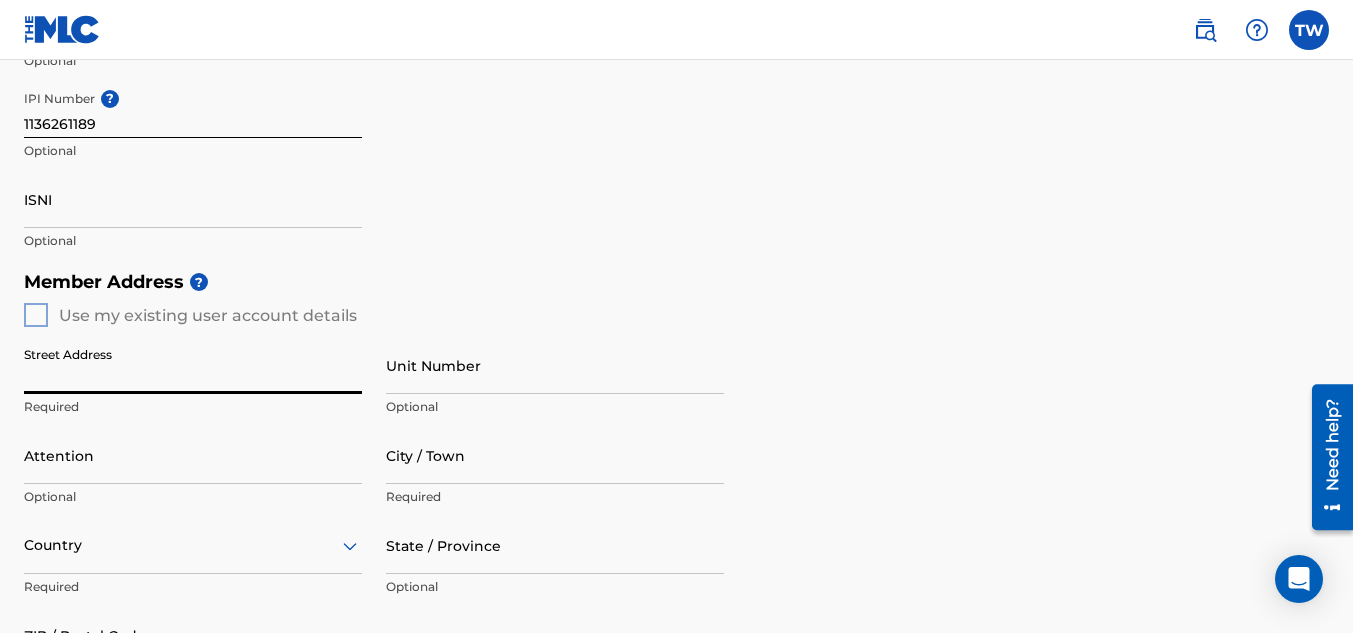 click on "Street Address" at bounding box center [193, 365] 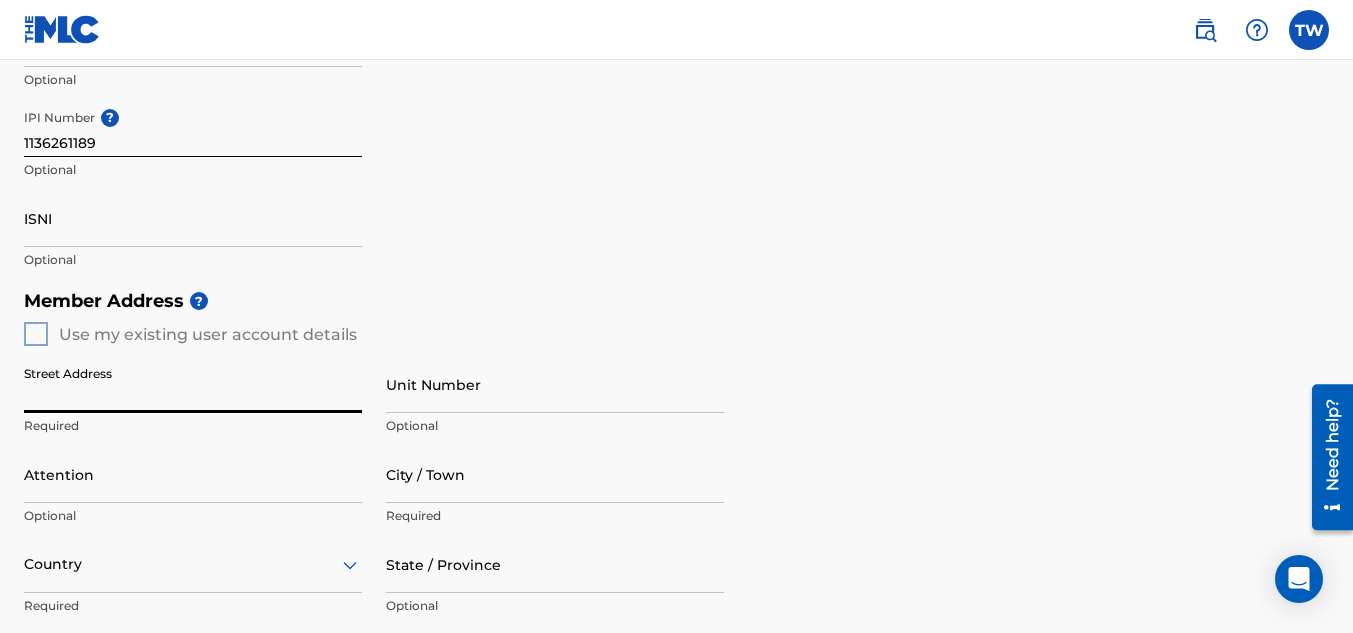 scroll, scrollTop: 700, scrollLeft: 0, axis: vertical 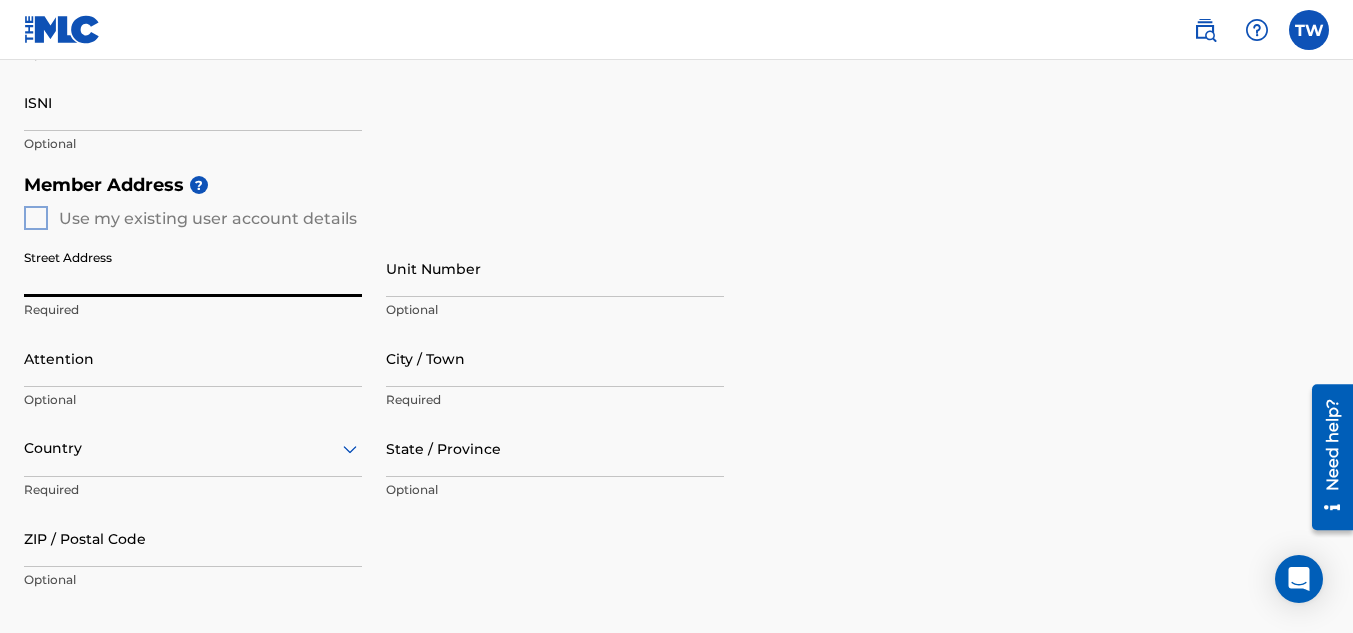 click on "Street Address" at bounding box center [193, 268] 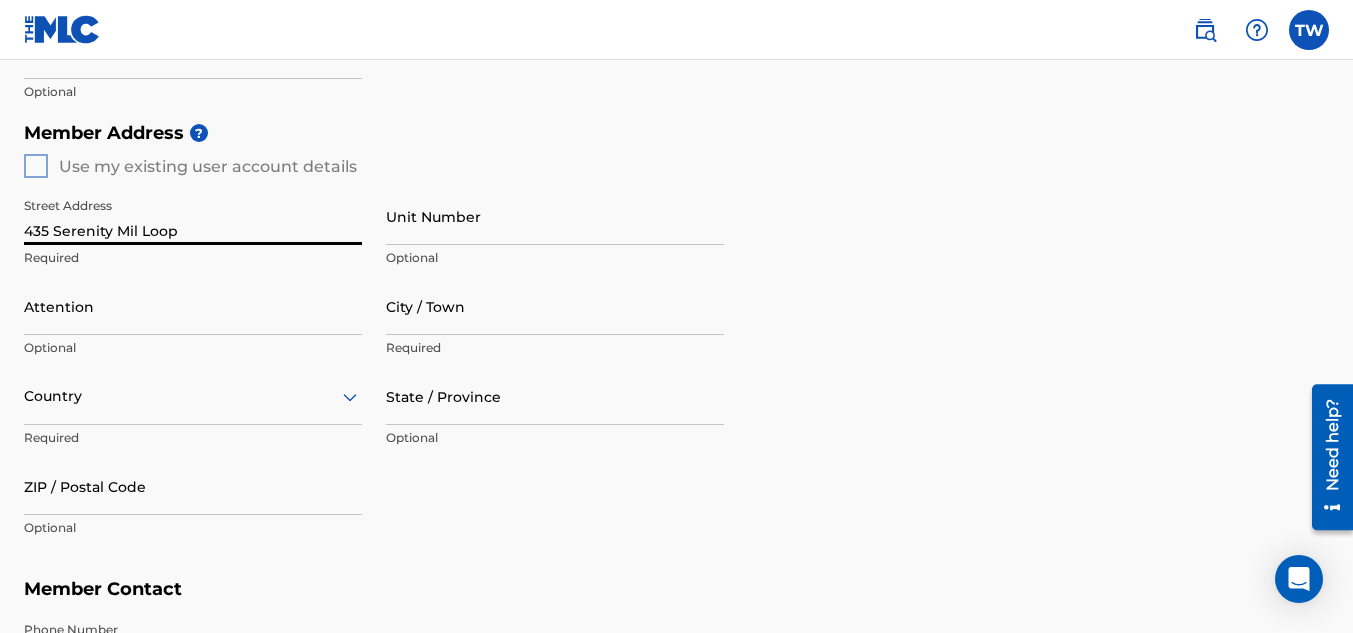 scroll, scrollTop: 800, scrollLeft: 0, axis: vertical 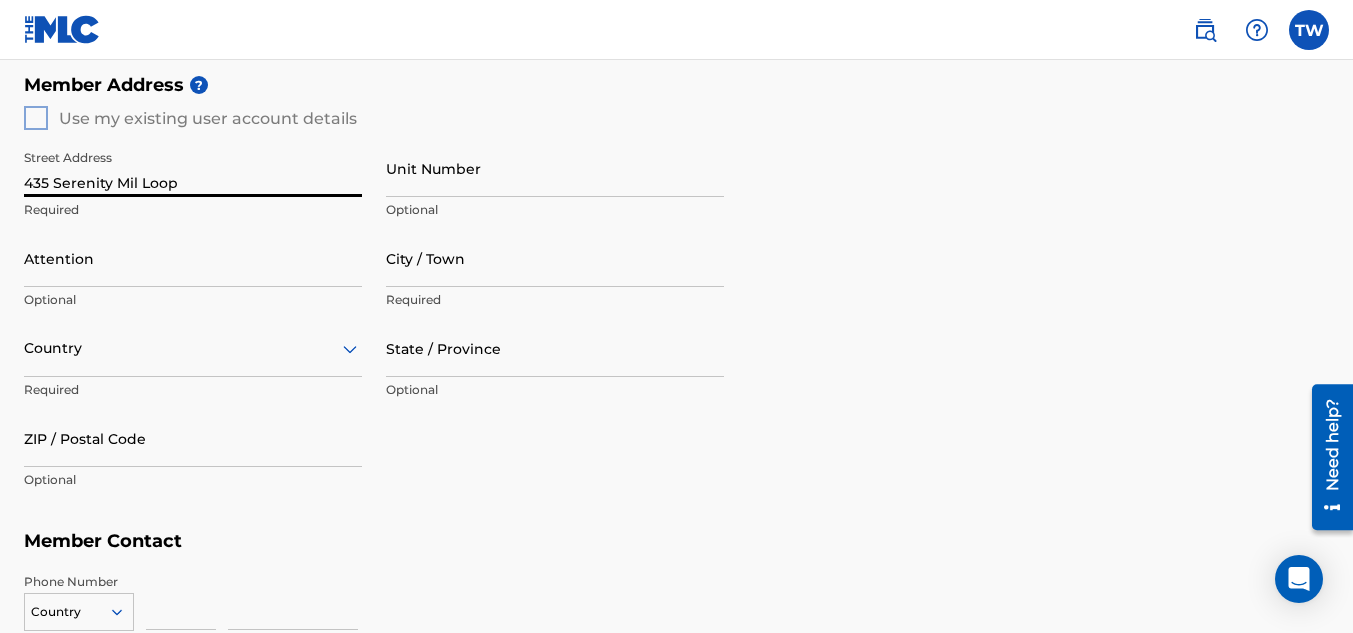 type on "435 Serenity Mil Loop" 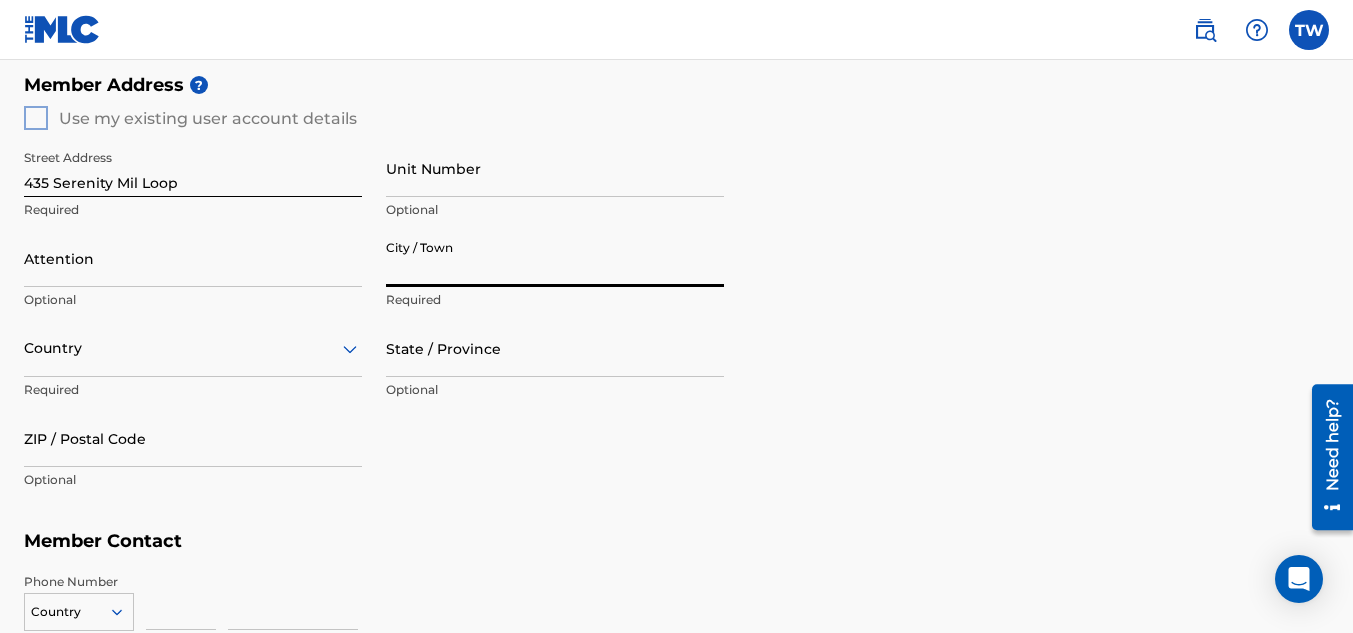 click on "City / Town" at bounding box center (555, 258) 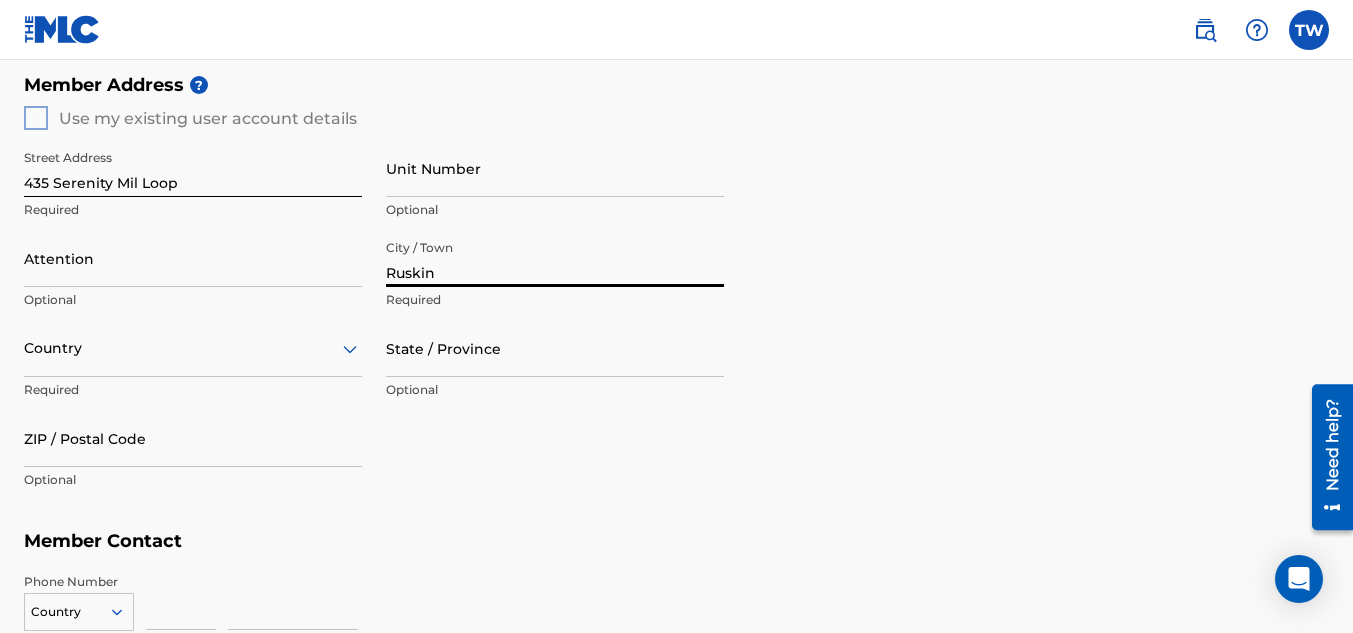 type on "Ruskin" 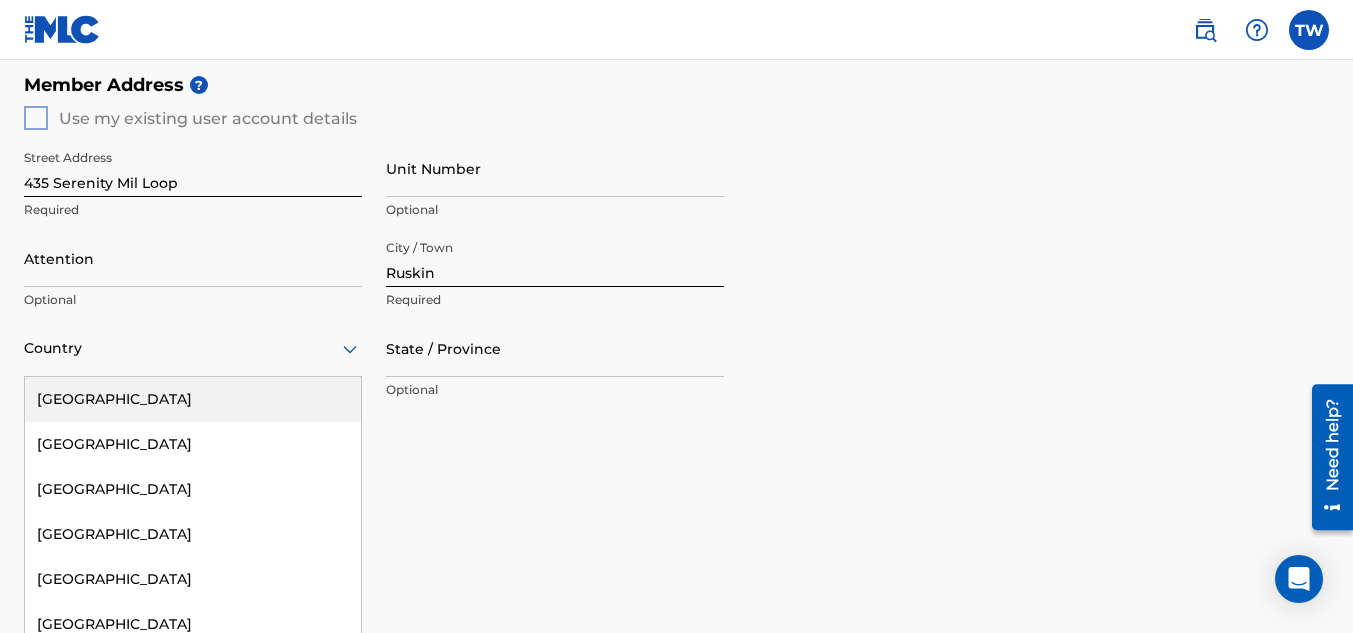 scroll, scrollTop: 845, scrollLeft: 0, axis: vertical 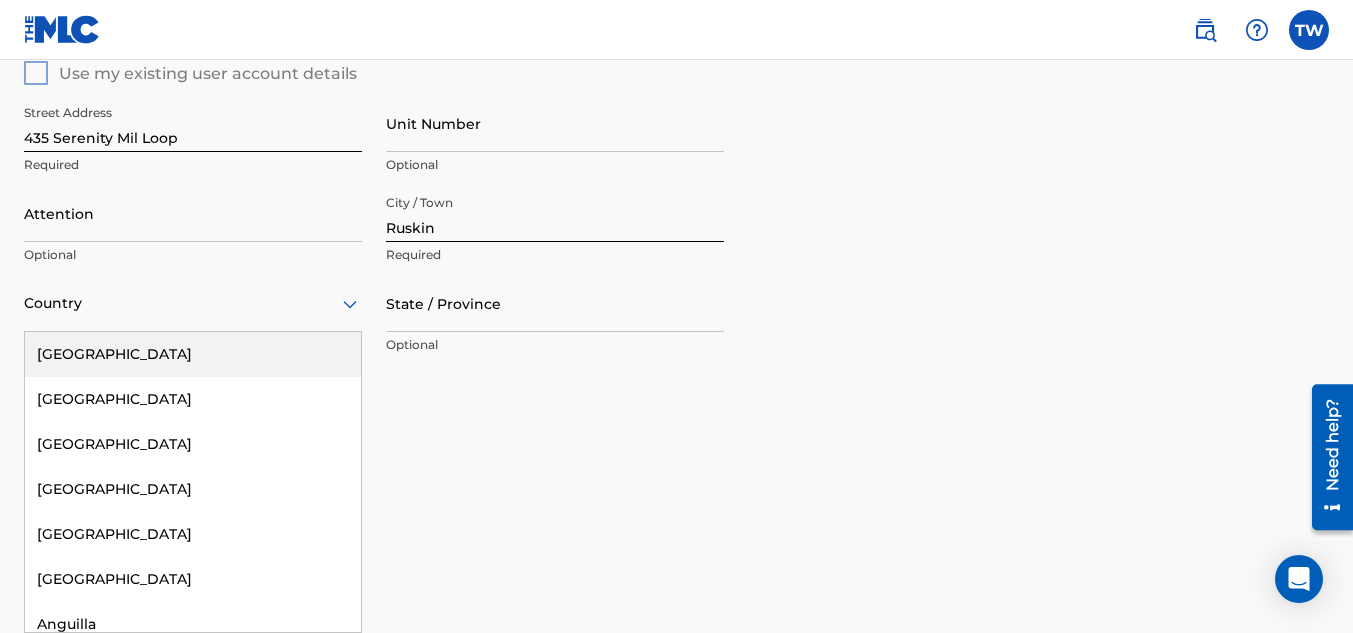 click on "[GEOGRAPHIC_DATA]" at bounding box center [193, 354] 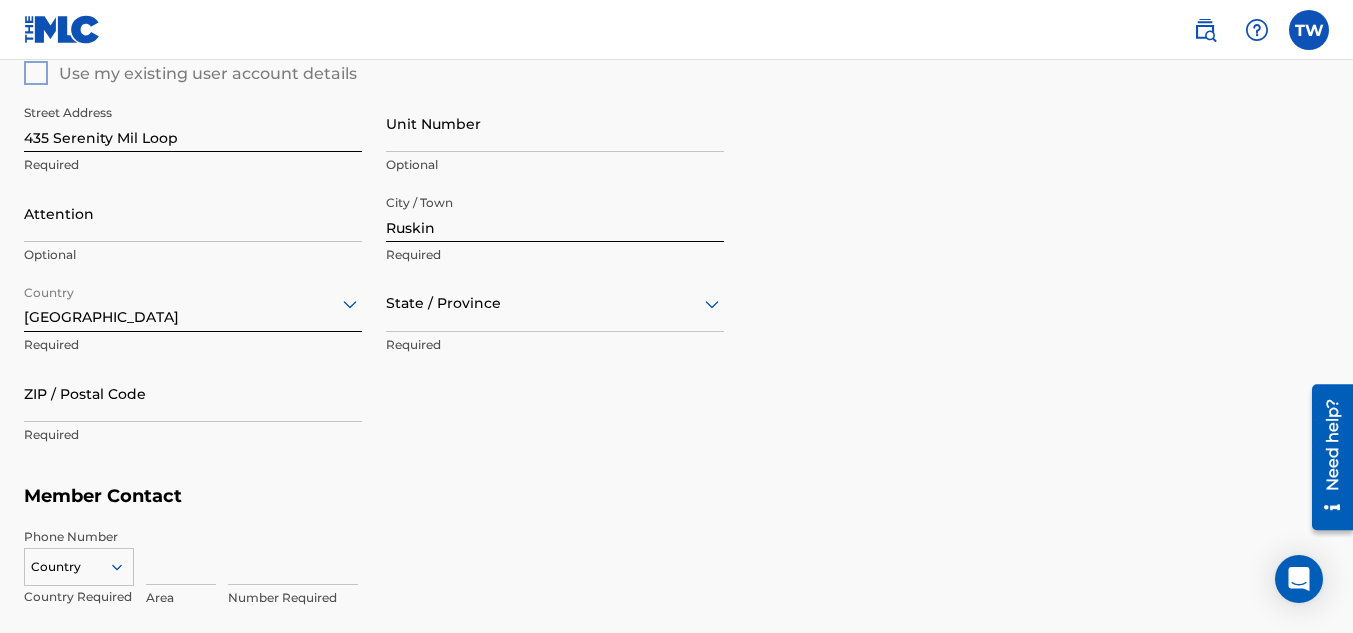 click 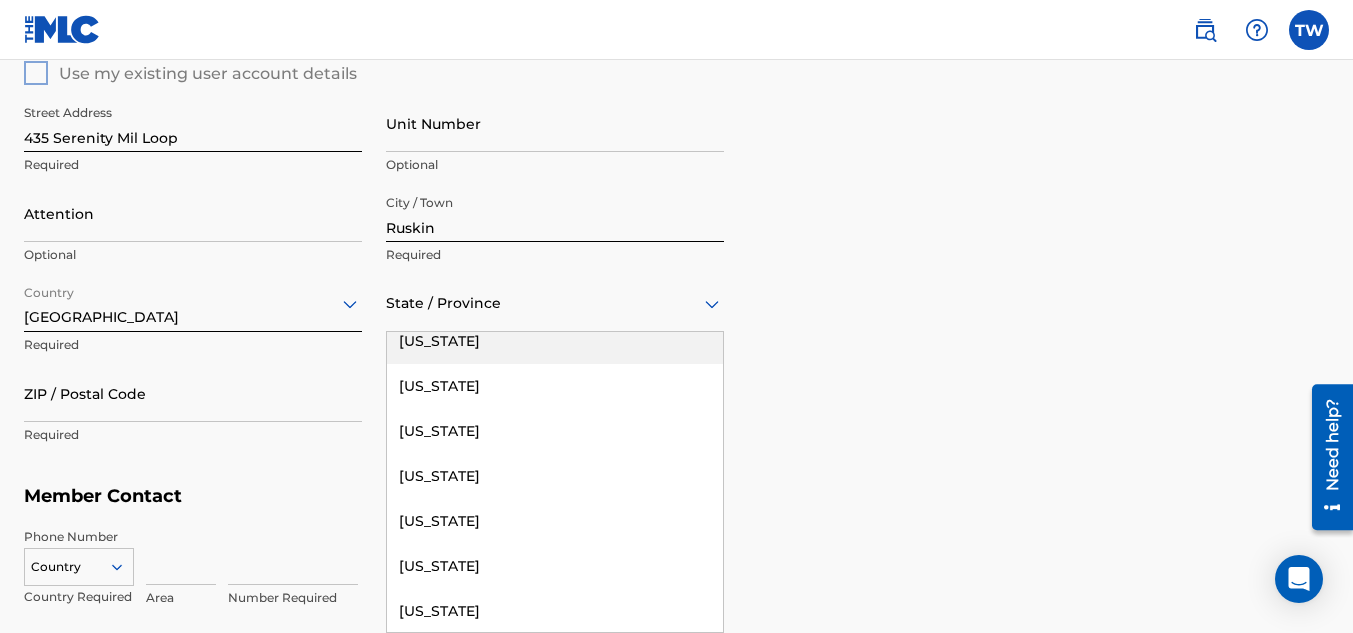 scroll, scrollTop: 200, scrollLeft: 0, axis: vertical 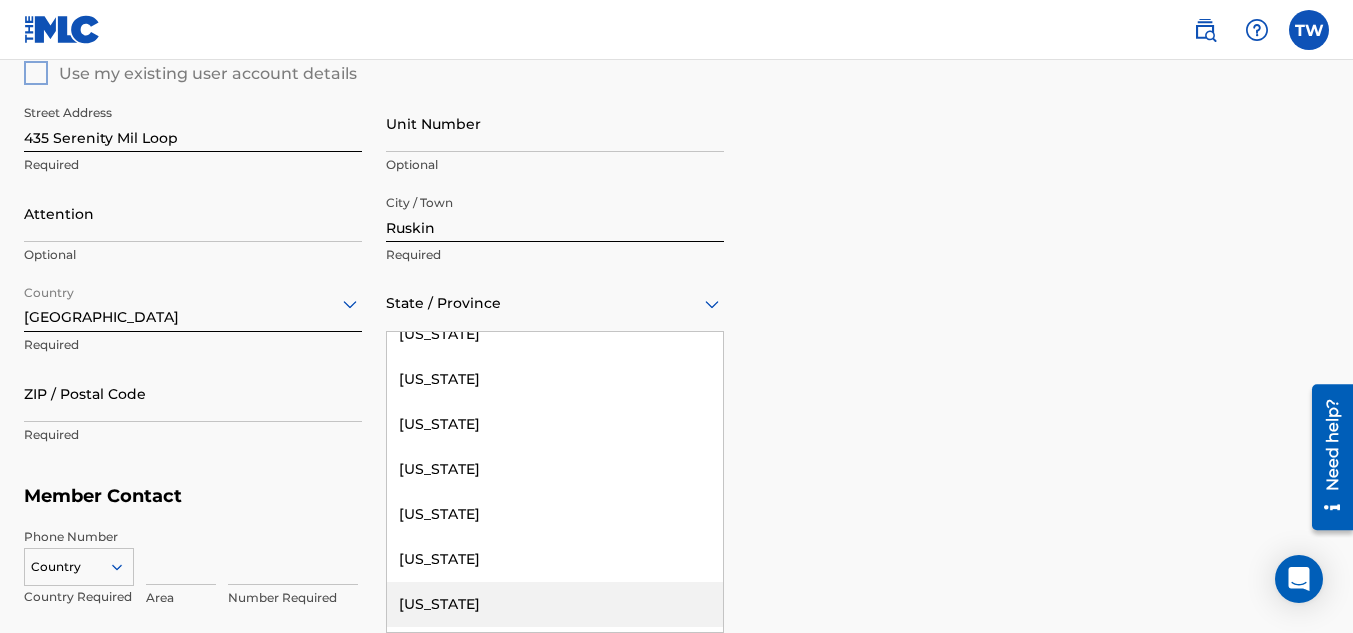 click on "[US_STATE]" at bounding box center [555, 604] 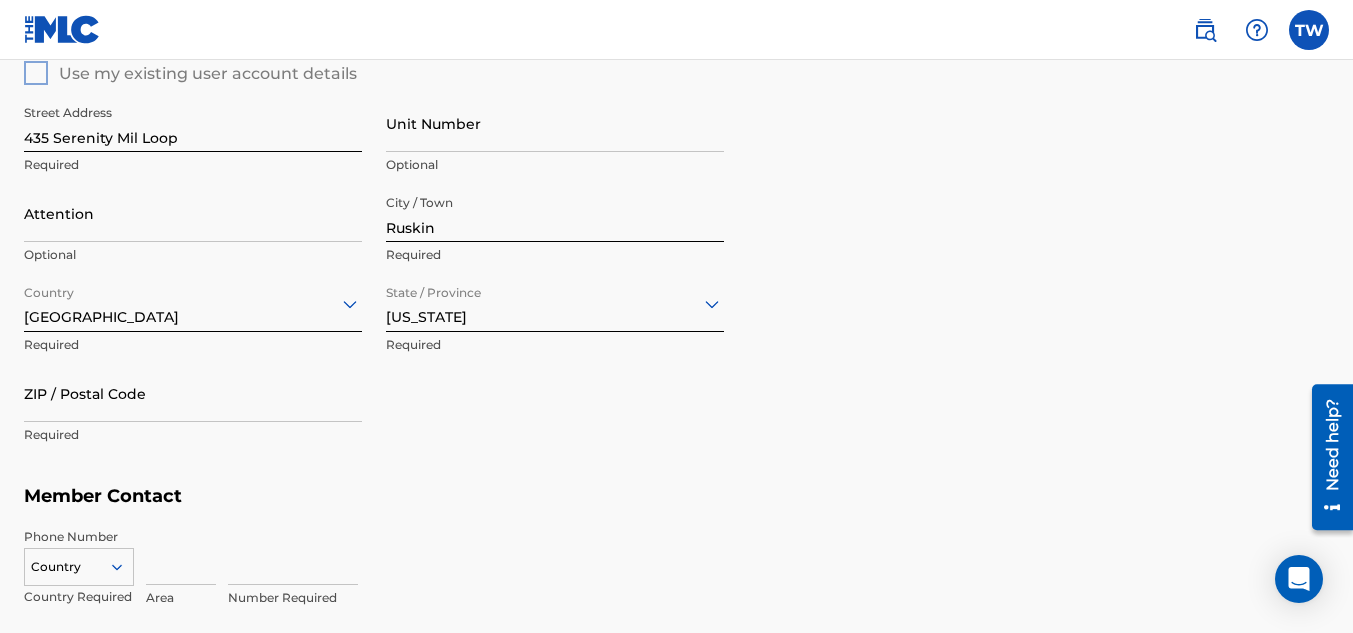 click on "ZIP / Postal Code" at bounding box center [193, 393] 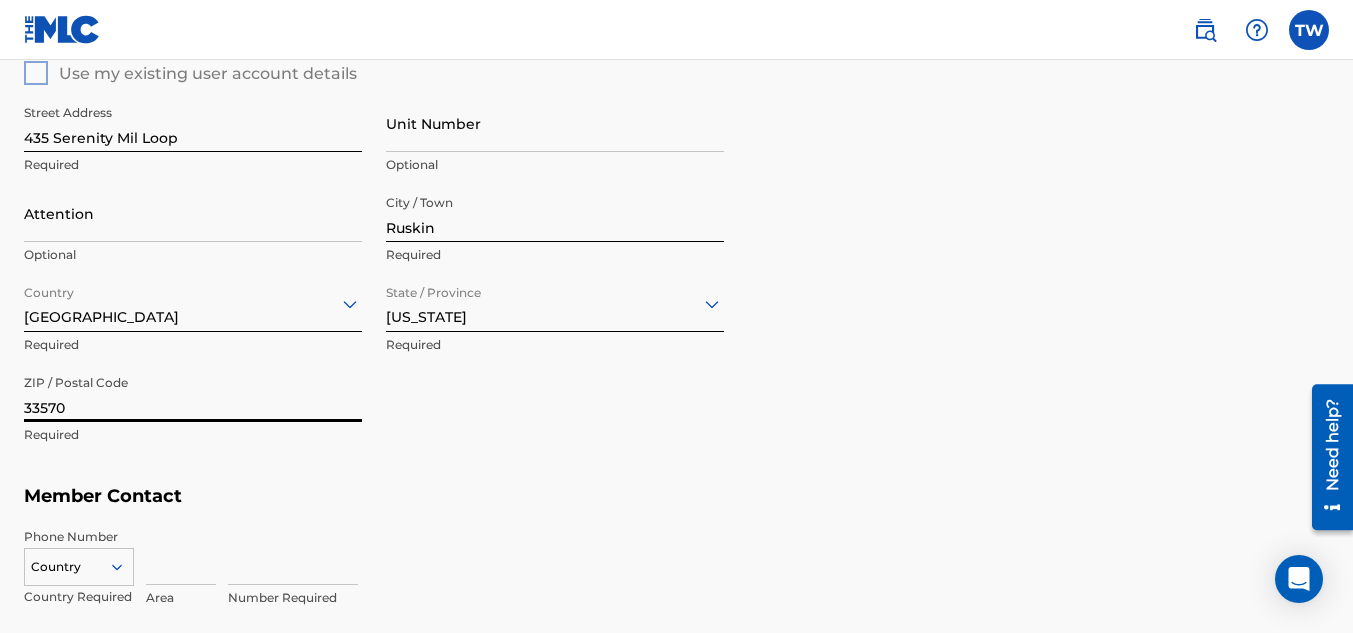 type on "33570" 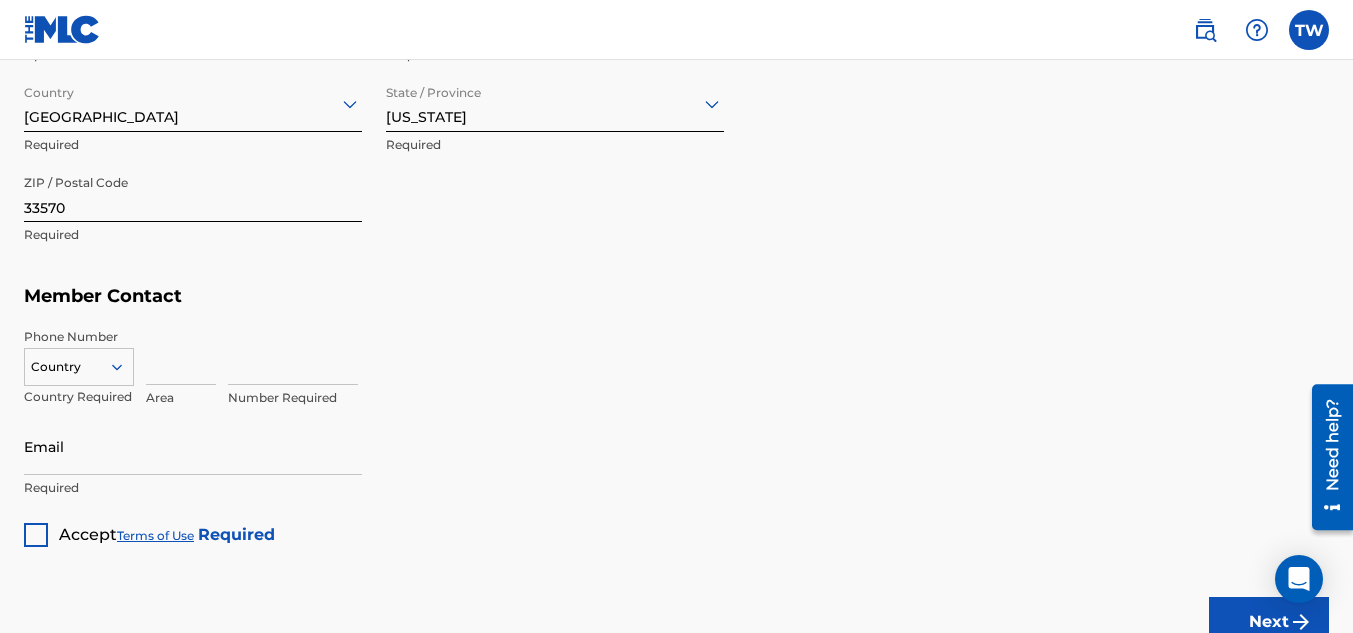 click on "Country" at bounding box center (79, 363) 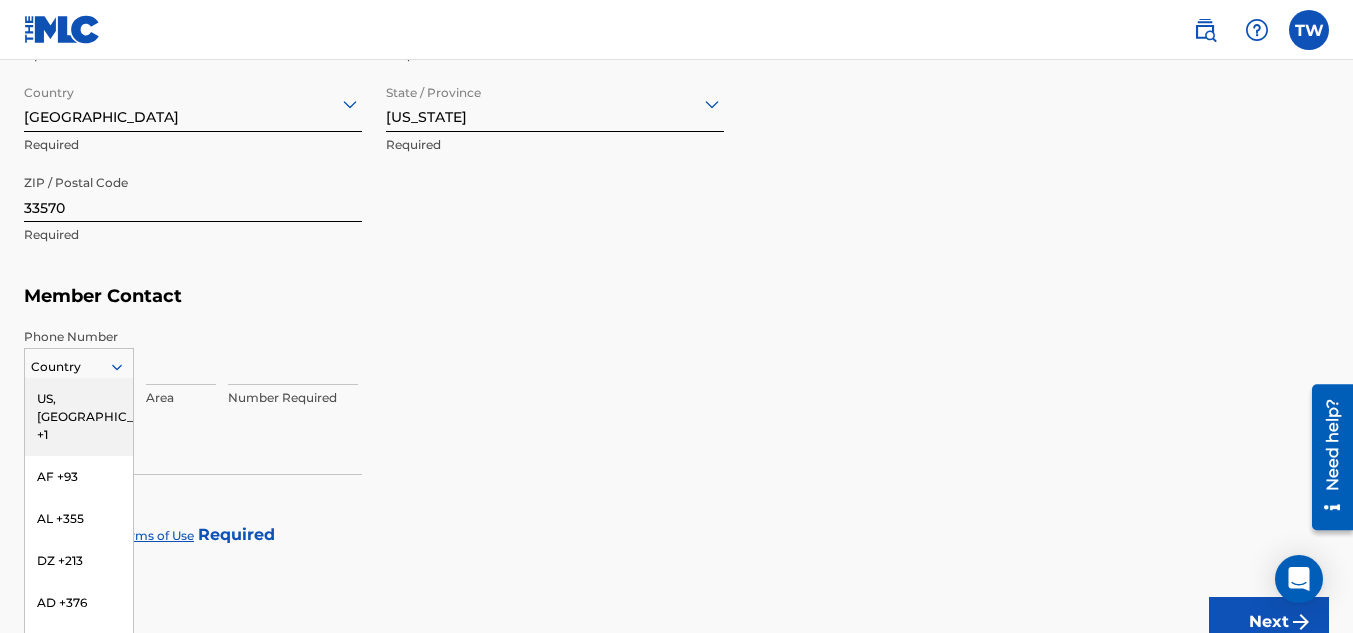 scroll, scrollTop: 1091, scrollLeft: 0, axis: vertical 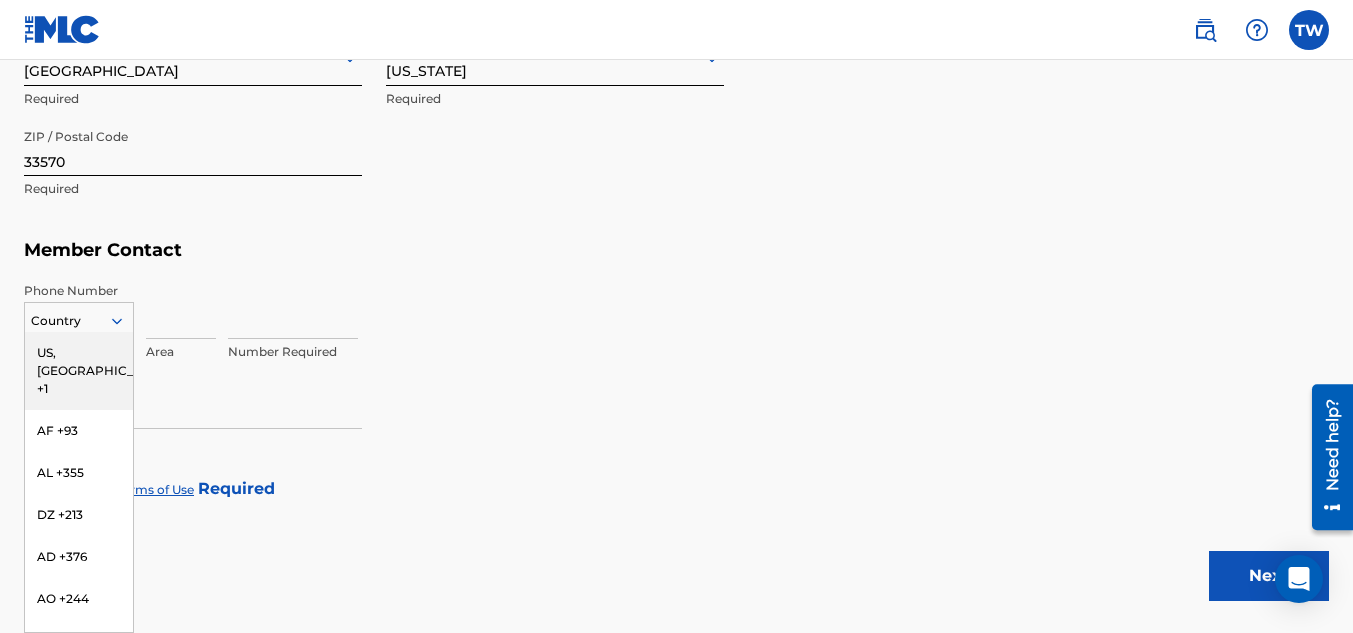 click on "US, [GEOGRAPHIC_DATA] +1" at bounding box center (79, 371) 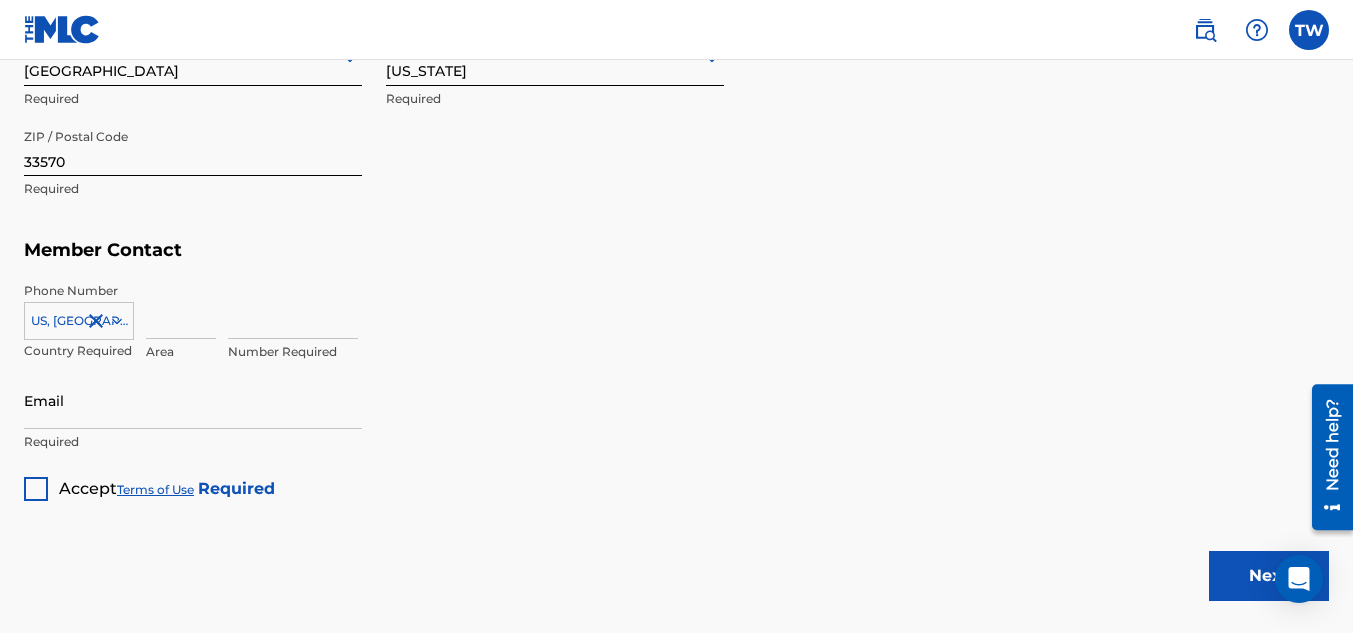 click at bounding box center [181, 310] 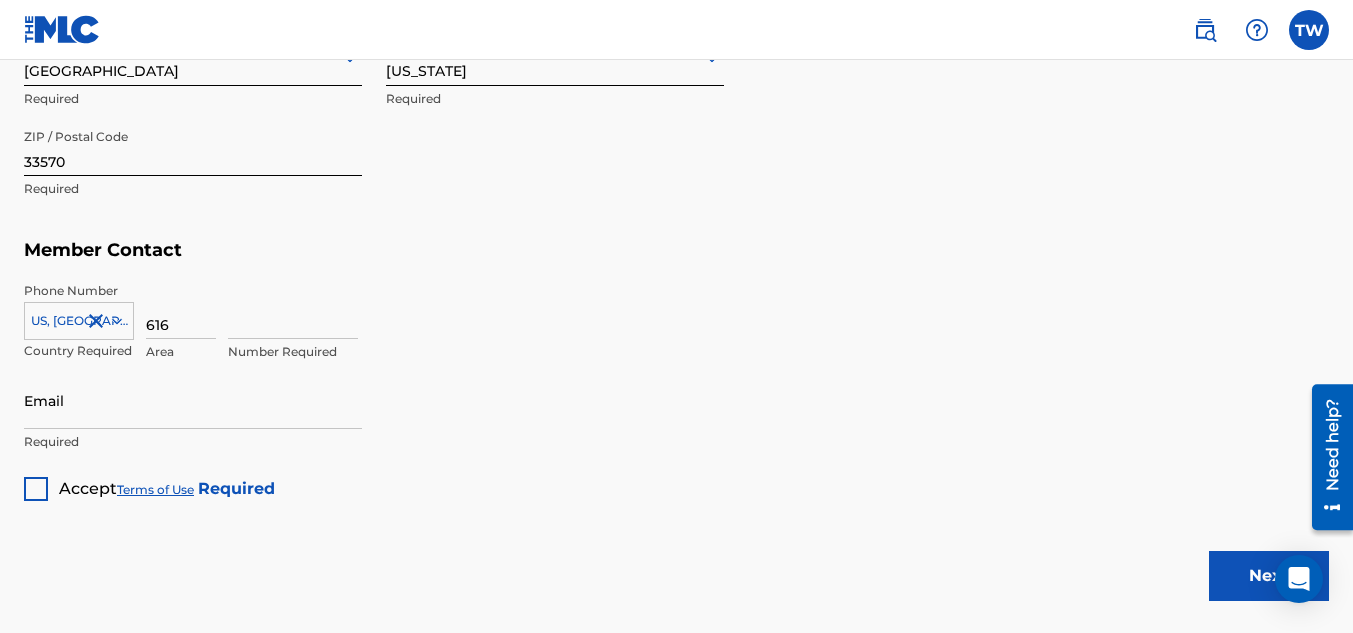 type on "616" 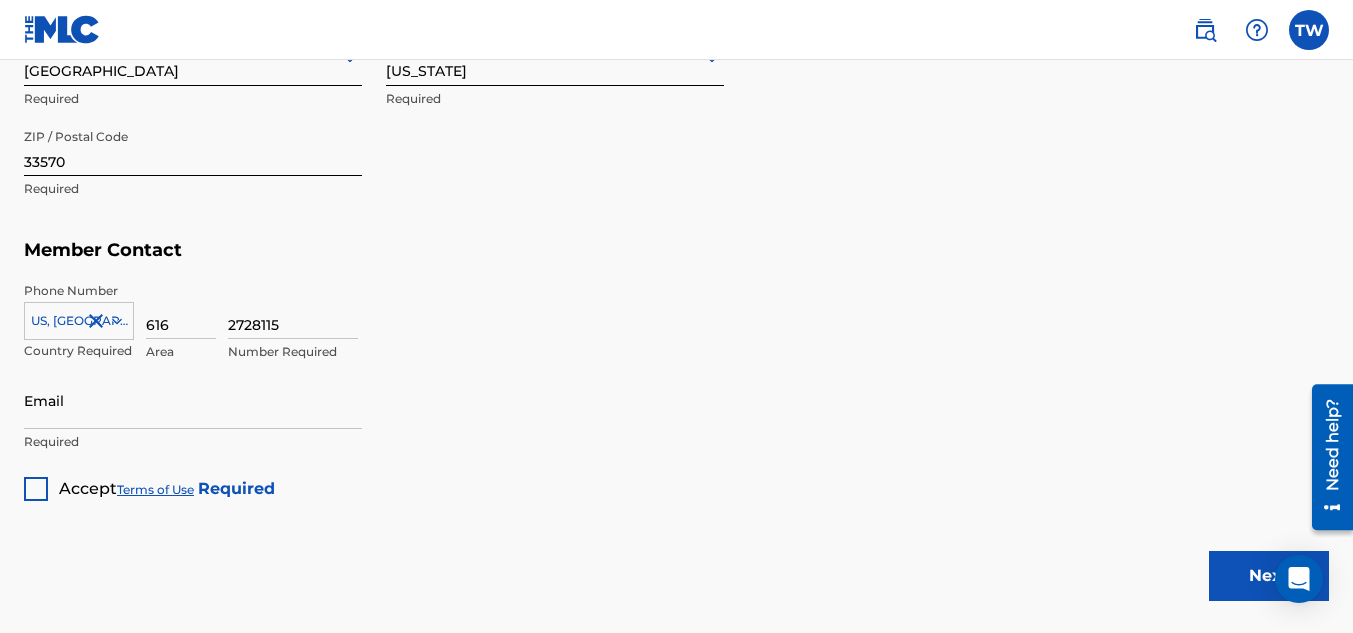 type on "2728115" 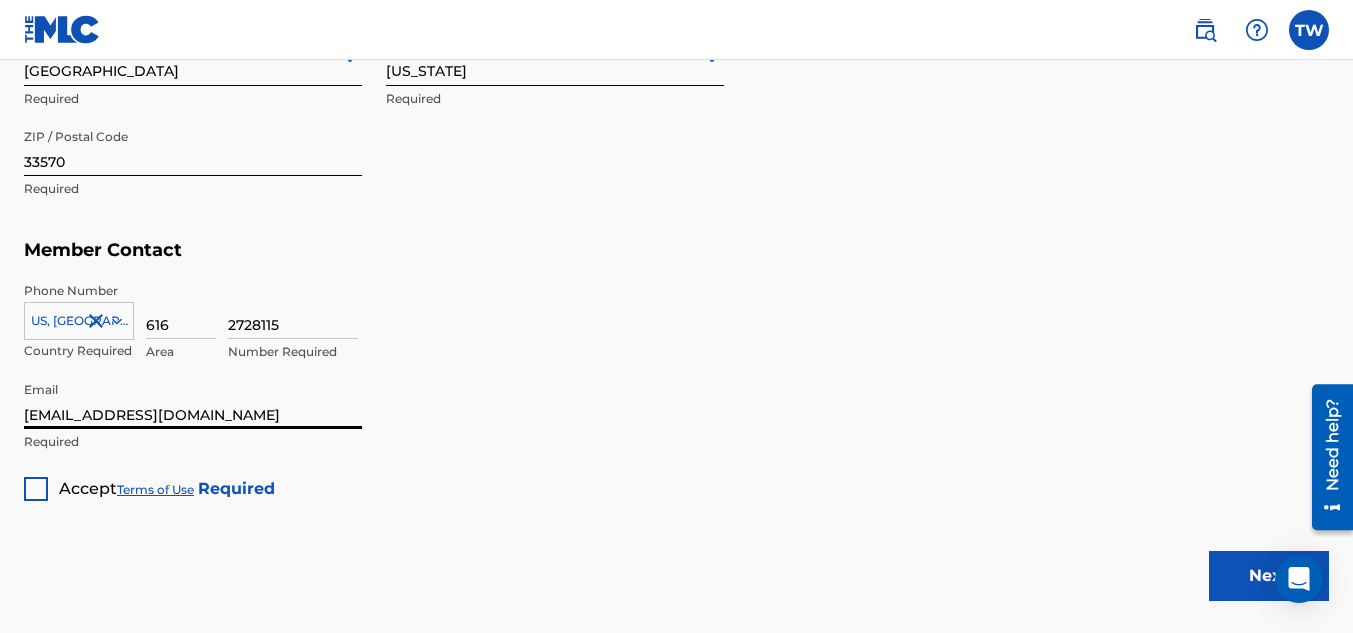 type on "[EMAIL_ADDRESS][DOMAIN_NAME]" 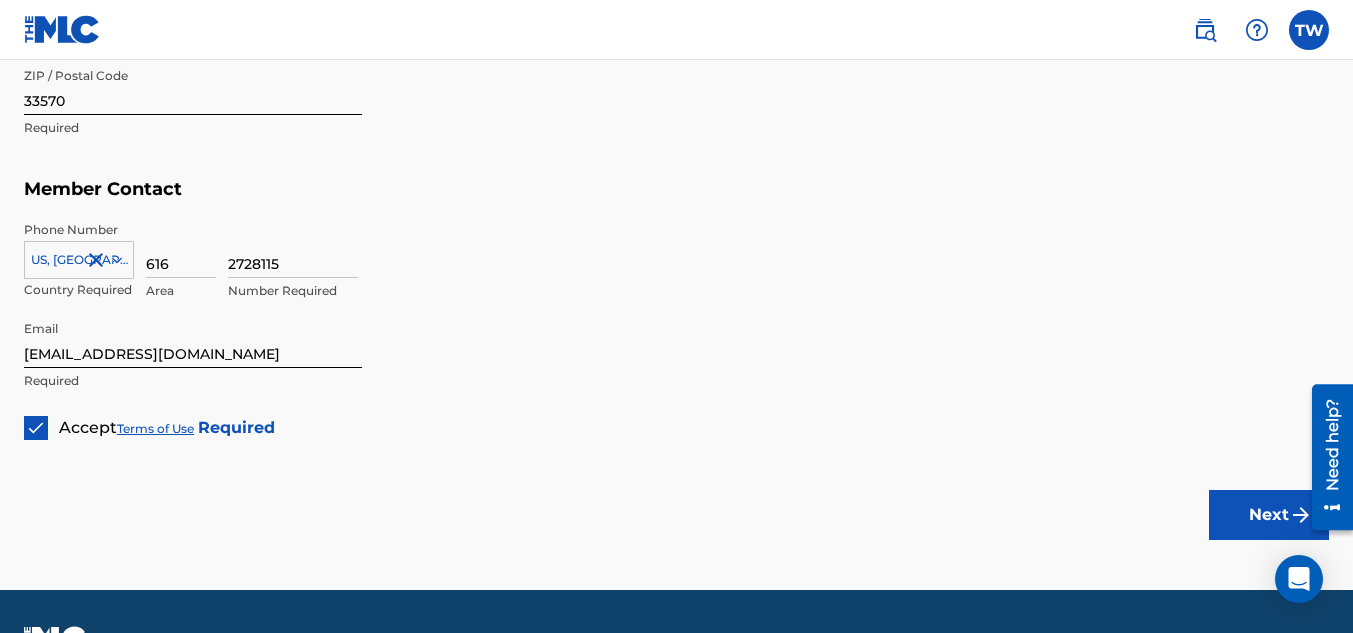 scroll, scrollTop: 1205, scrollLeft: 0, axis: vertical 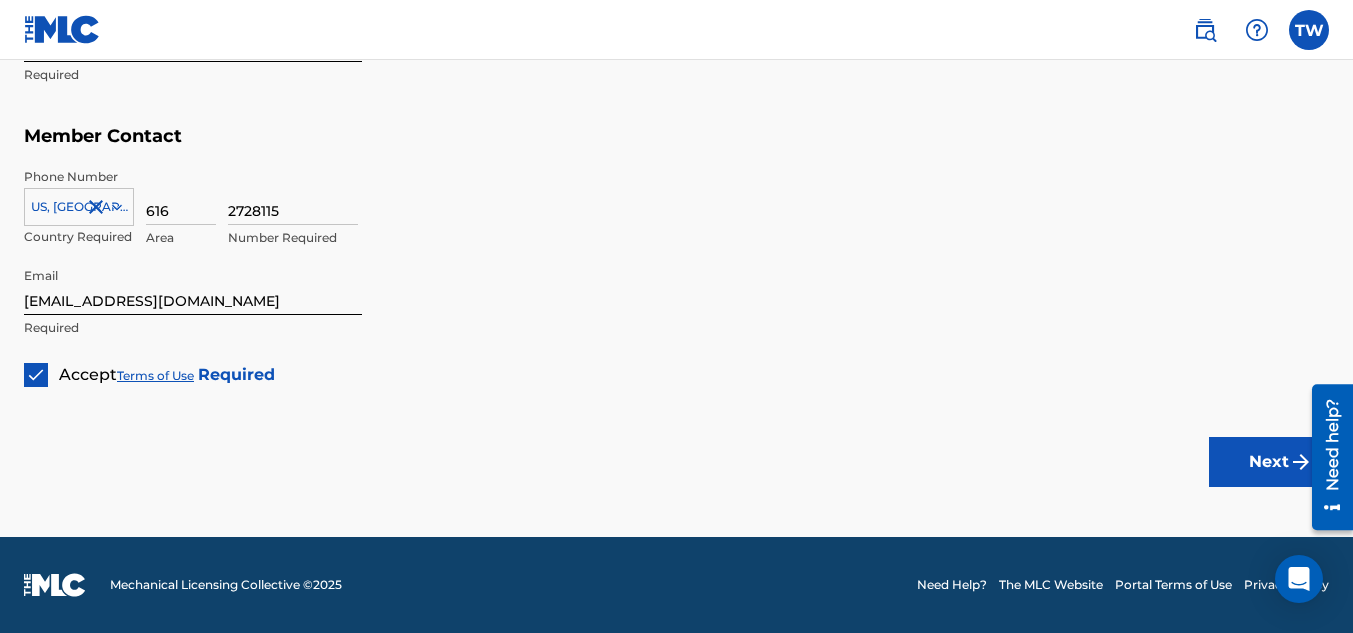 click on "Next" at bounding box center [1269, 462] 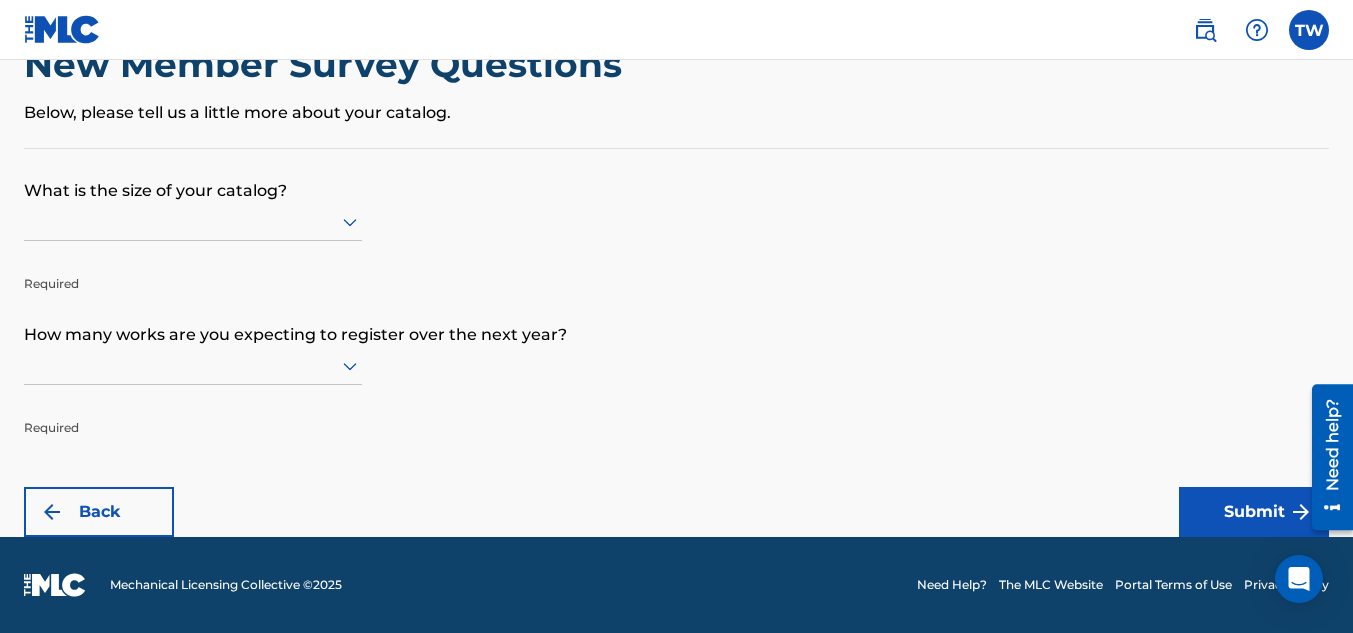 scroll, scrollTop: 0, scrollLeft: 0, axis: both 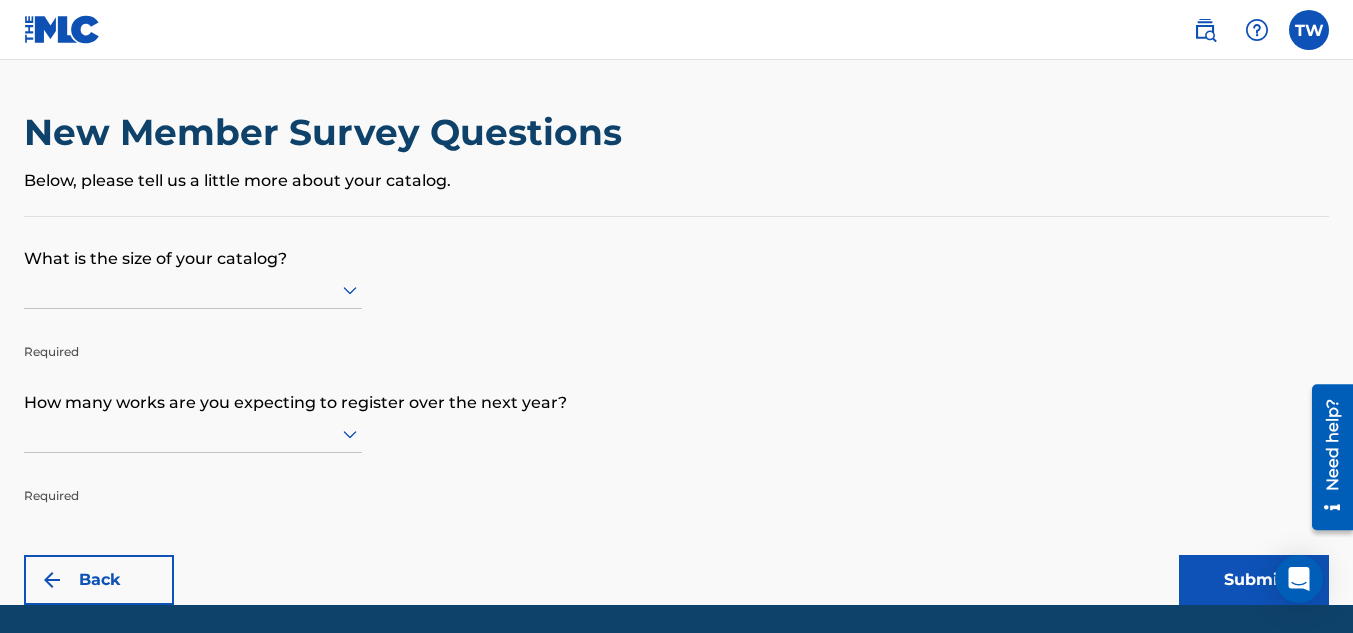 click 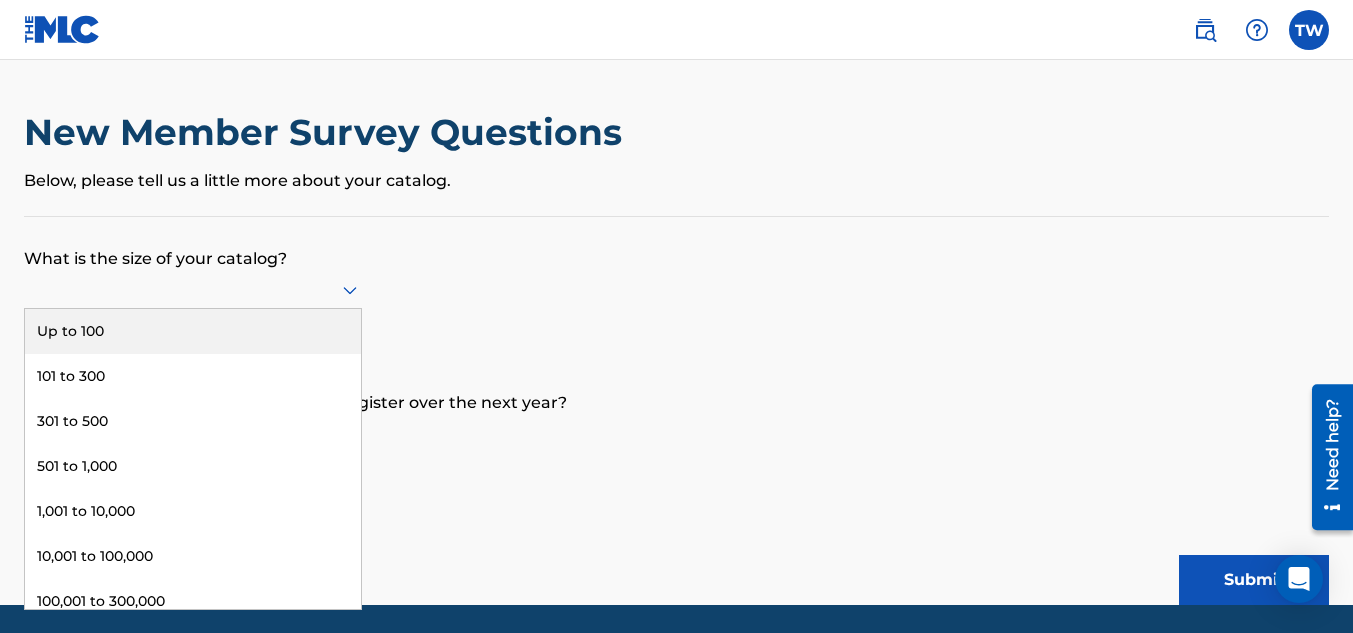 click on "Up to 100" at bounding box center [193, 331] 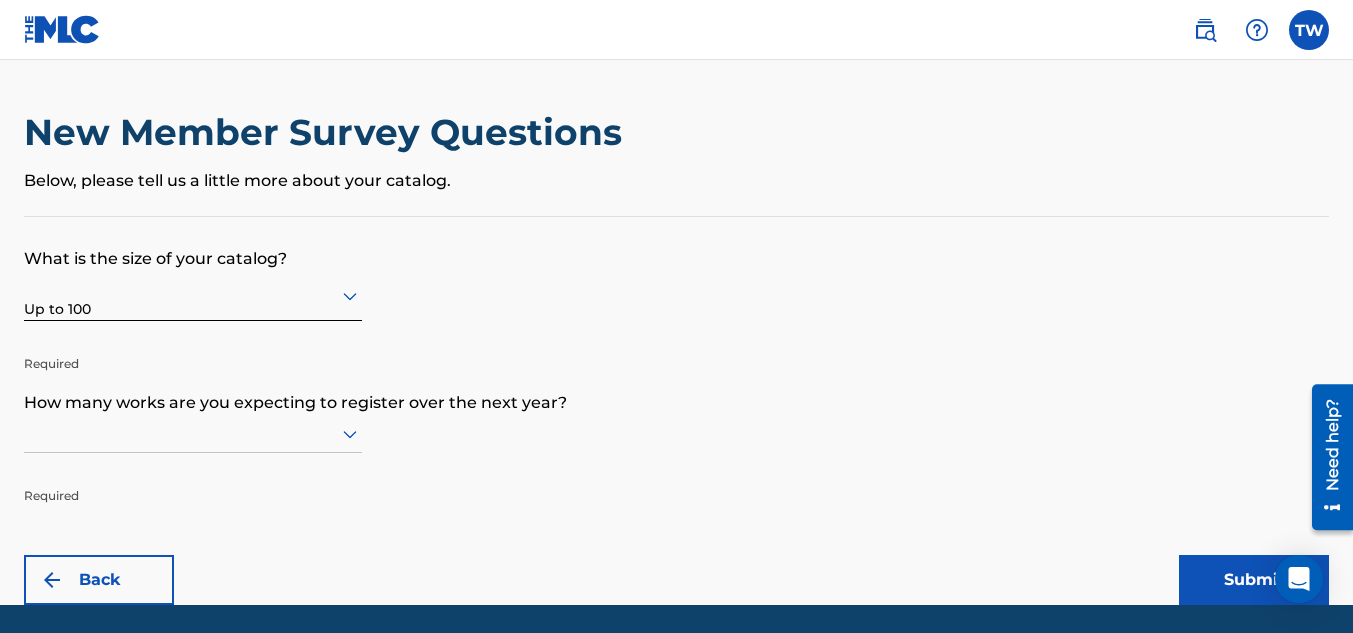 click on "What is the size of your catalog? Up to 100 Required How many works are you expecting to register over the next year? Required Back Submit" at bounding box center (676, 411) 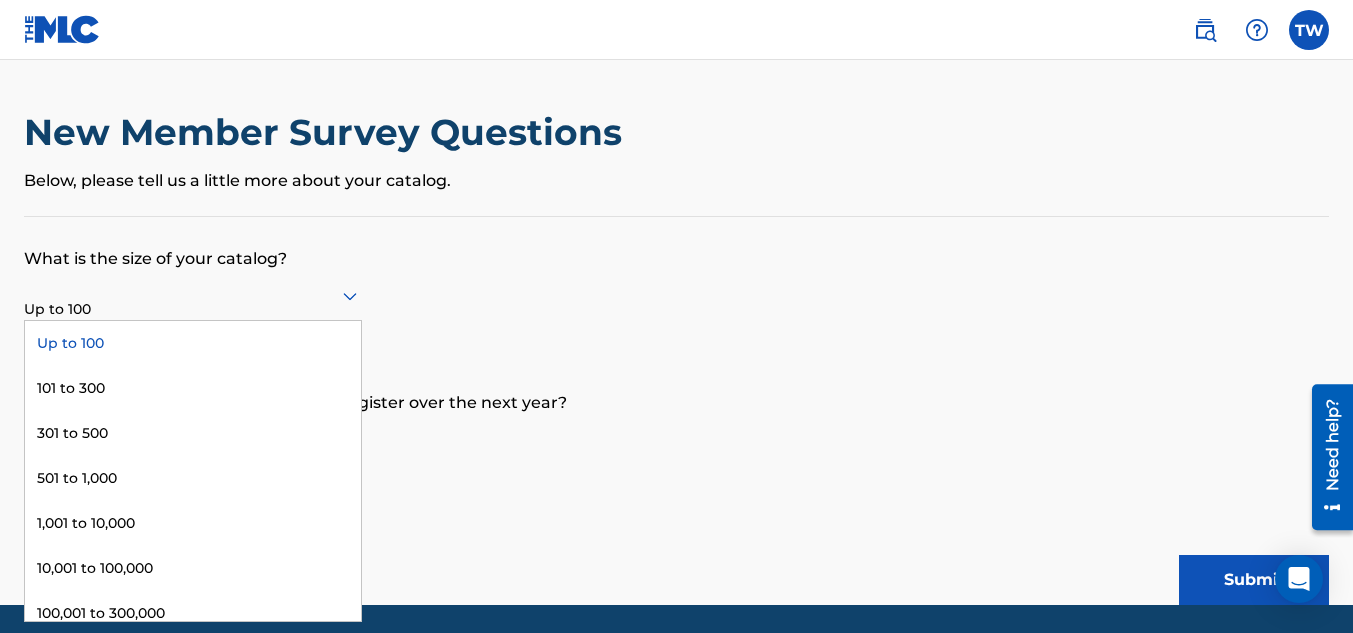 click 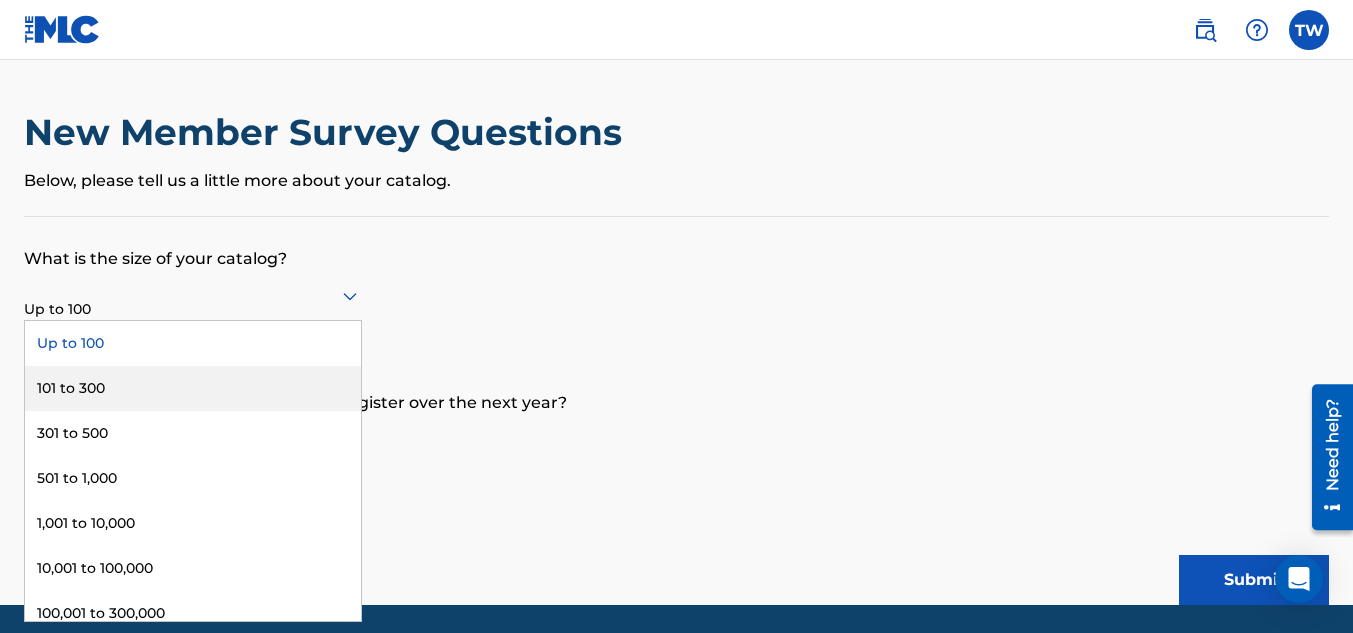 click on "101 to 300" at bounding box center [193, 388] 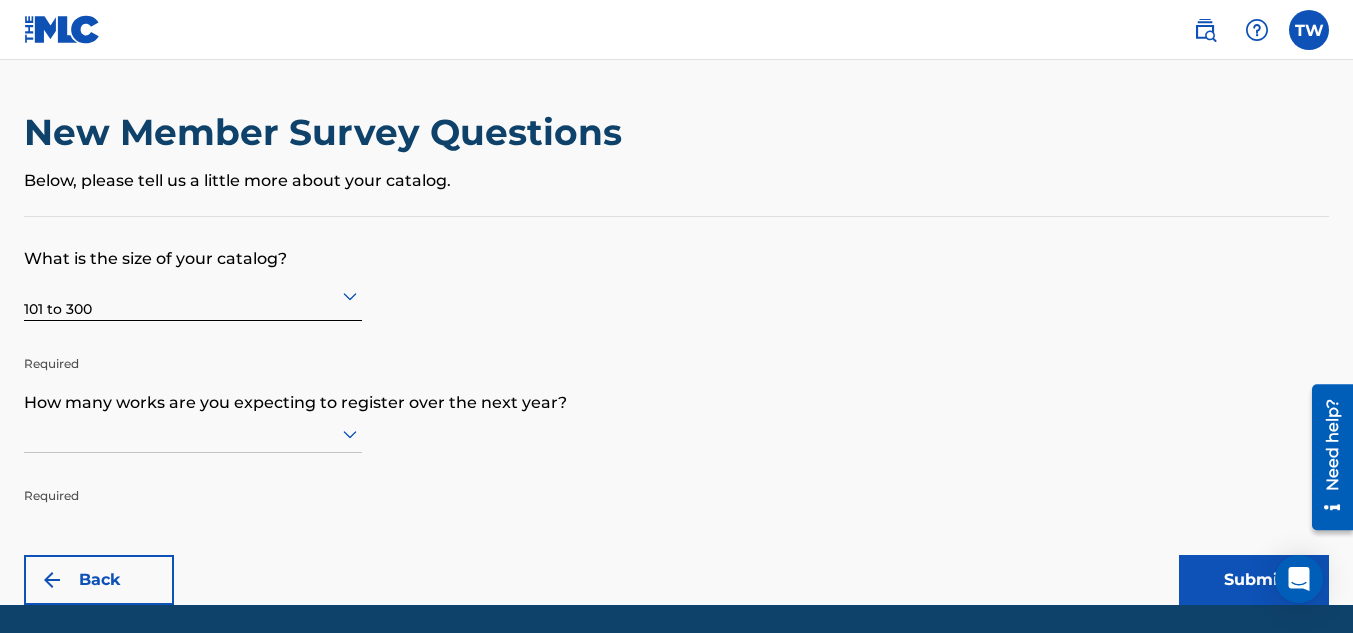 scroll, scrollTop: 68, scrollLeft: 0, axis: vertical 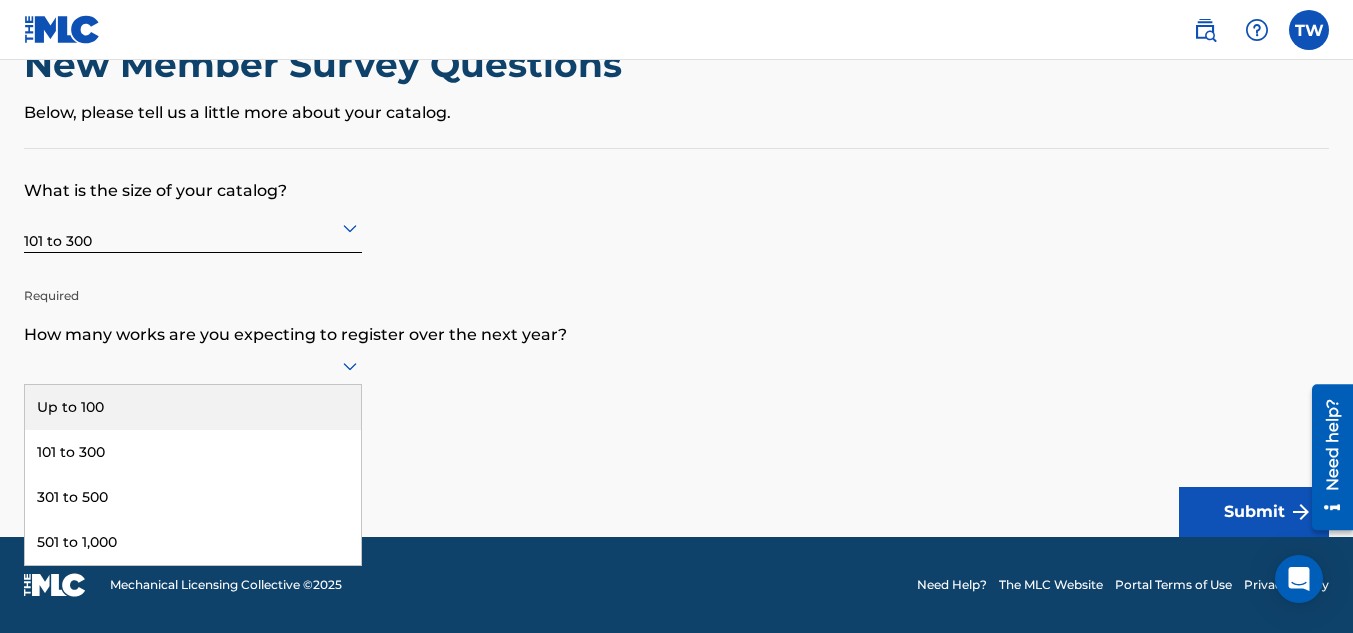 click 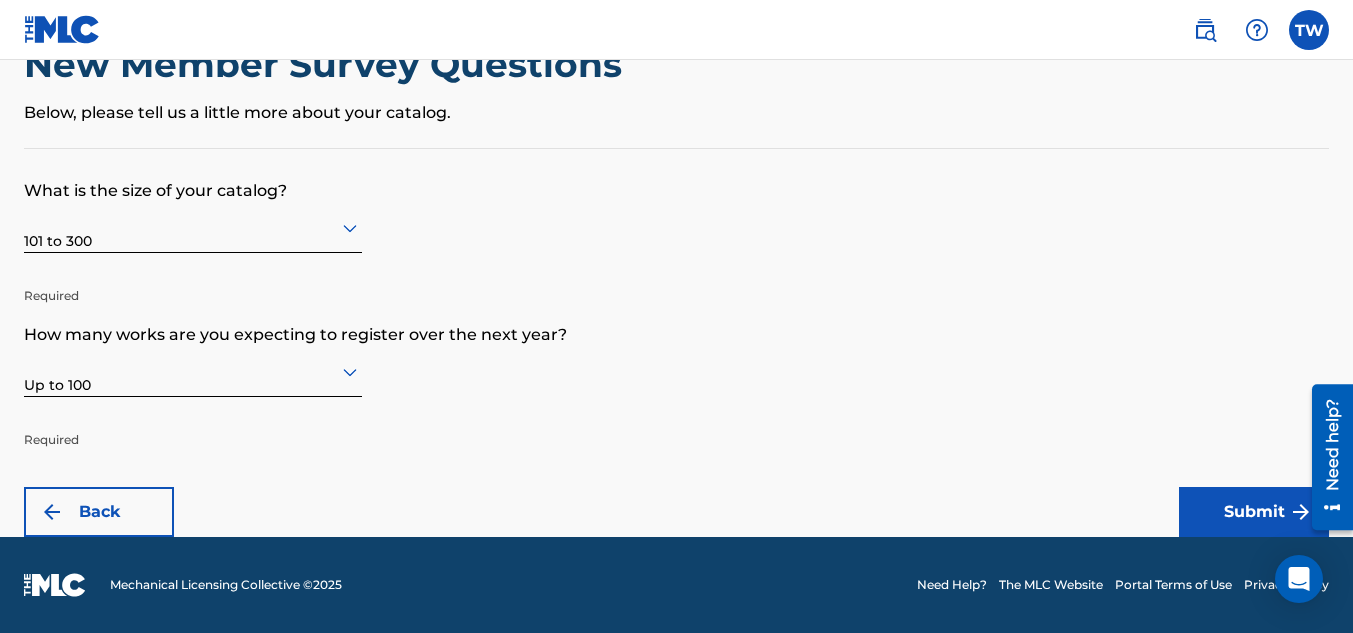 click on "Submit" at bounding box center (1254, 512) 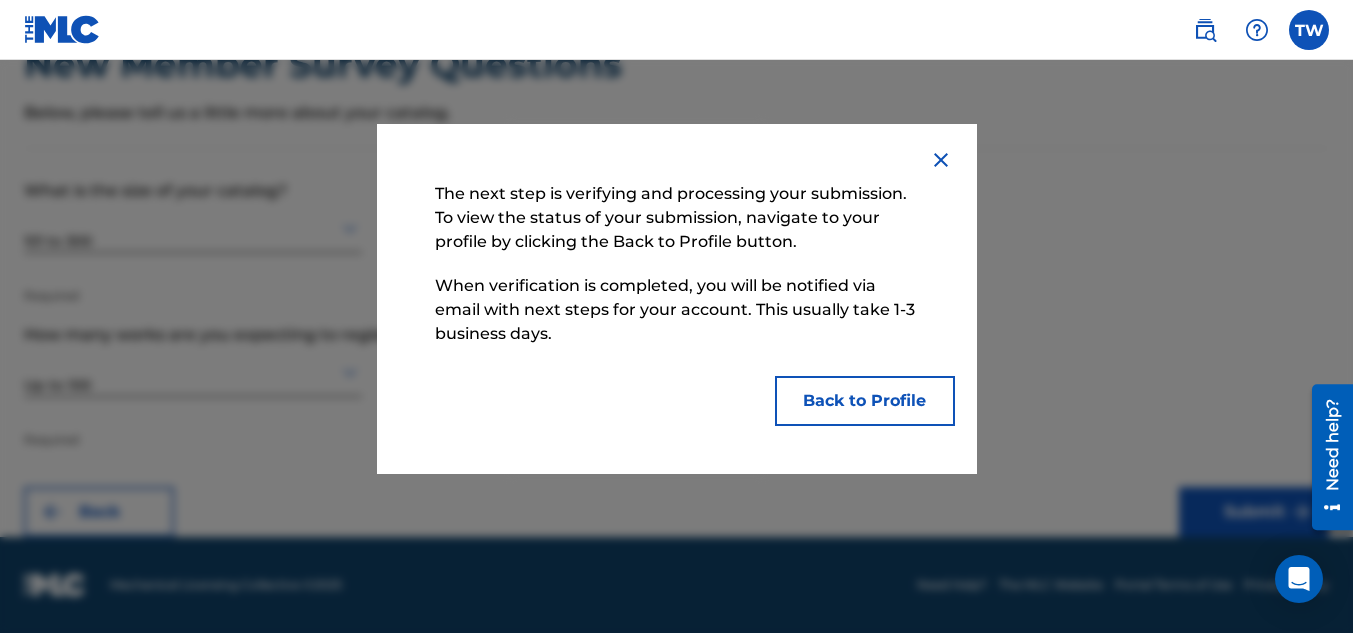 click on "Back to Profile" at bounding box center (865, 401) 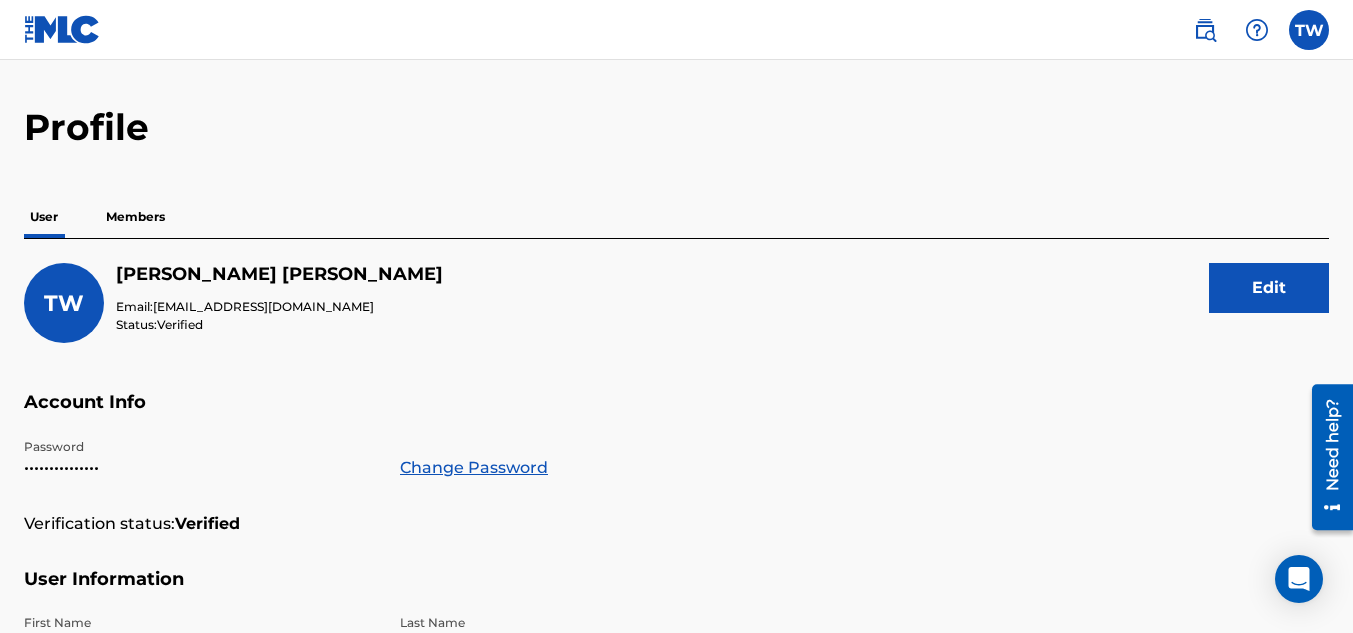 scroll, scrollTop: 0, scrollLeft: 0, axis: both 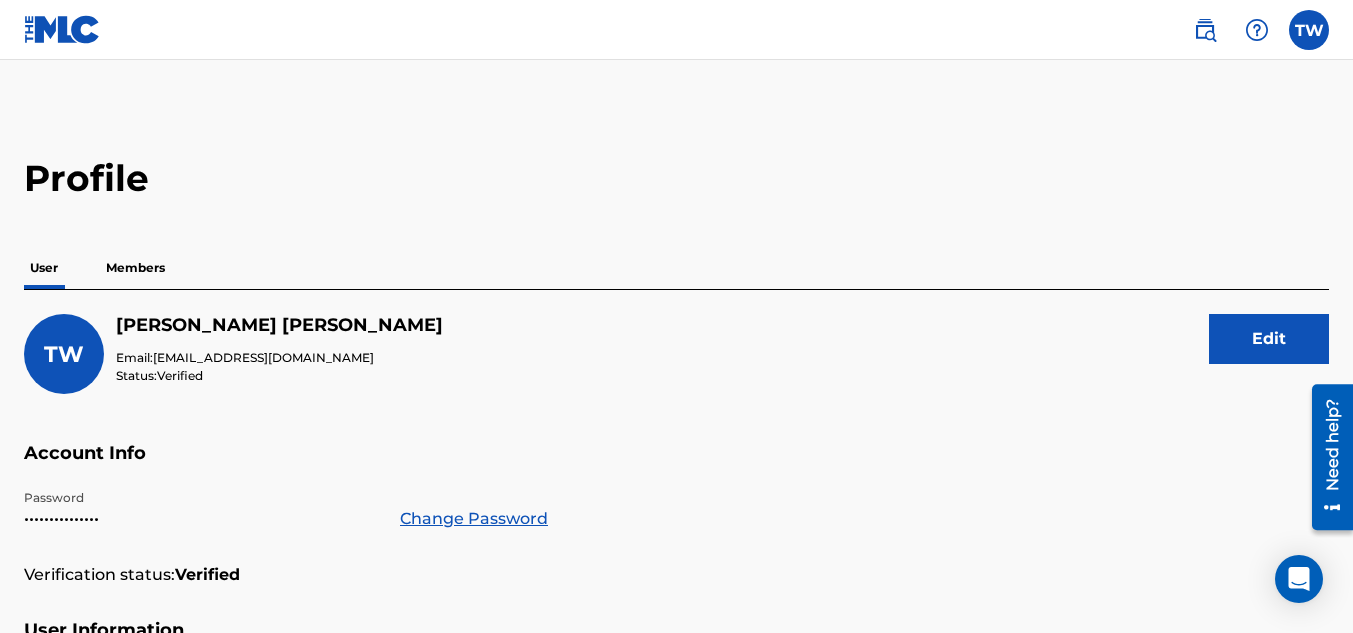 click on "Members" at bounding box center [135, 268] 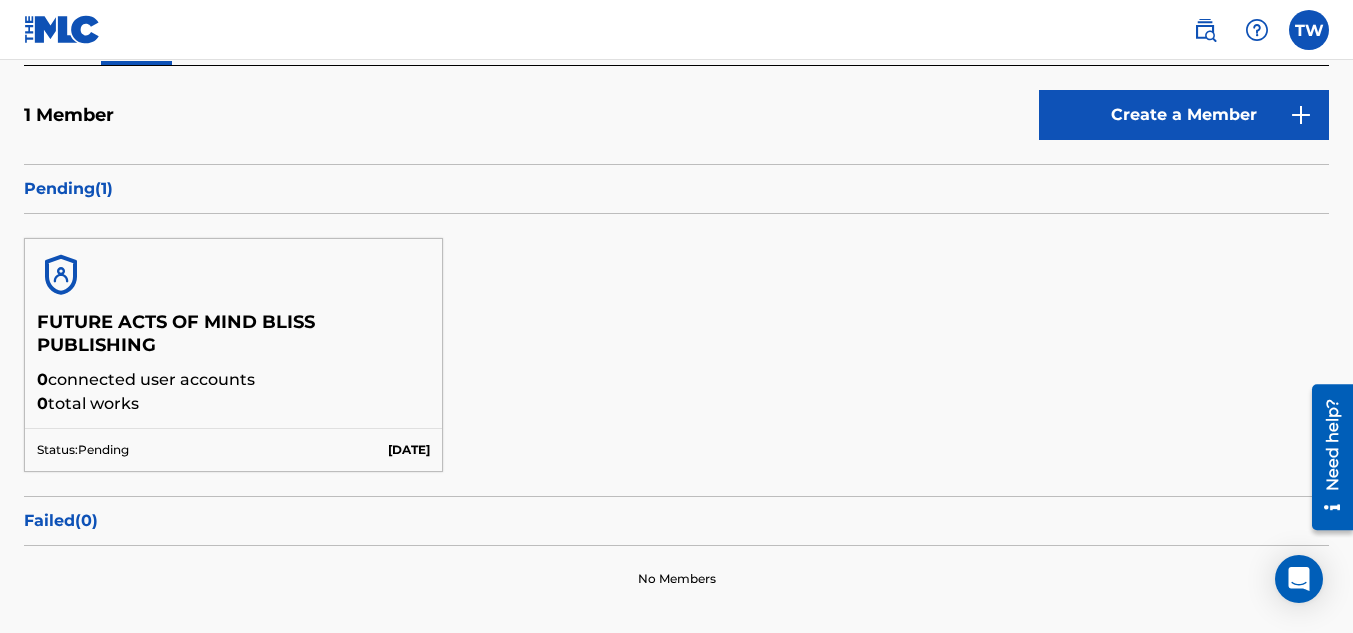 scroll, scrollTop: 47, scrollLeft: 0, axis: vertical 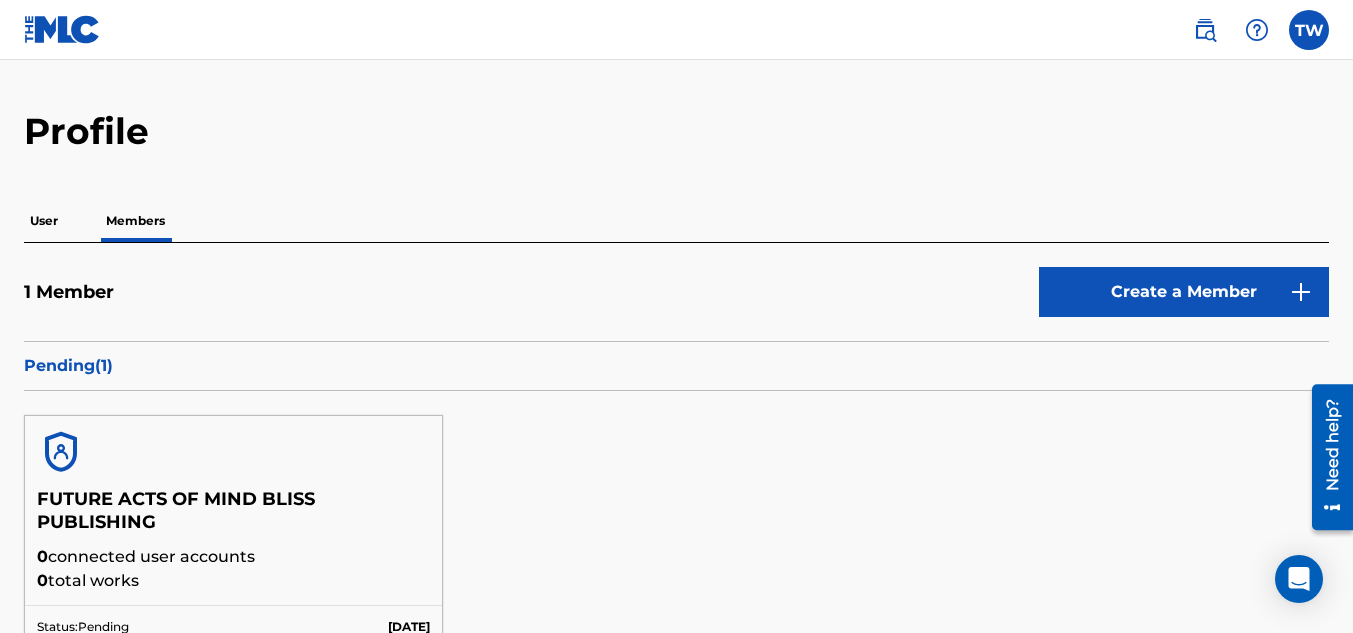 click on "User" at bounding box center (44, 221) 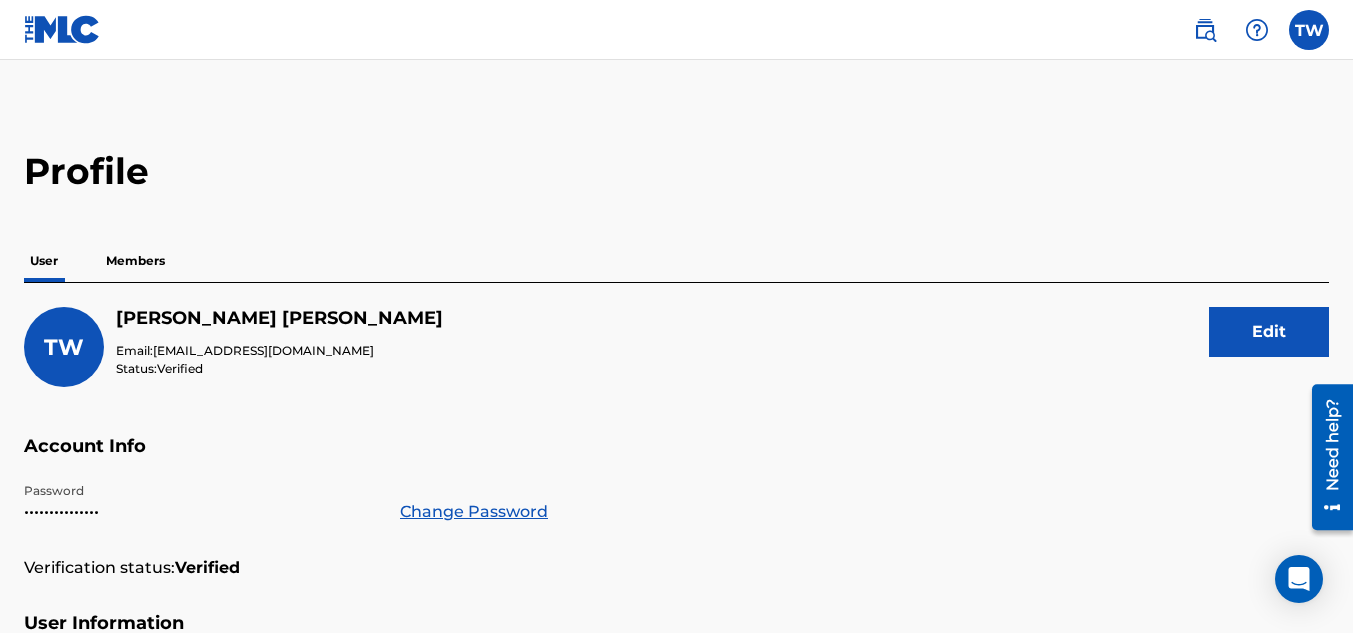 scroll, scrollTop: 0, scrollLeft: 0, axis: both 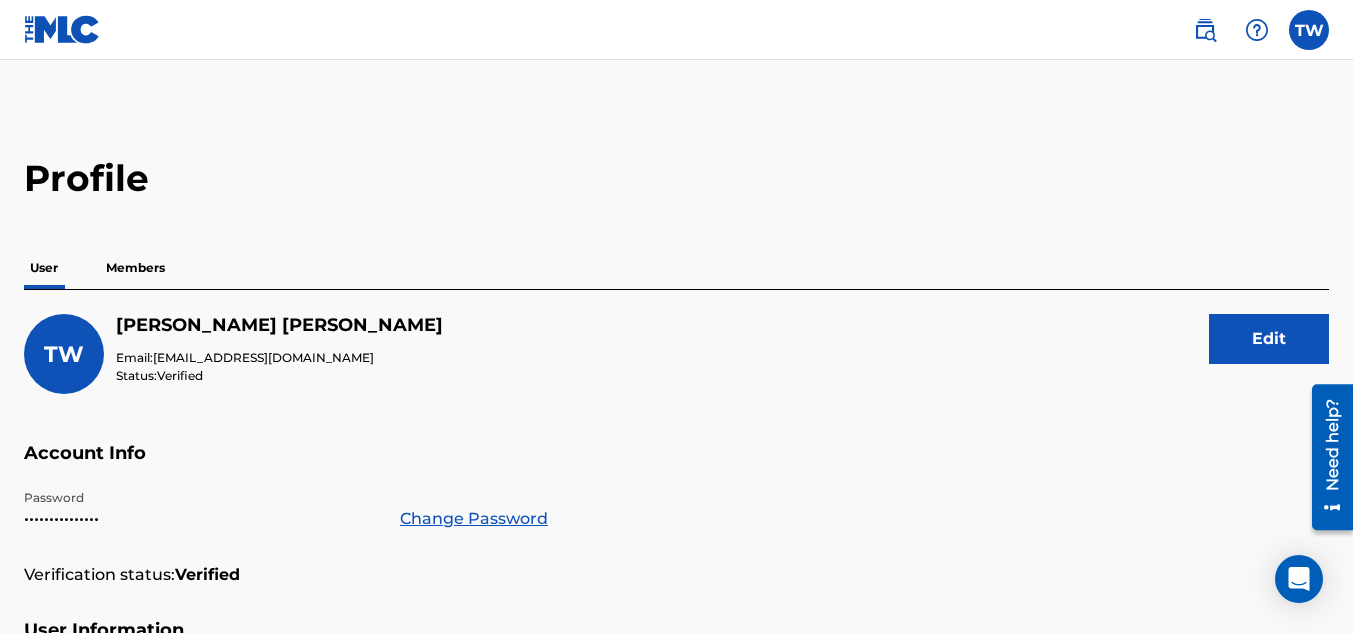 click on "Members" at bounding box center [135, 268] 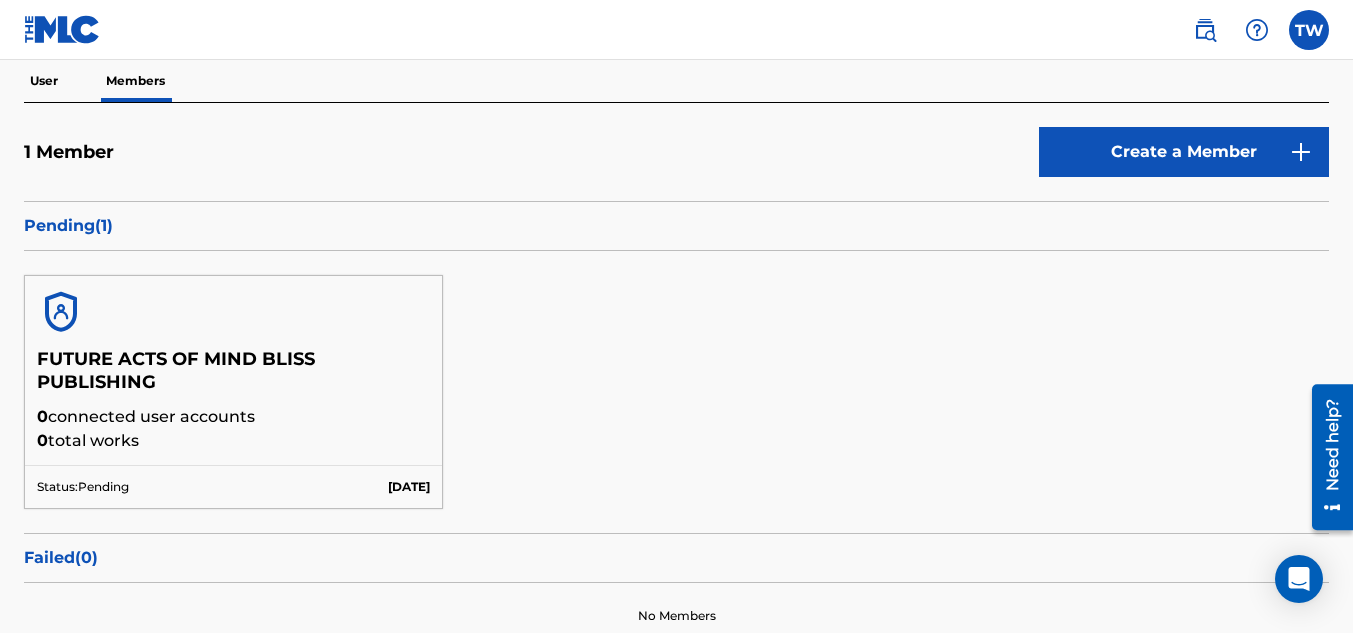 scroll, scrollTop: 200, scrollLeft: 0, axis: vertical 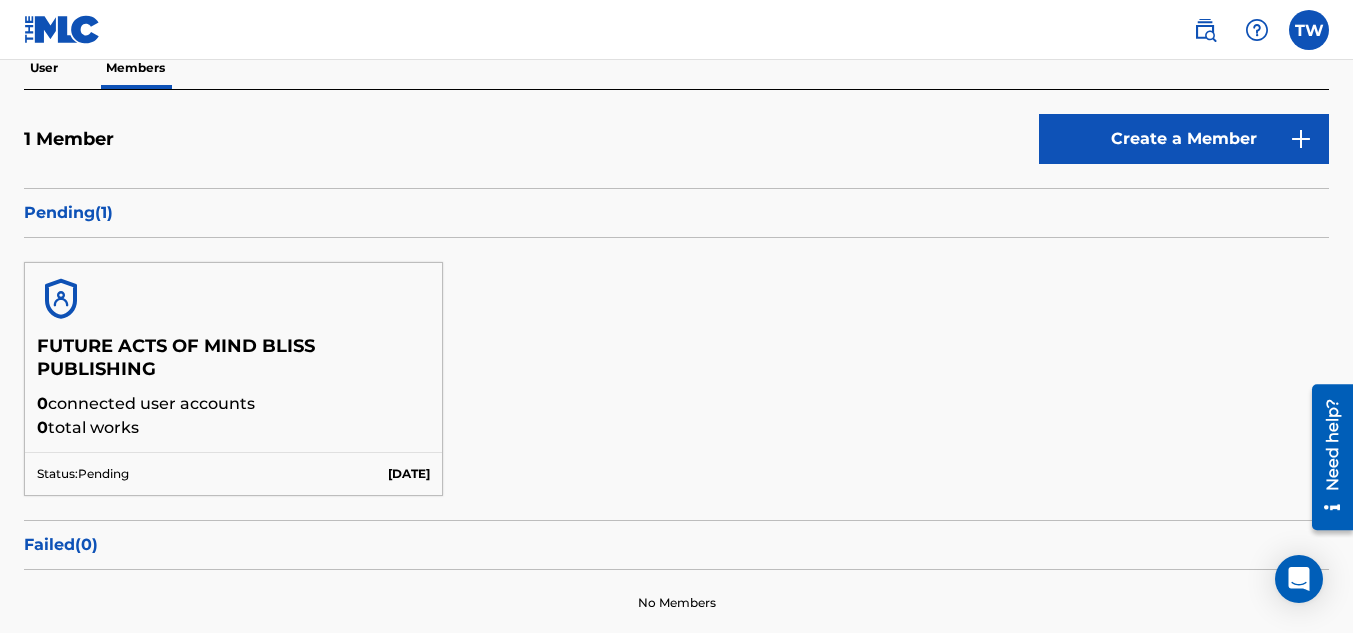 click on "FUTURE ACTS OF MIND BLISS PUBLISHING" at bounding box center [233, 363] 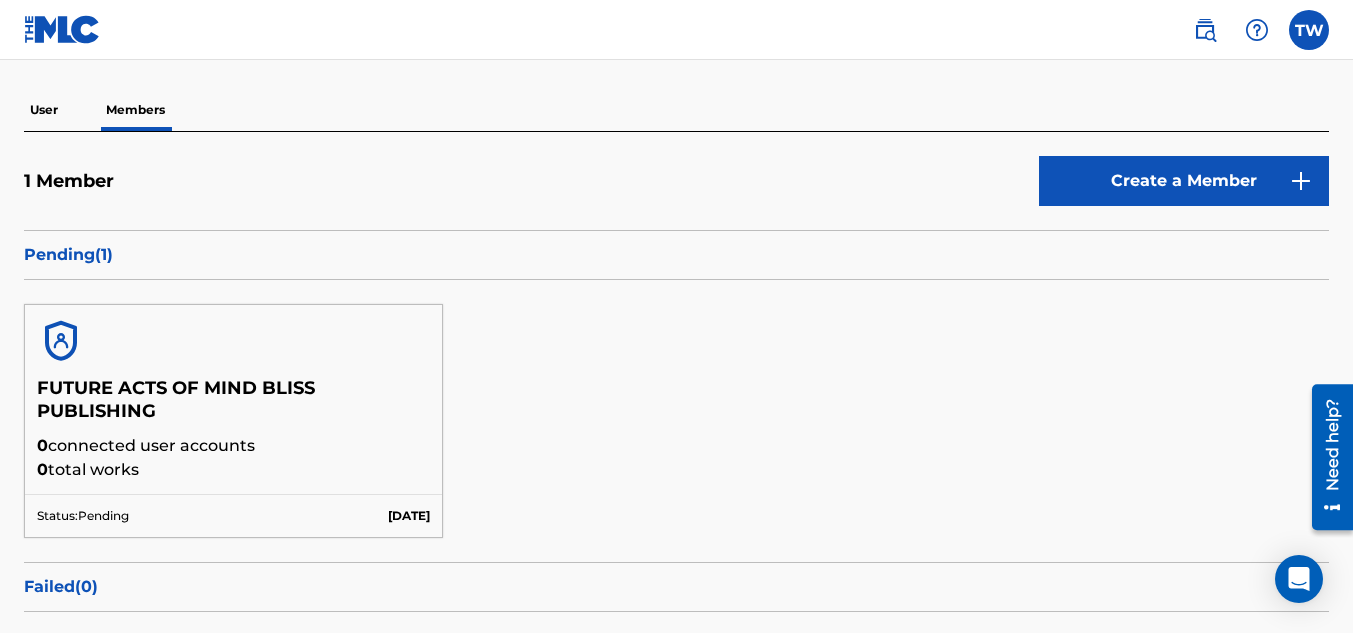scroll, scrollTop: 0, scrollLeft: 0, axis: both 